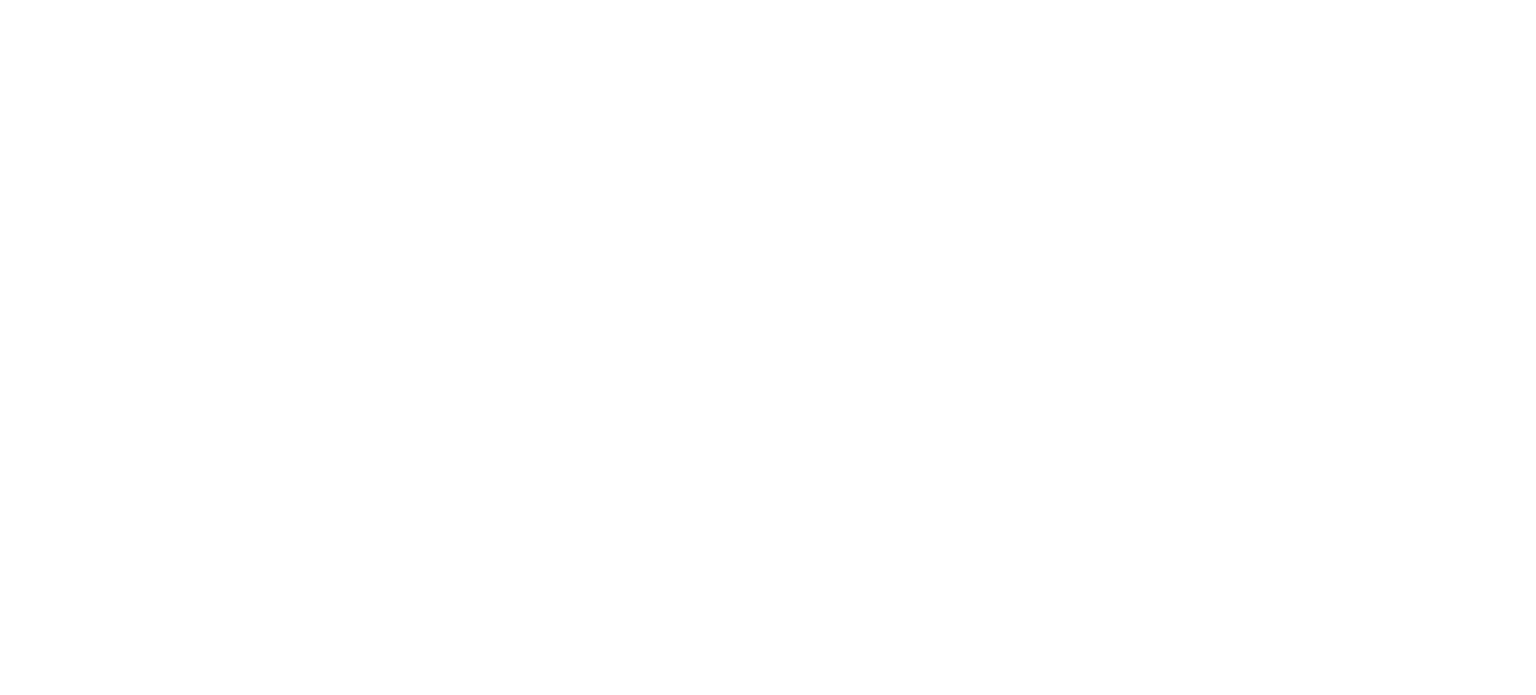 scroll, scrollTop: 0, scrollLeft: 0, axis: both 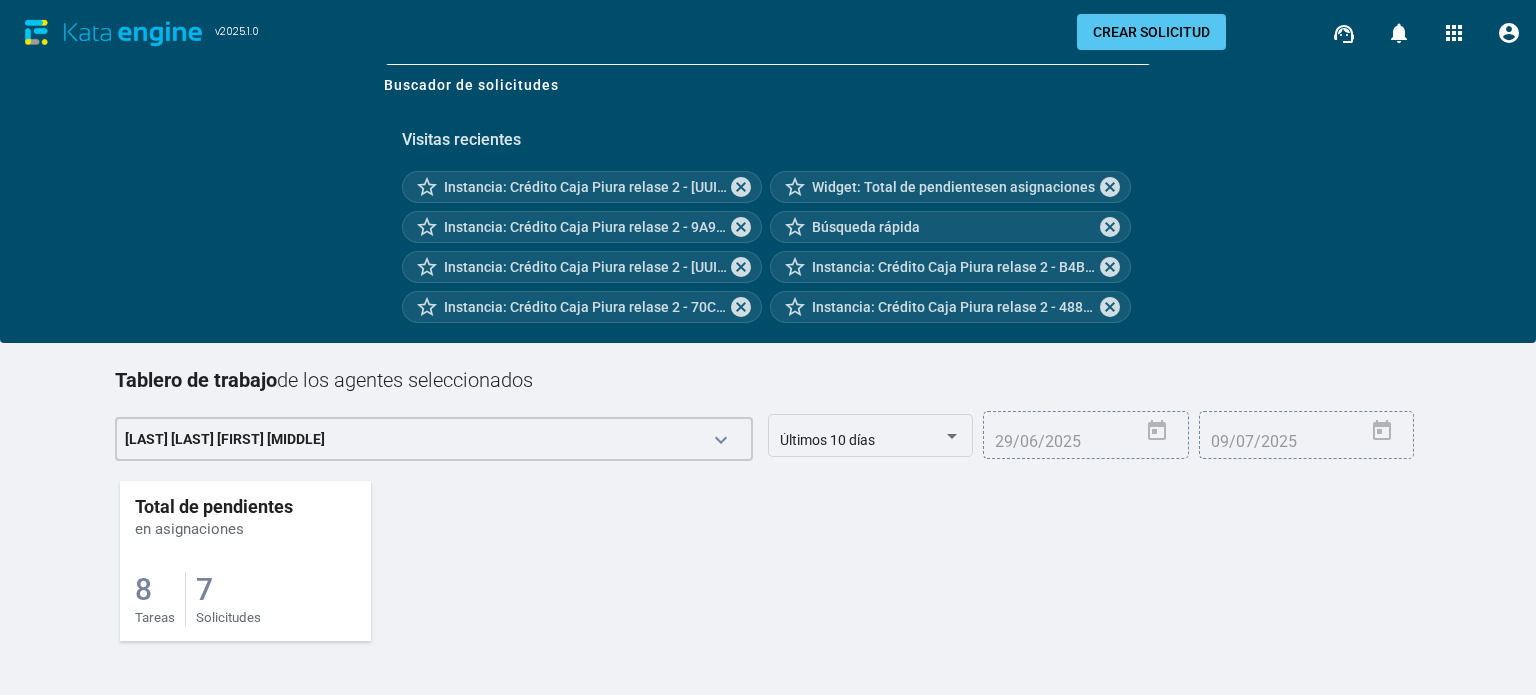 click on "Total de pendientes en asignaciones" at bounding box center (245, 517) 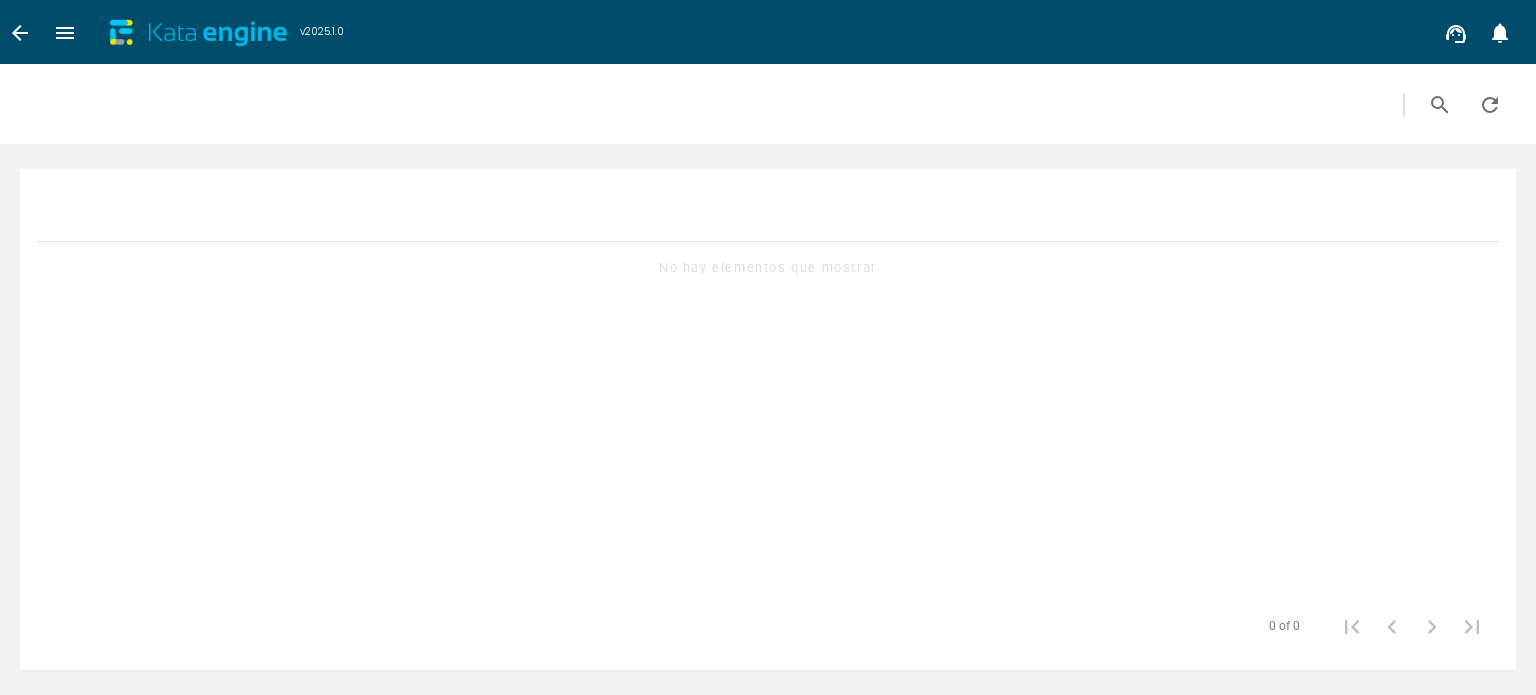 scroll, scrollTop: 0, scrollLeft: 0, axis: both 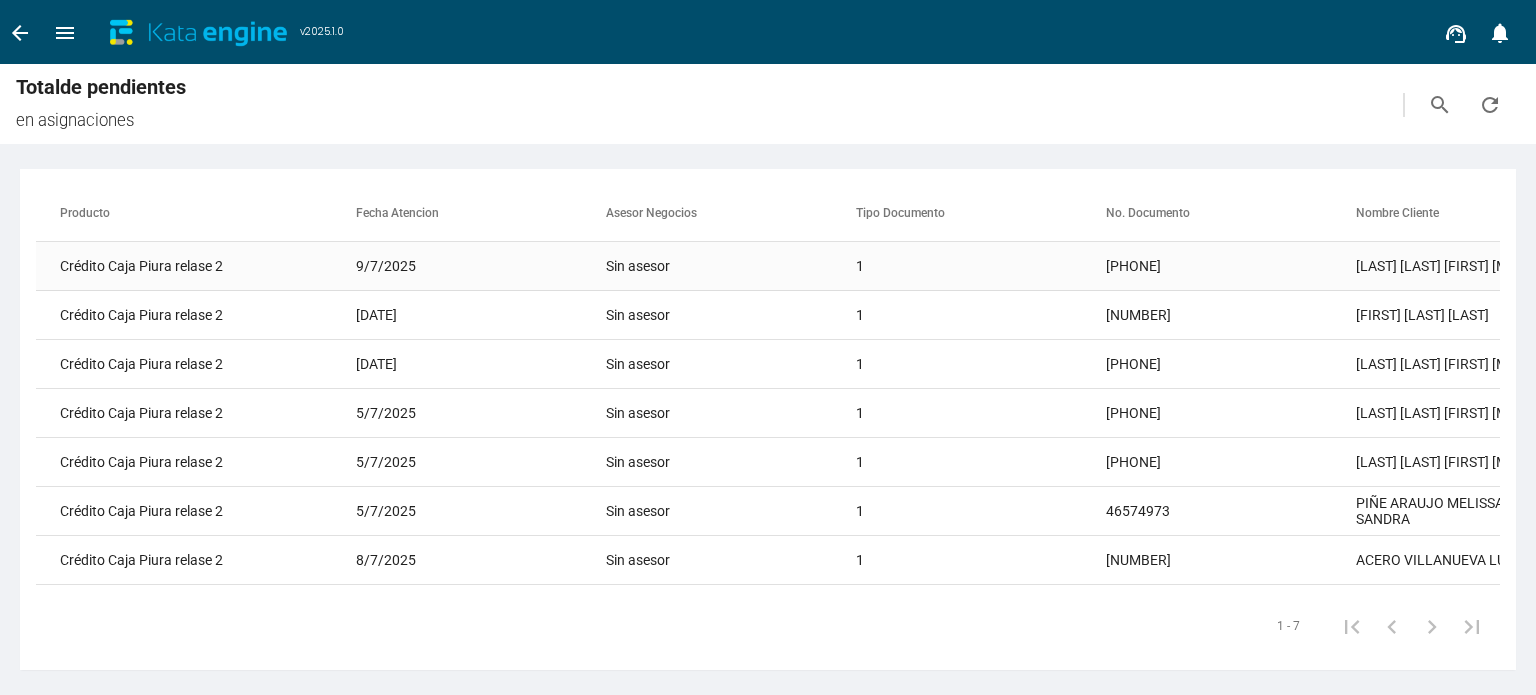 click on "Sin asesor" at bounding box center (731, 266) 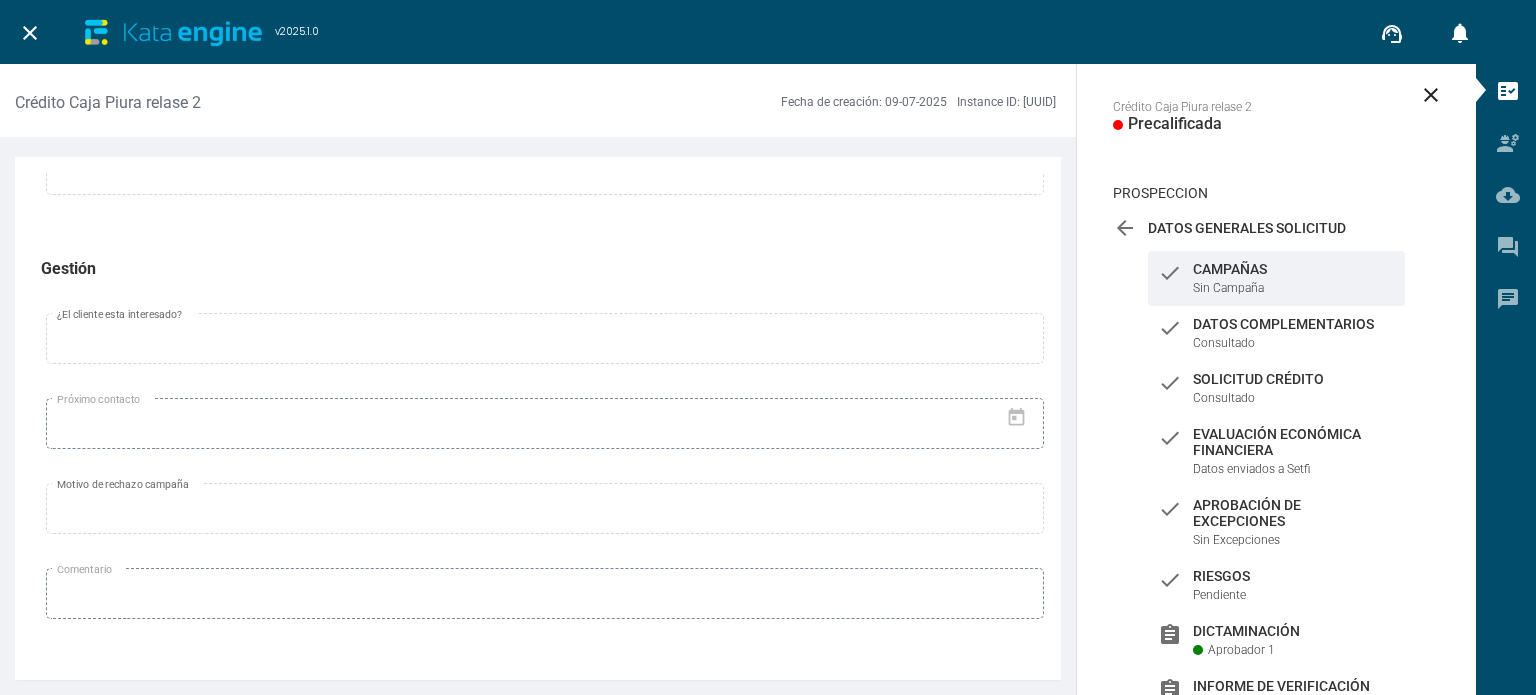 scroll, scrollTop: 1491, scrollLeft: 0, axis: vertical 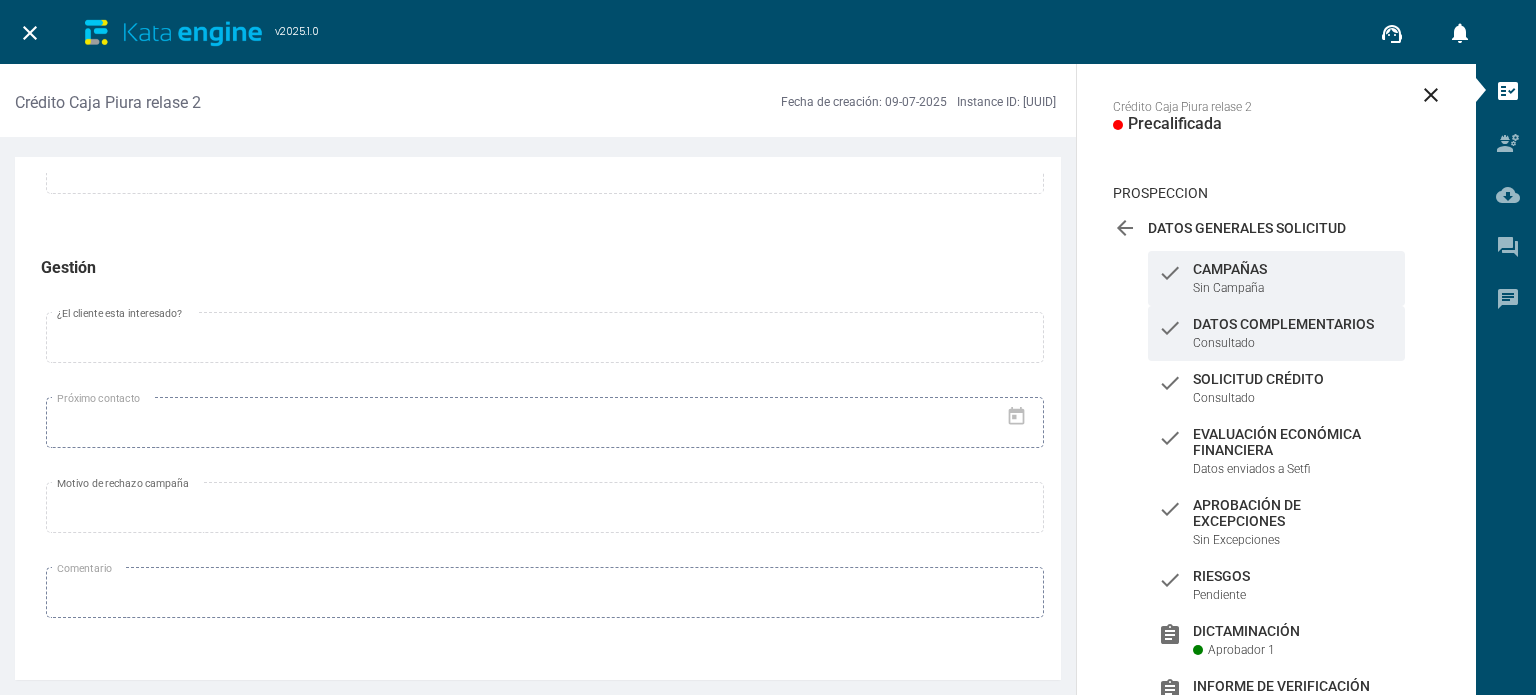 click on "check Datos Complementarios Consultado" at bounding box center [1276, 278] 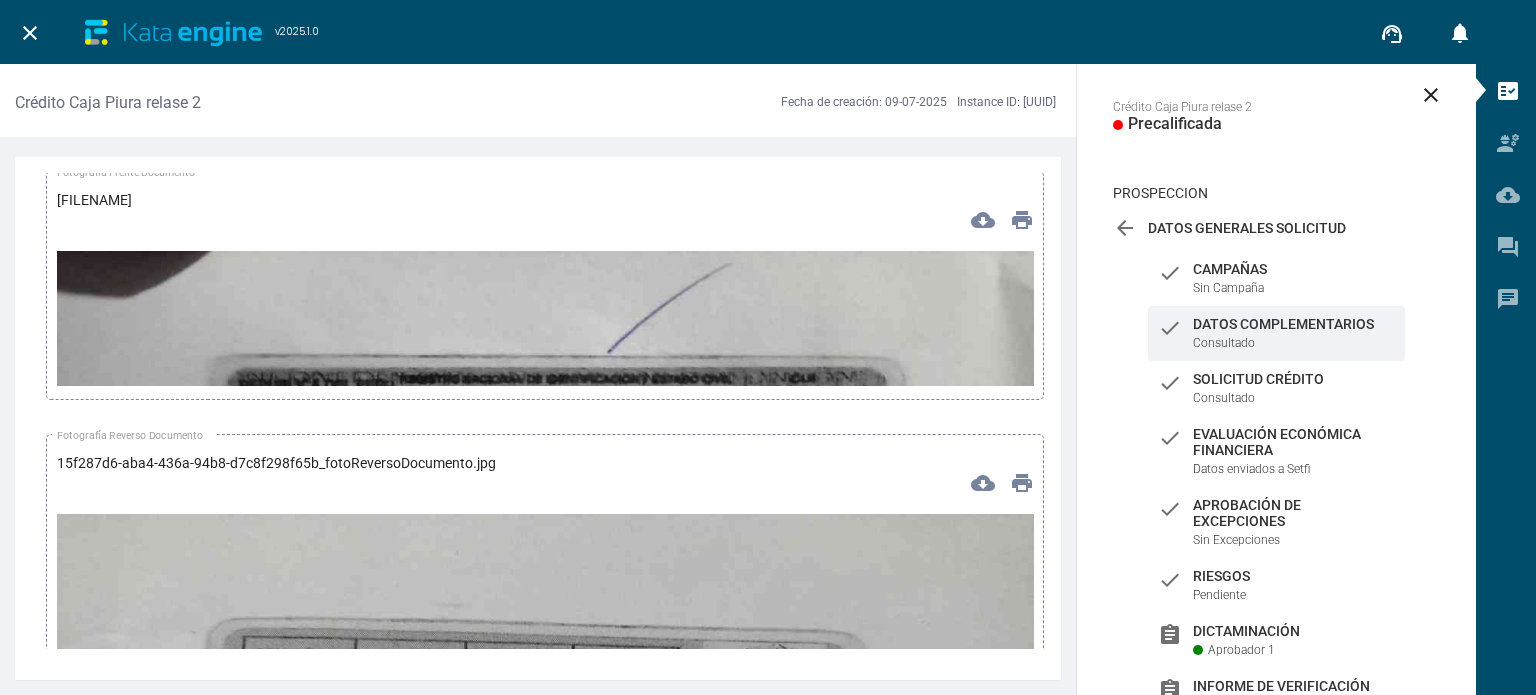 scroll, scrollTop: 5910, scrollLeft: 0, axis: vertical 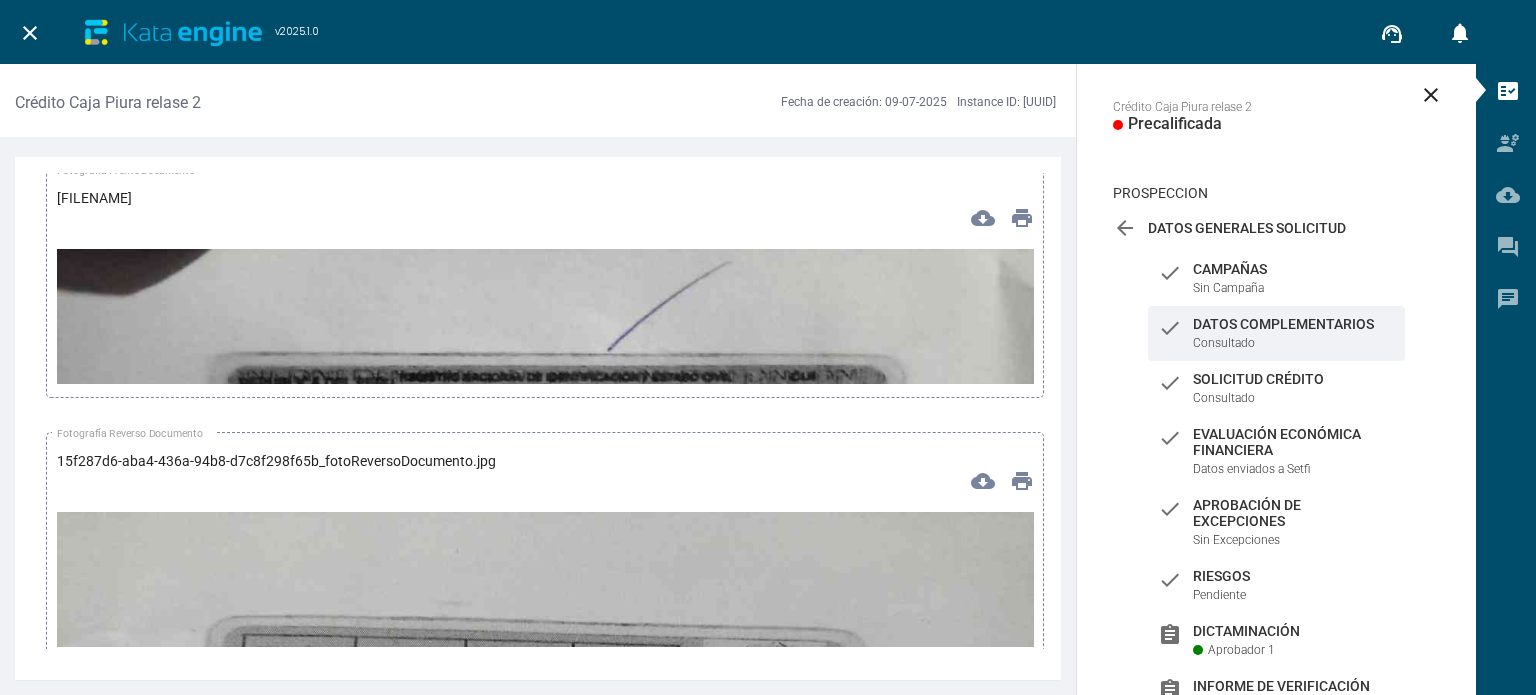click at bounding box center (545, 524) 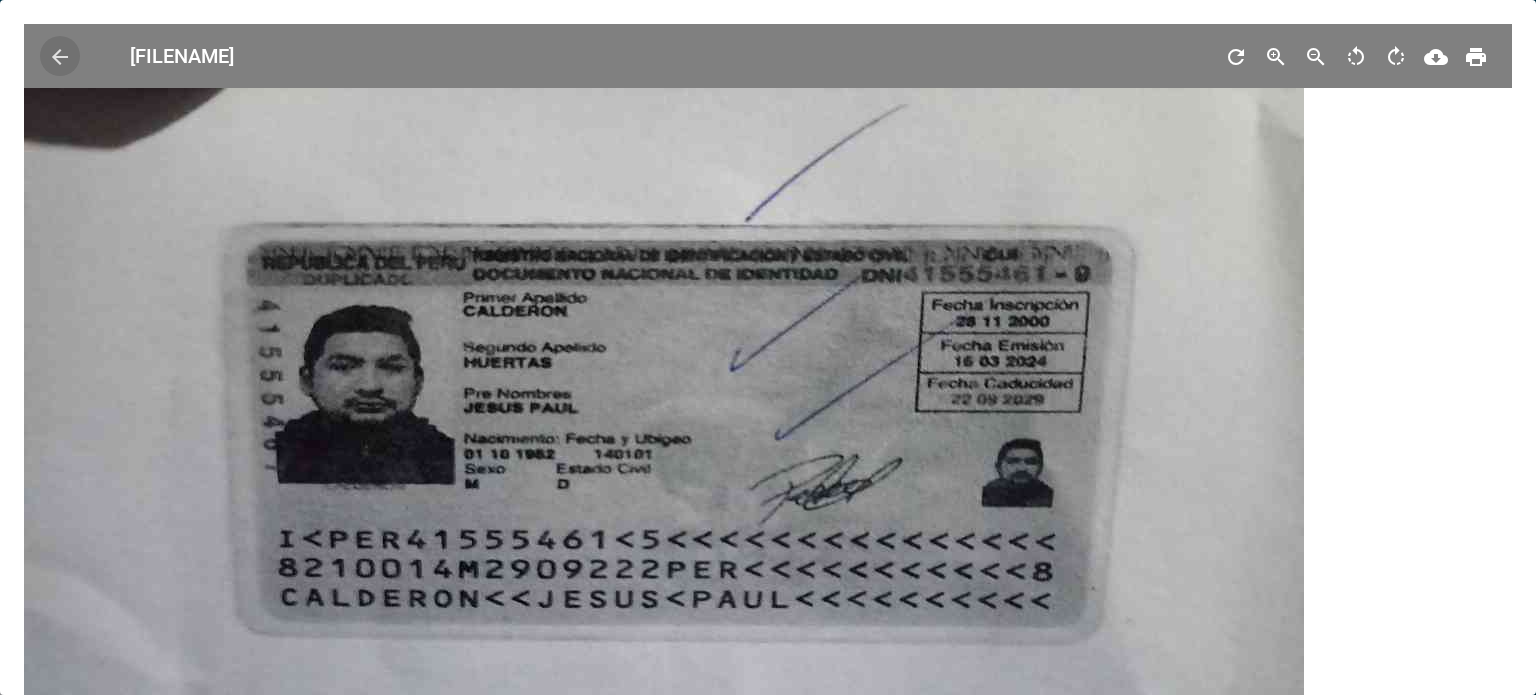type 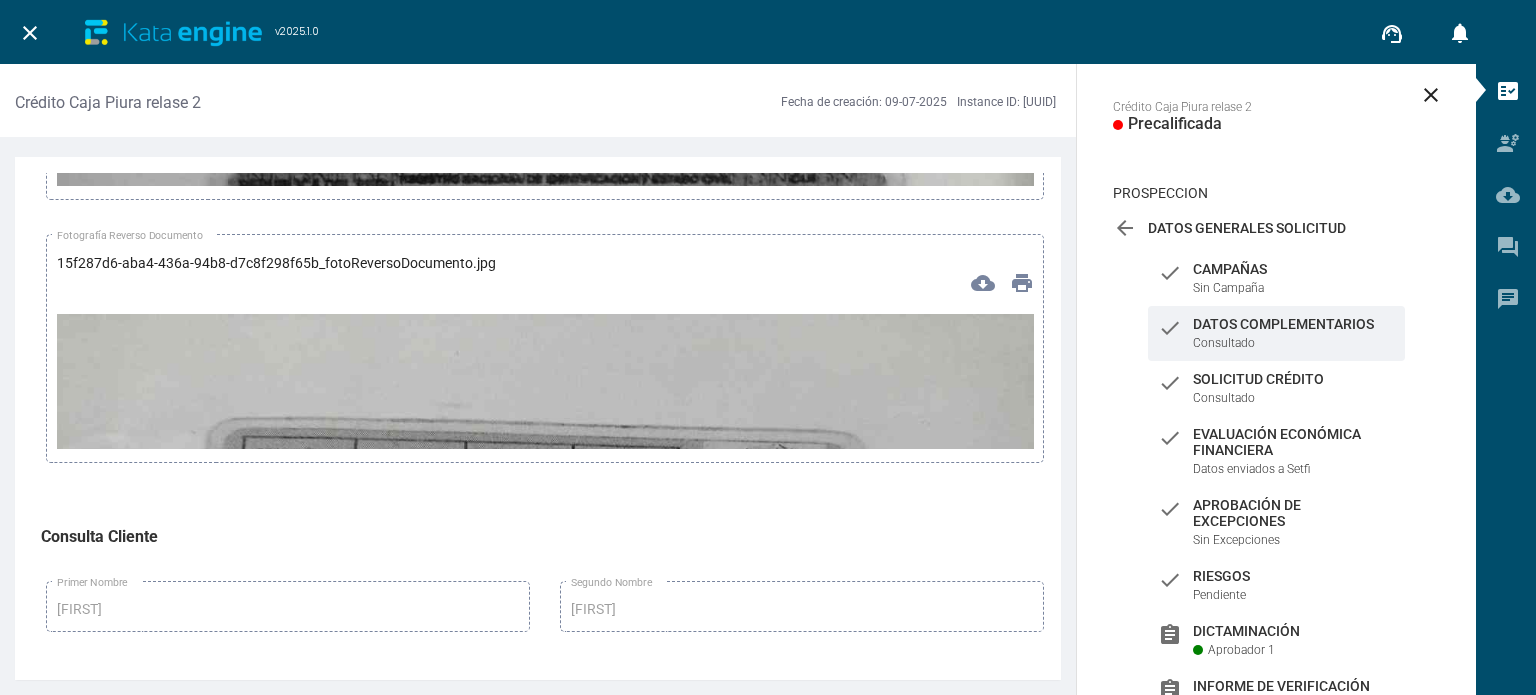 scroll, scrollTop: 6110, scrollLeft: 0, axis: vertical 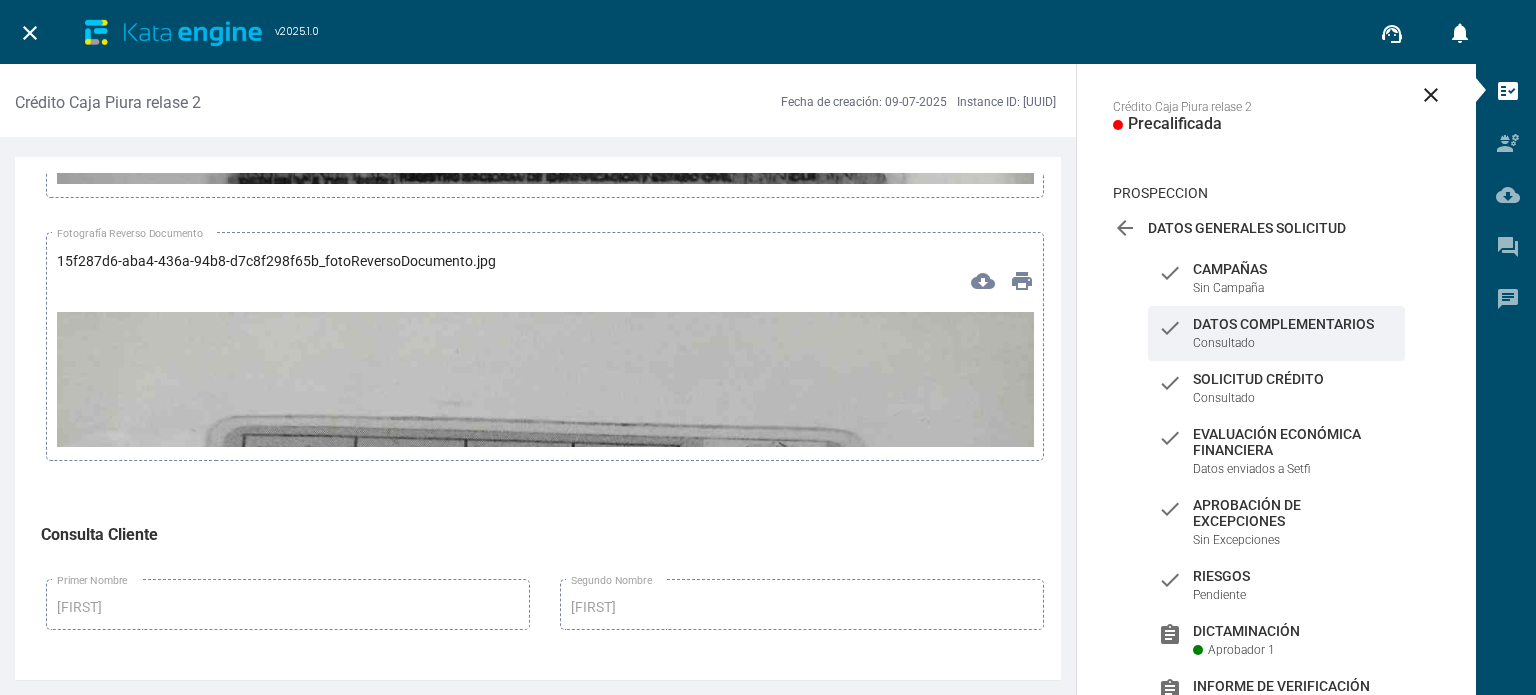 click at bounding box center [545, 587] 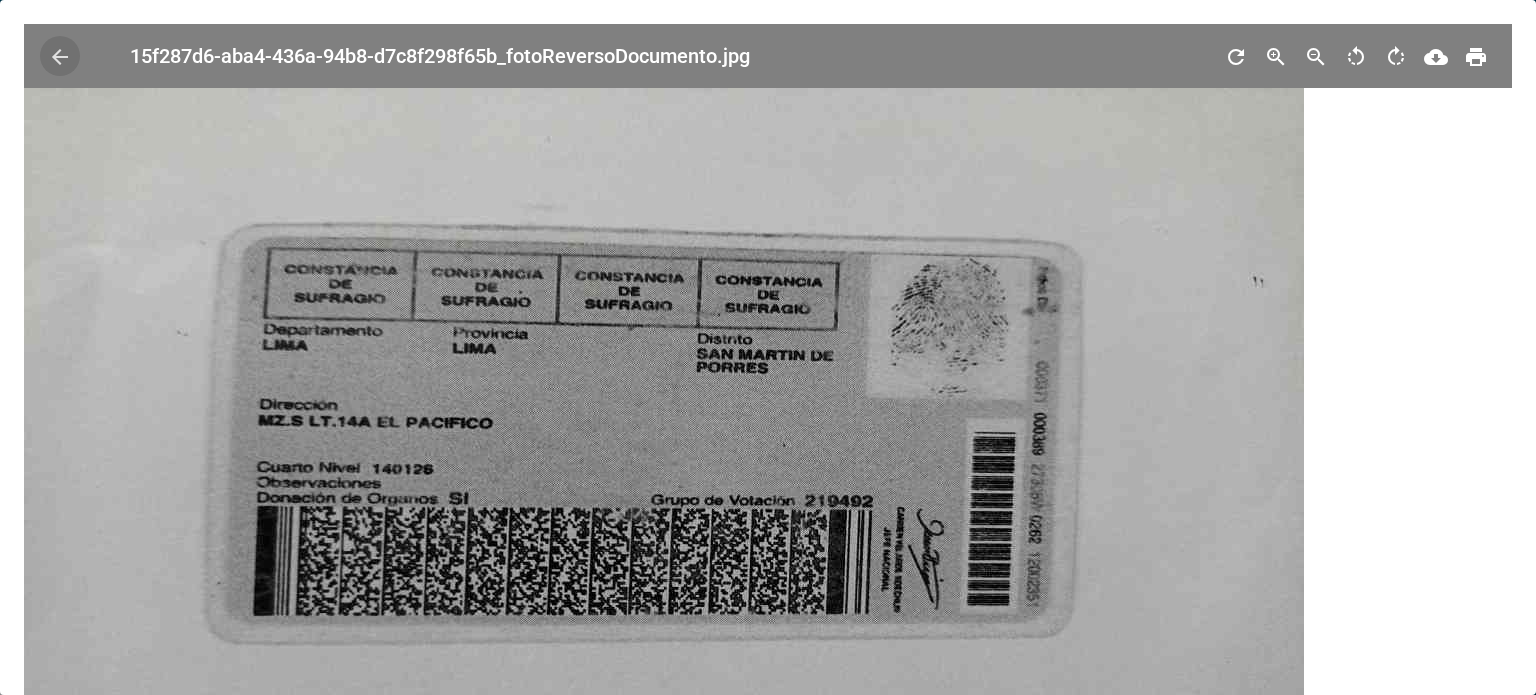 scroll, scrollTop: 46, scrollLeft: 0, axis: vertical 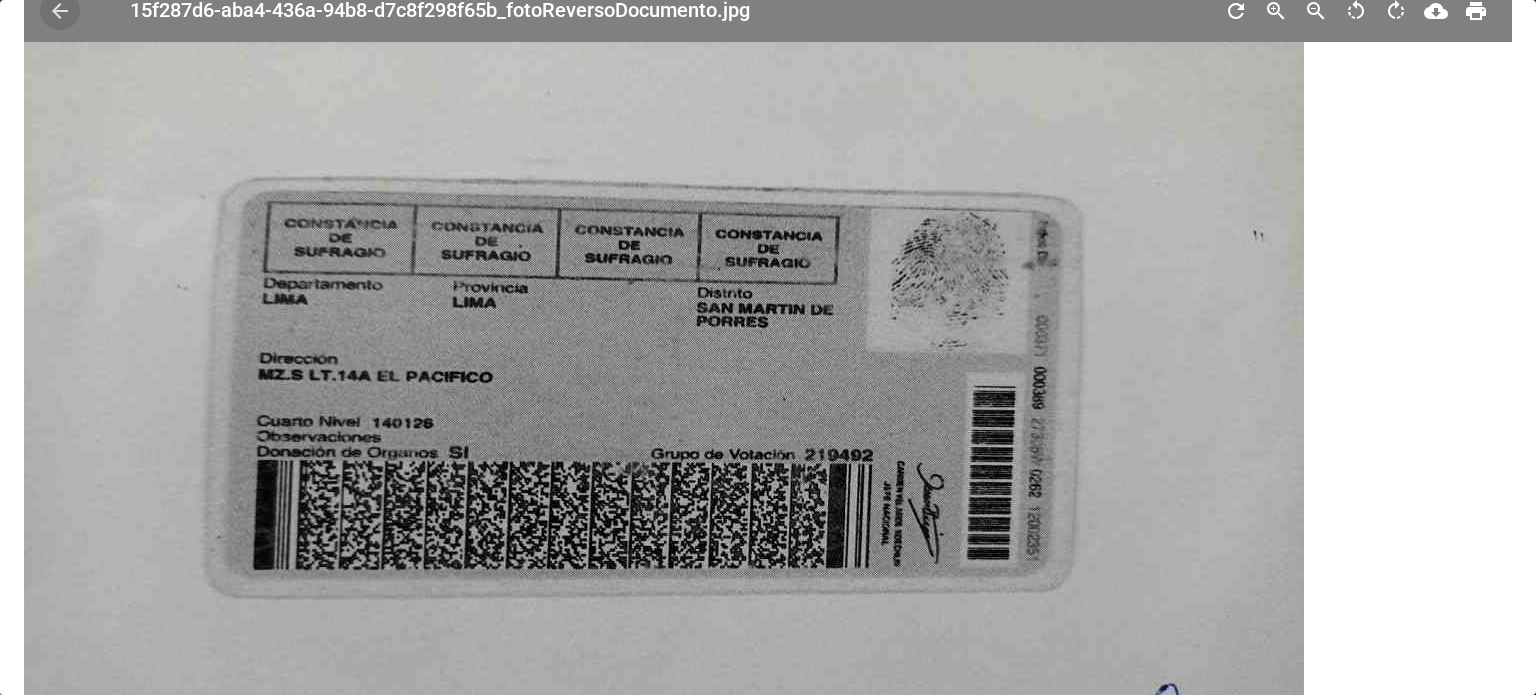 type 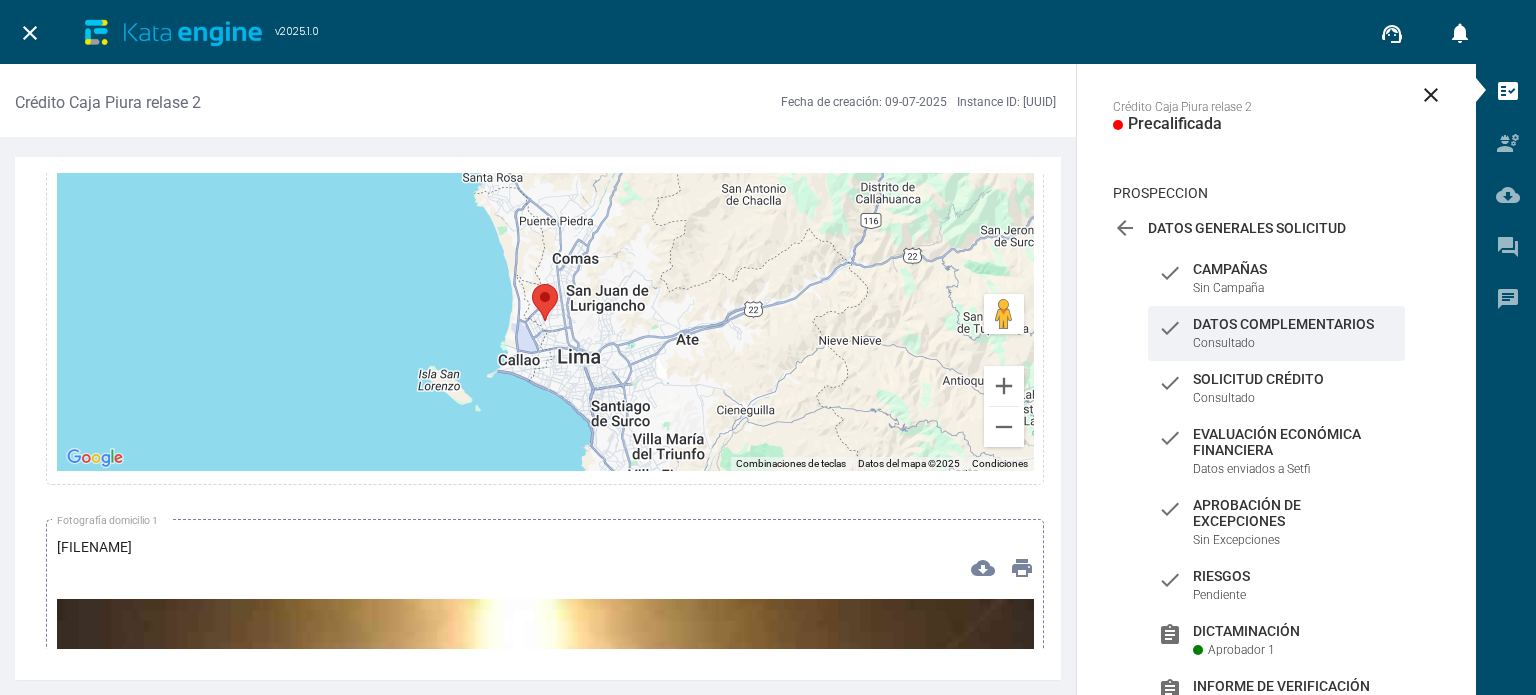 scroll, scrollTop: 7834, scrollLeft: 0, axis: vertical 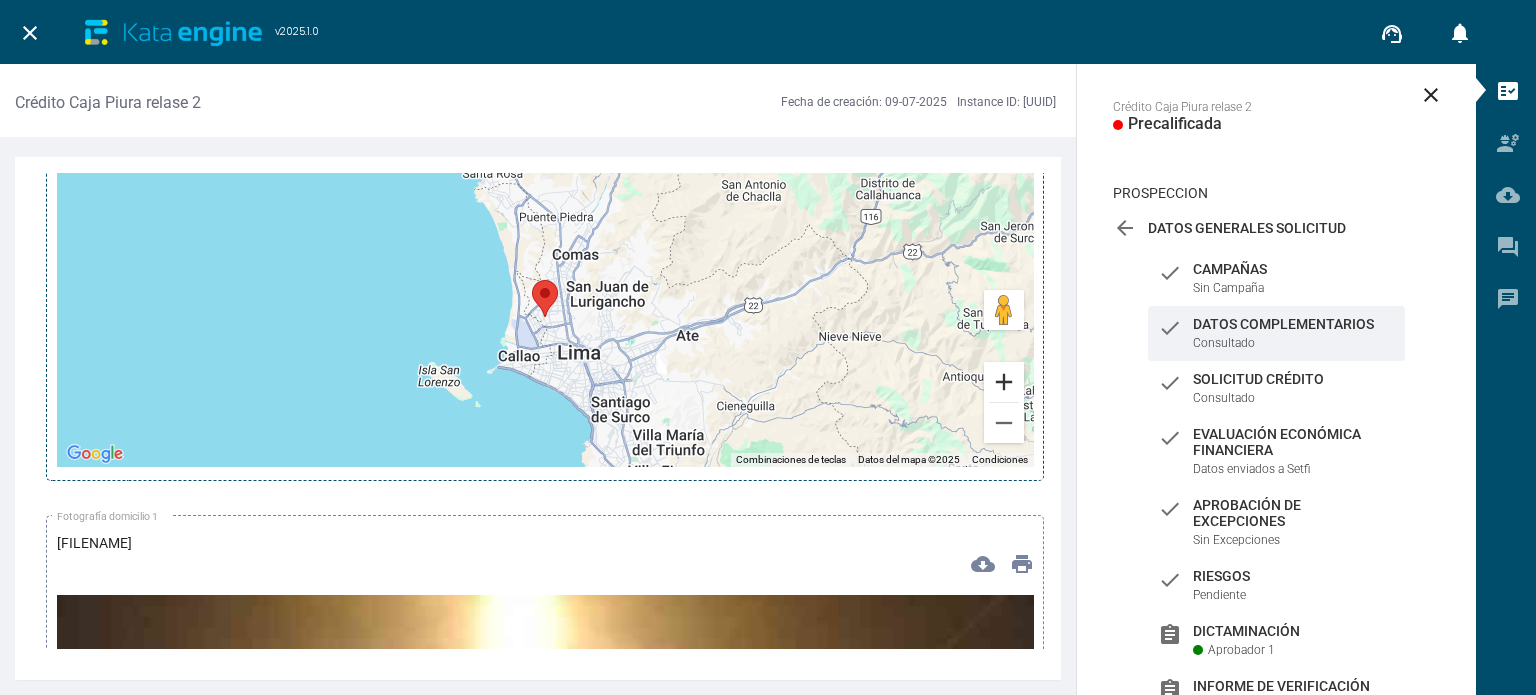 click at bounding box center [1004, 382] 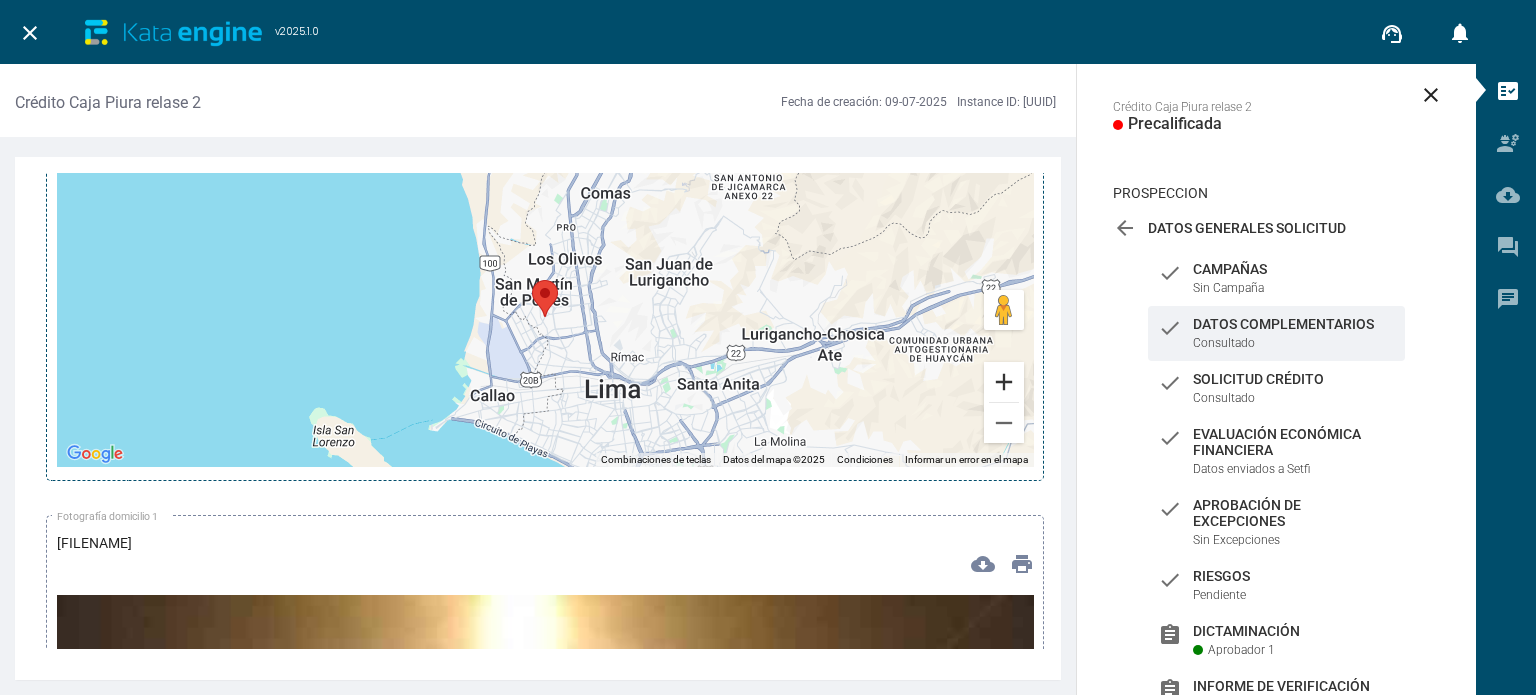click at bounding box center (1004, 382) 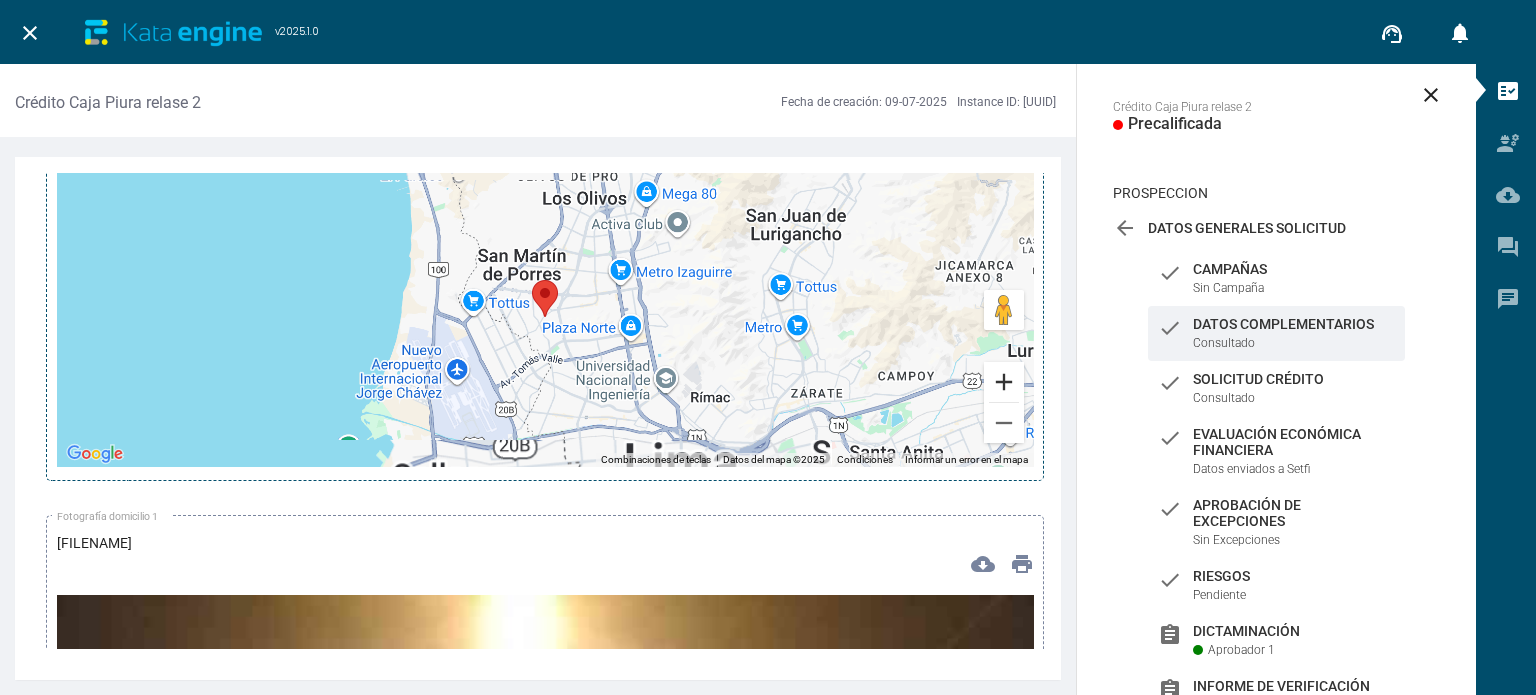 click at bounding box center (1004, 382) 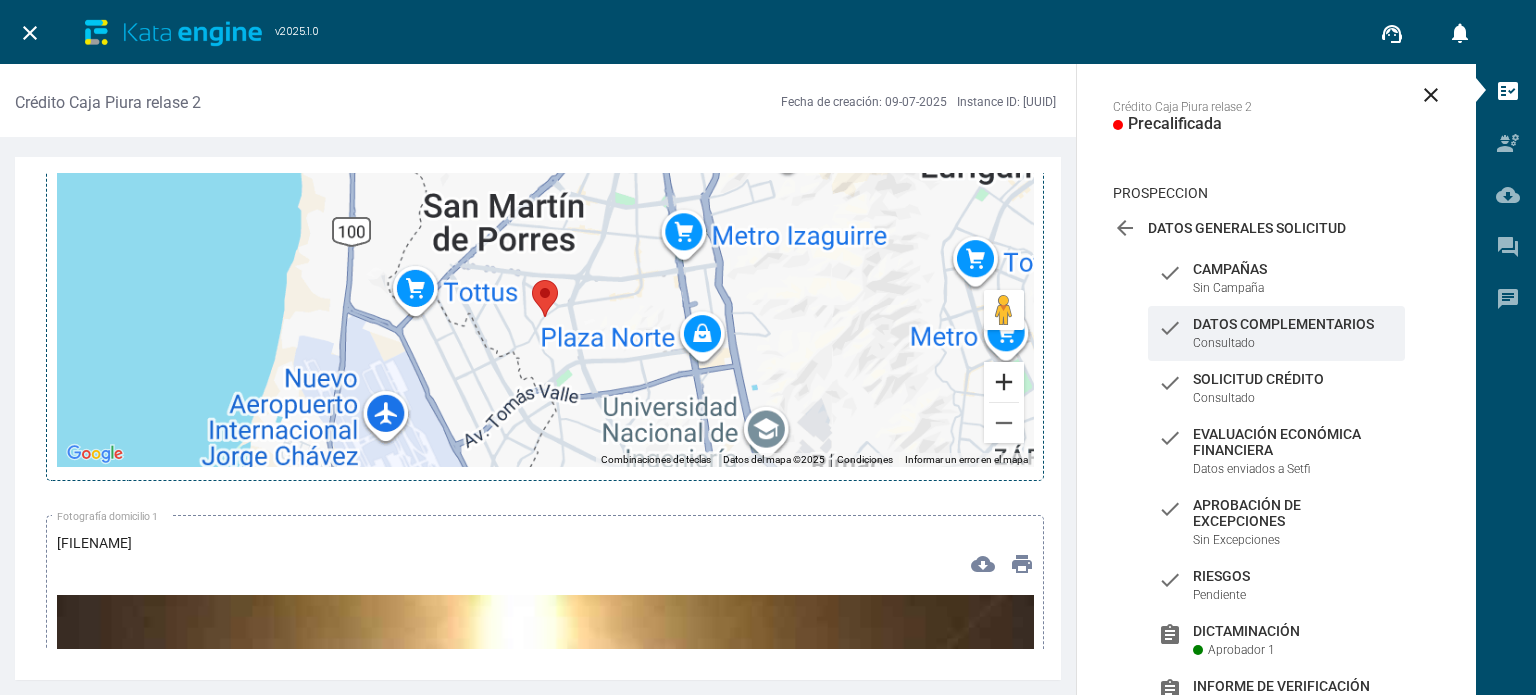click at bounding box center [1004, 382] 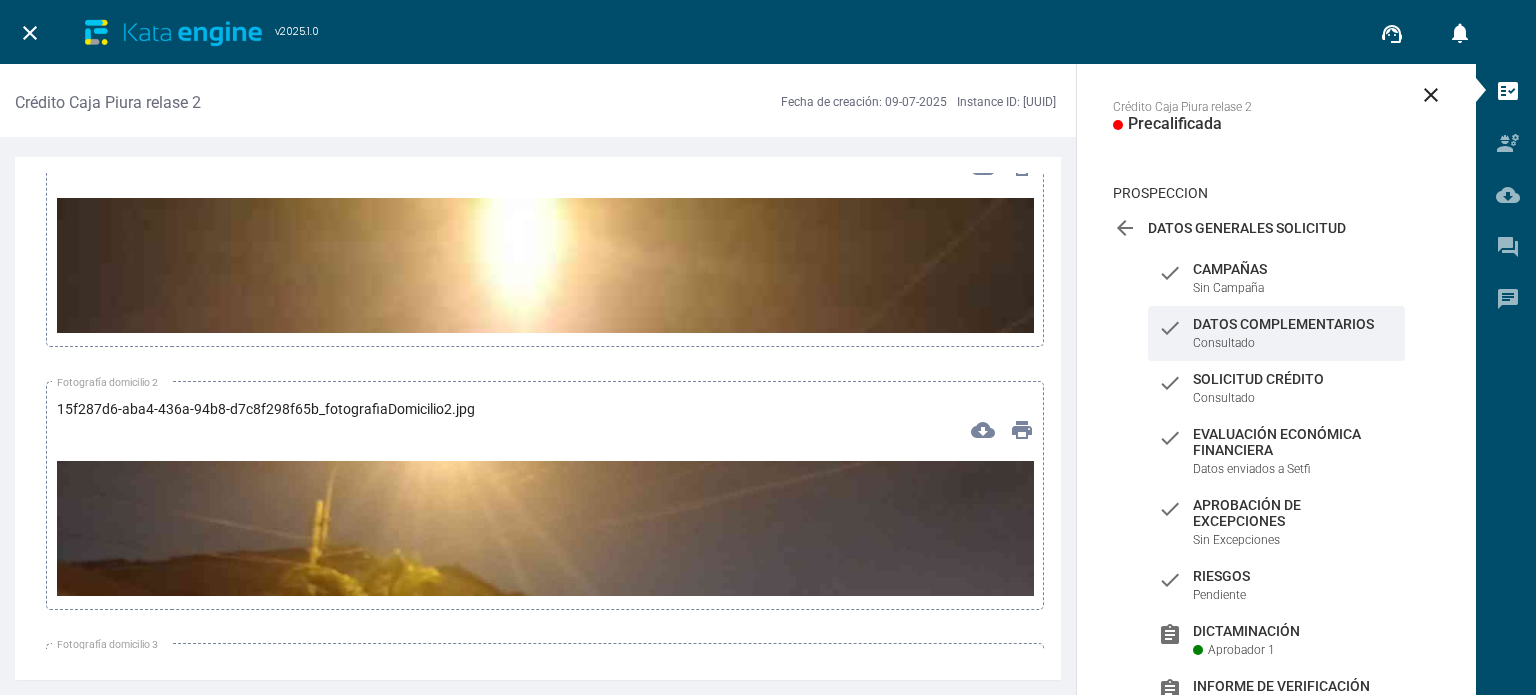scroll, scrollTop: 8239, scrollLeft: 0, axis: vertical 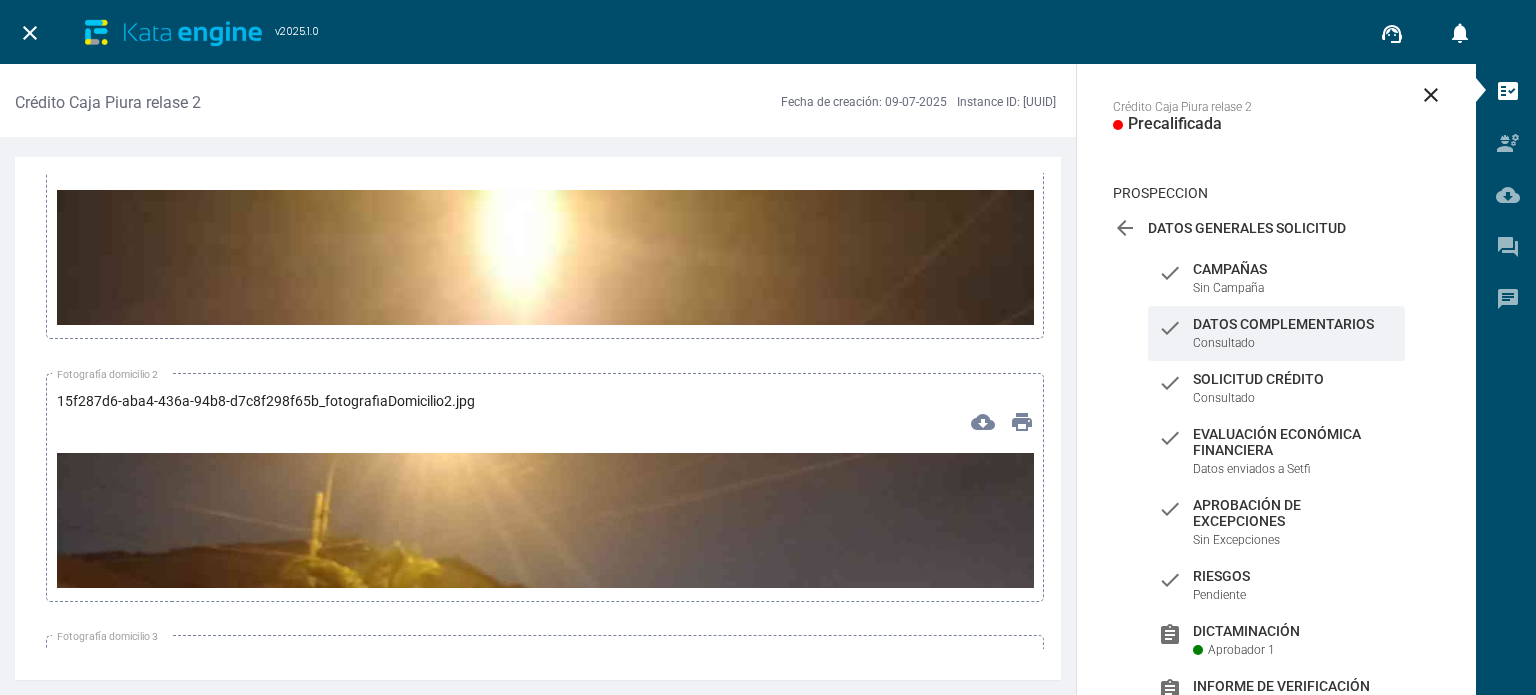 click at bounding box center [545, 1058] 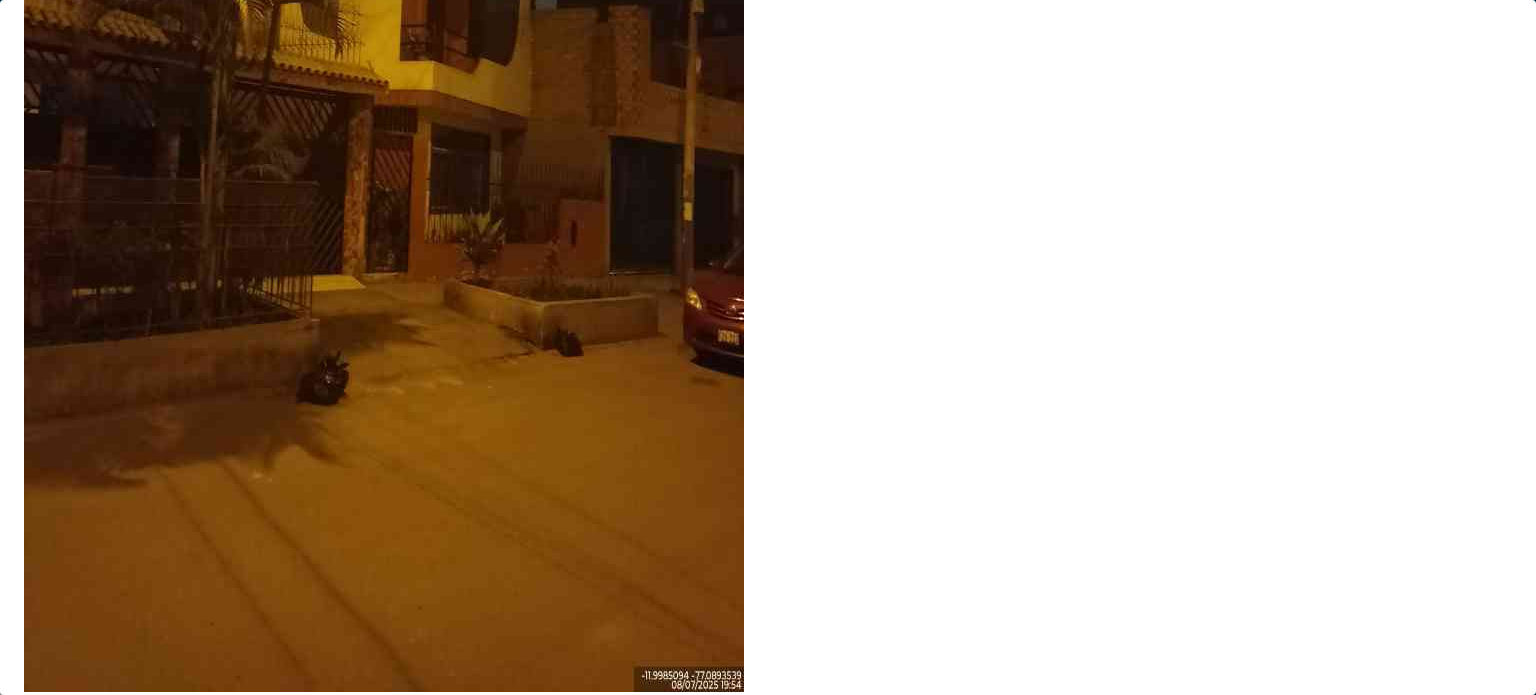 scroll, scrollTop: 415, scrollLeft: 0, axis: vertical 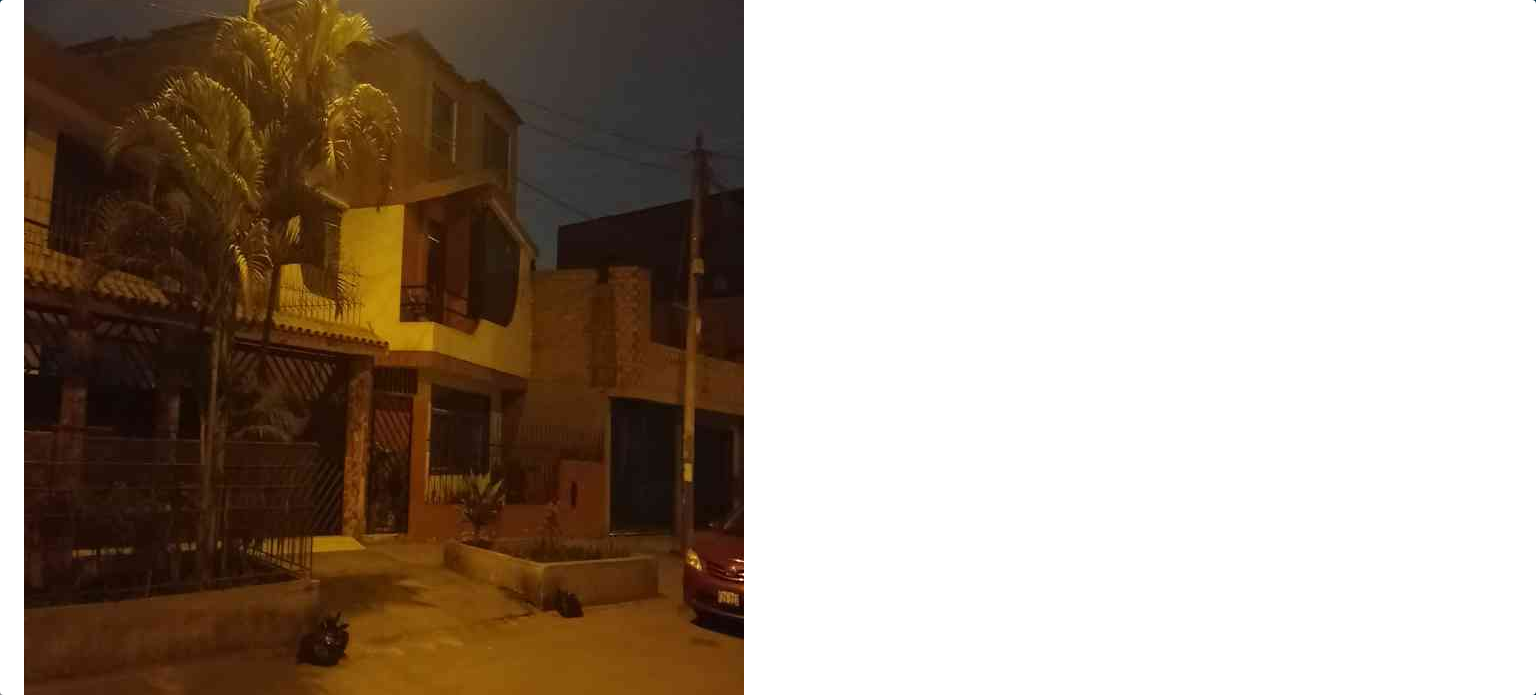 type 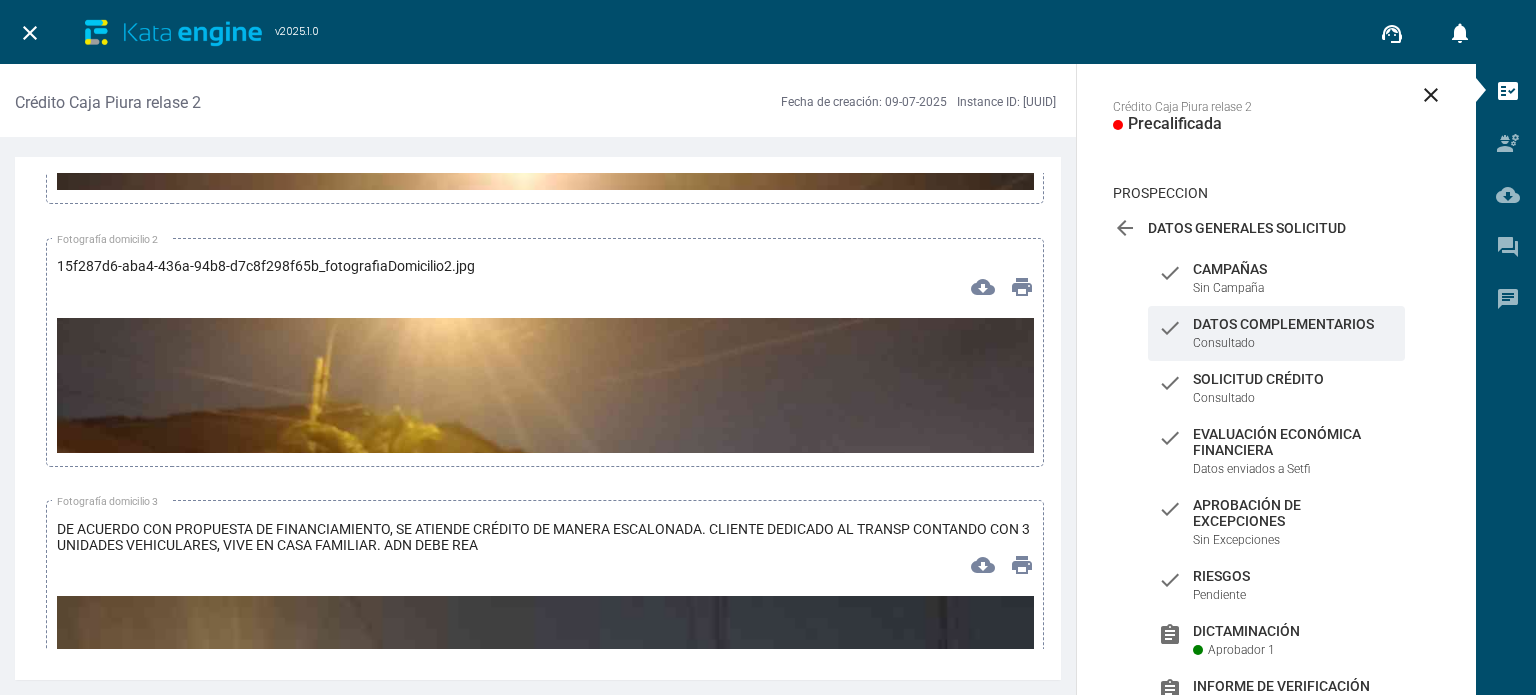 scroll, scrollTop: 8376, scrollLeft: 0, axis: vertical 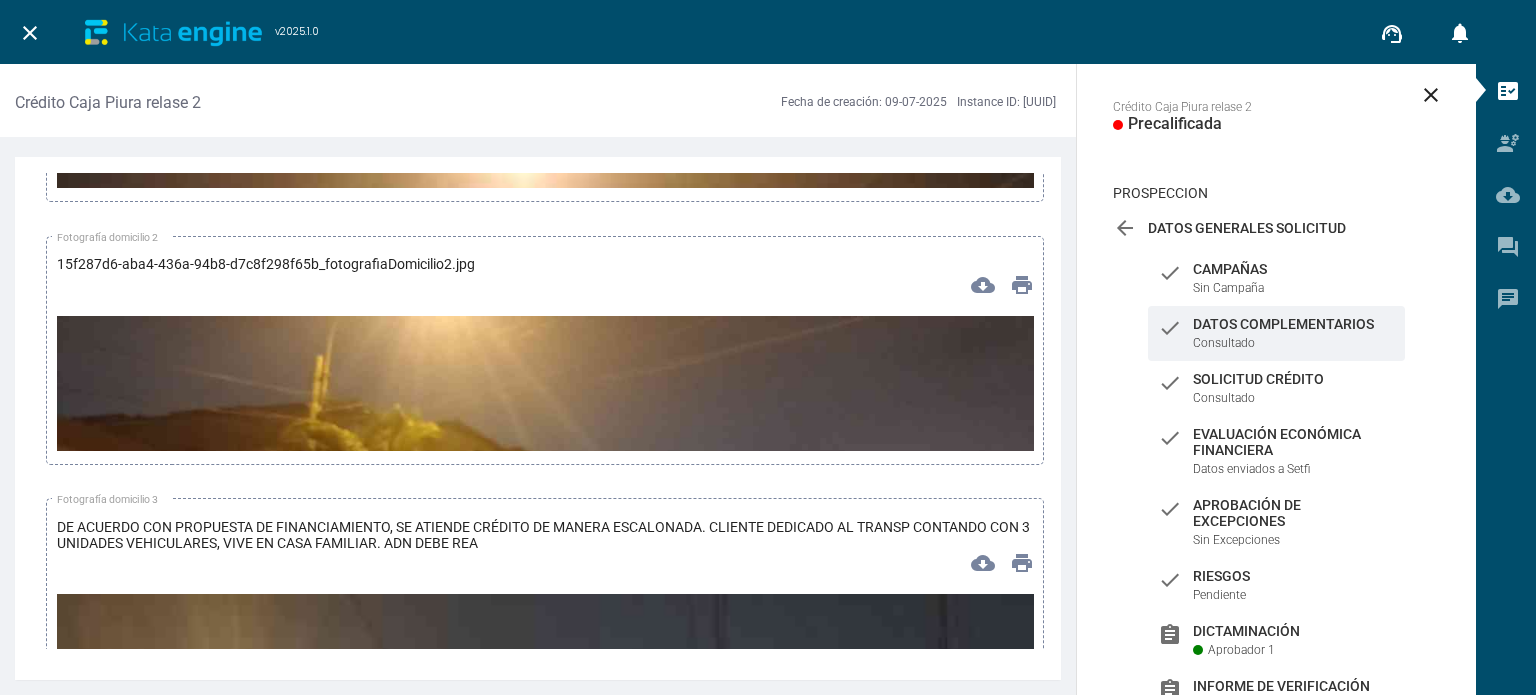 click at bounding box center [545, 591] 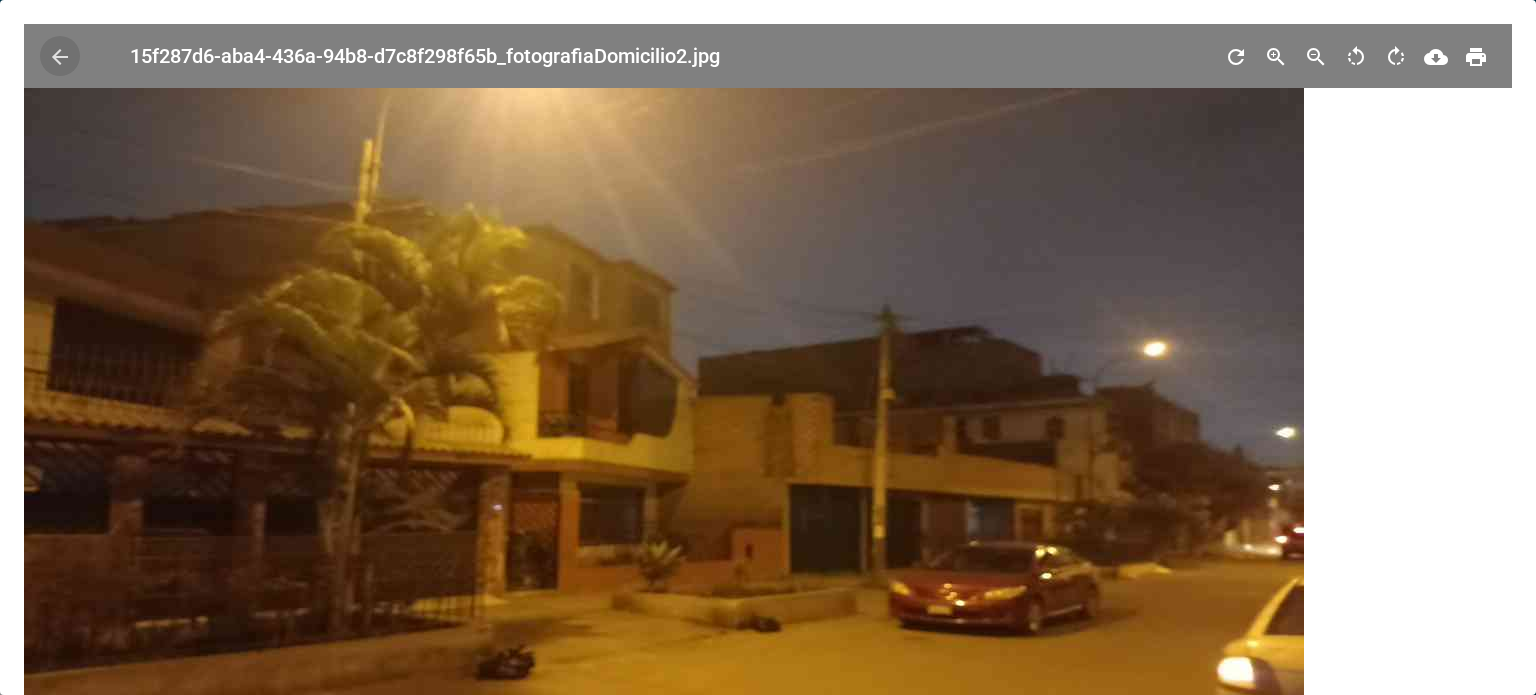 type 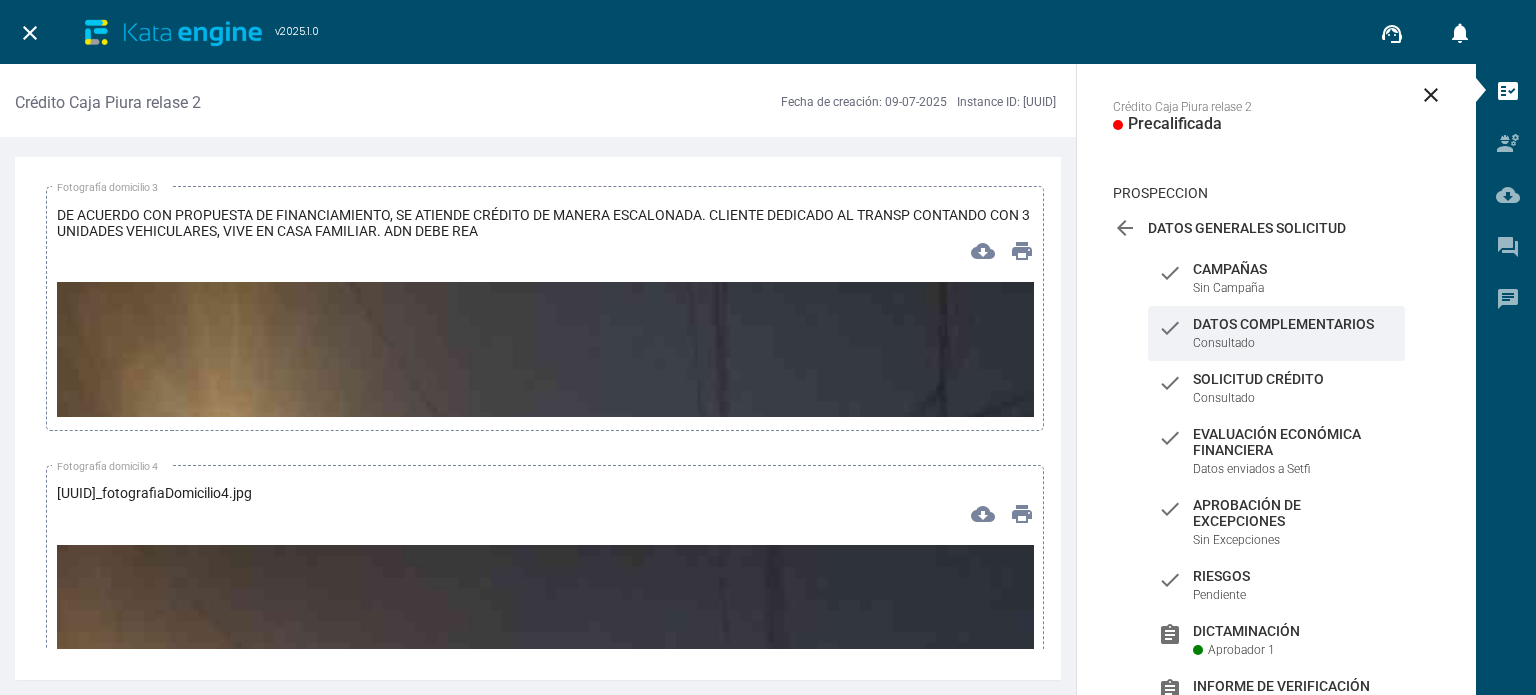 scroll, scrollTop: 8704, scrollLeft: 0, axis: vertical 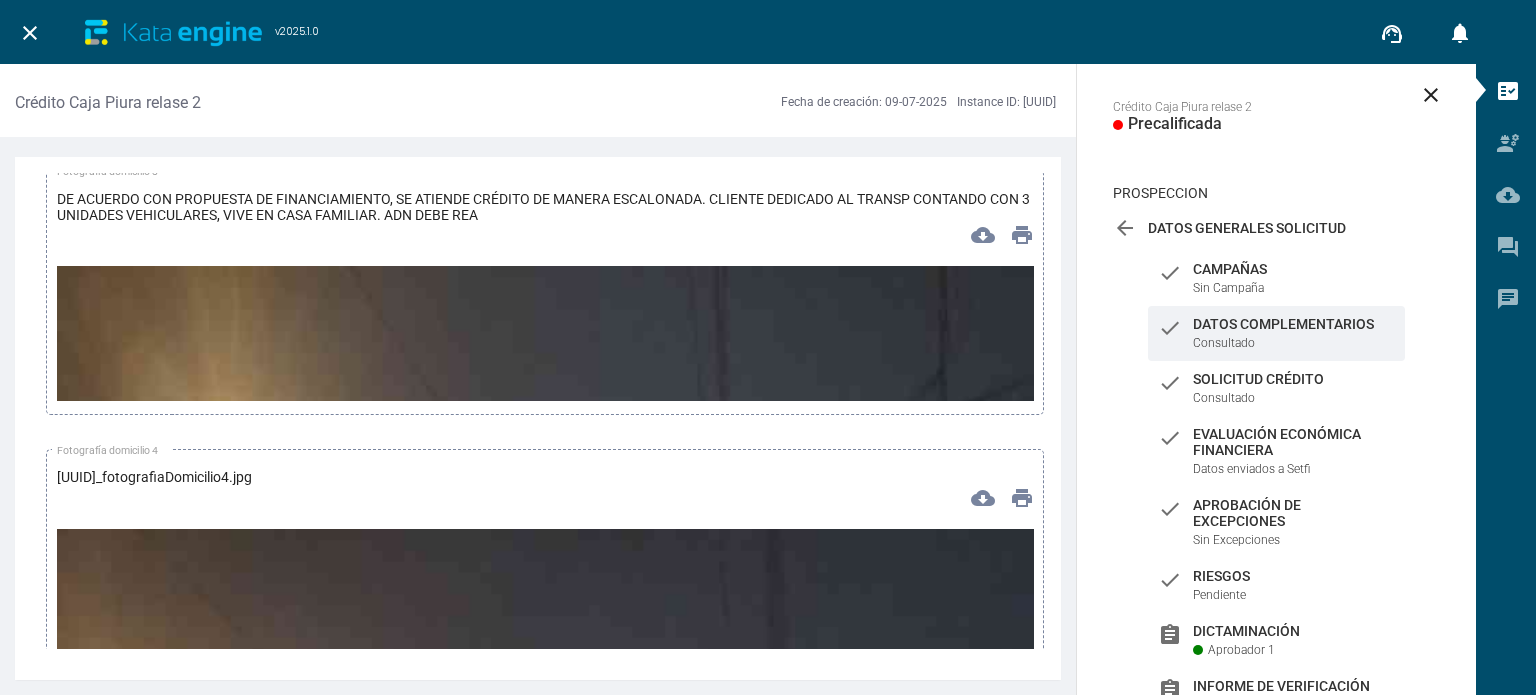 click at bounding box center (545, 1134) 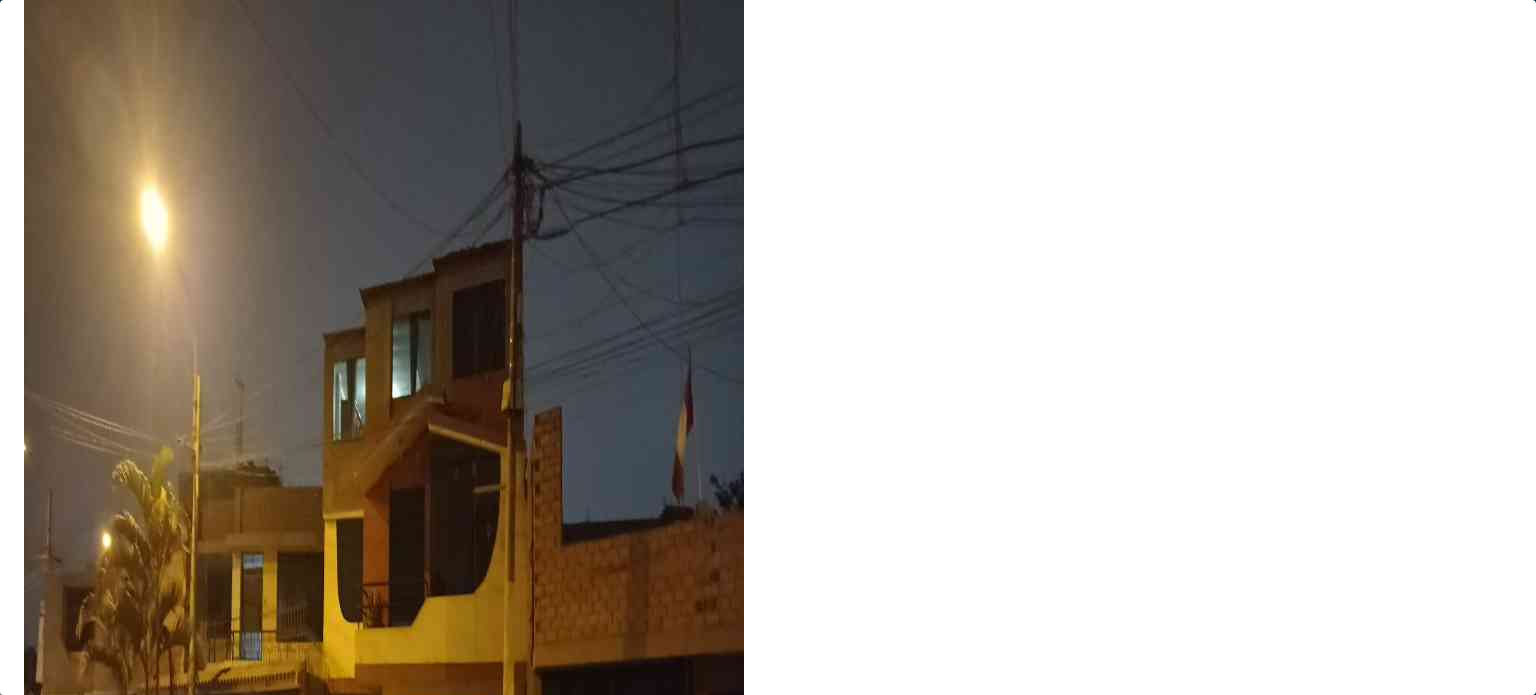 scroll, scrollTop: 91, scrollLeft: 0, axis: vertical 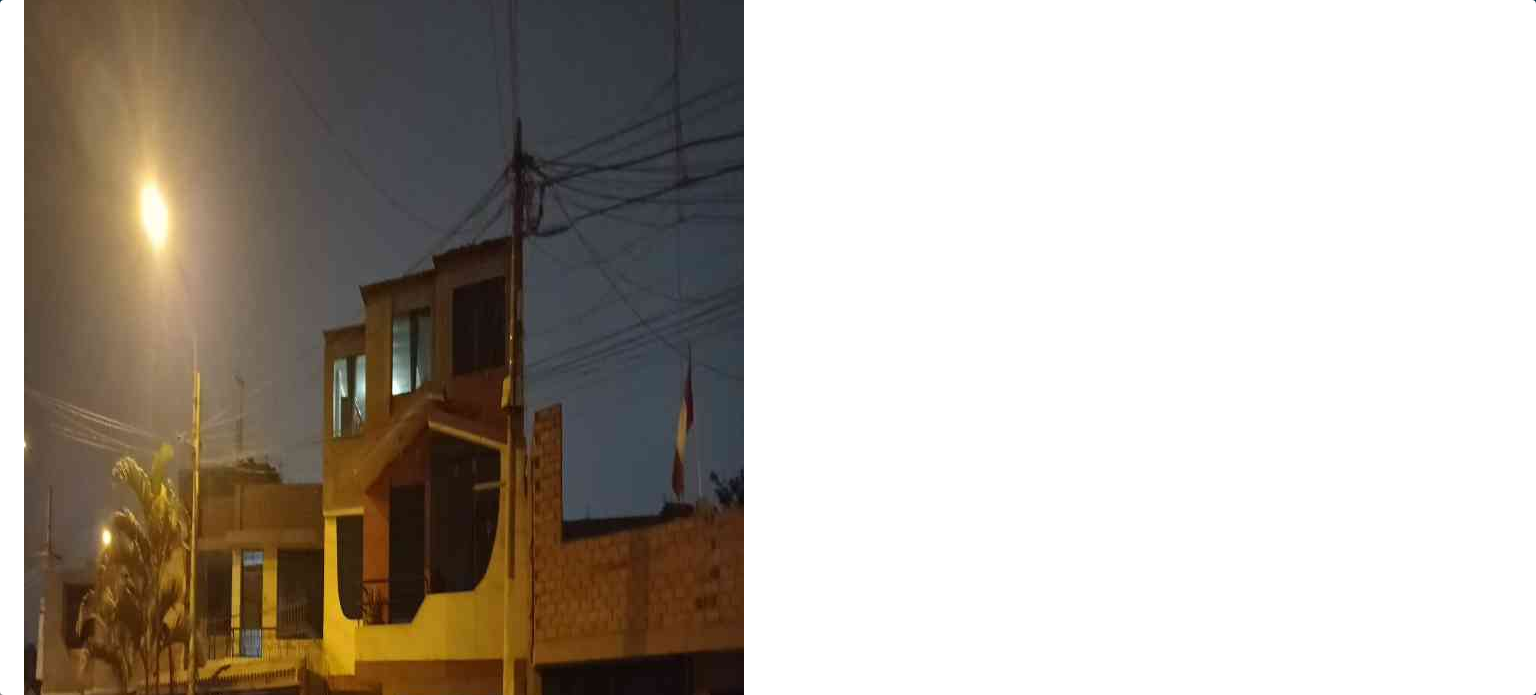 type 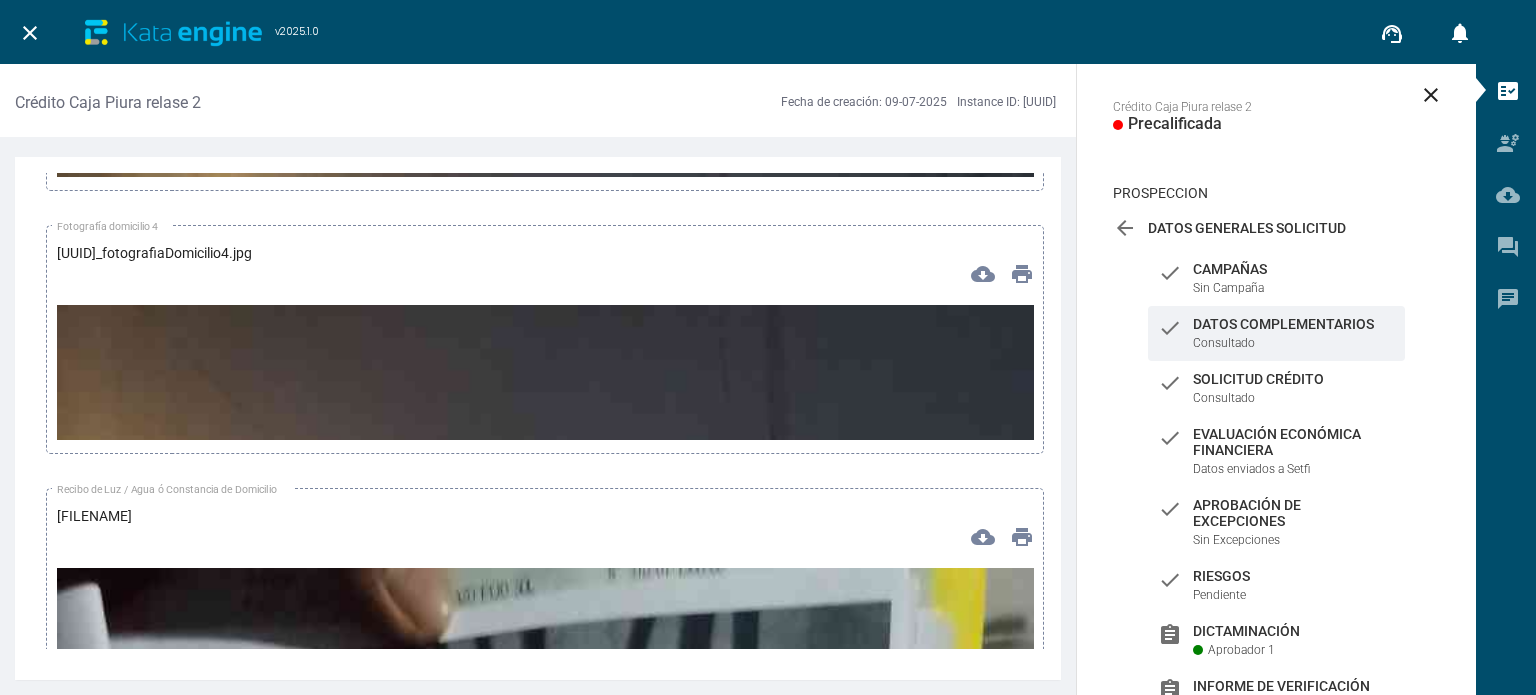 scroll, scrollTop: 8932, scrollLeft: 0, axis: vertical 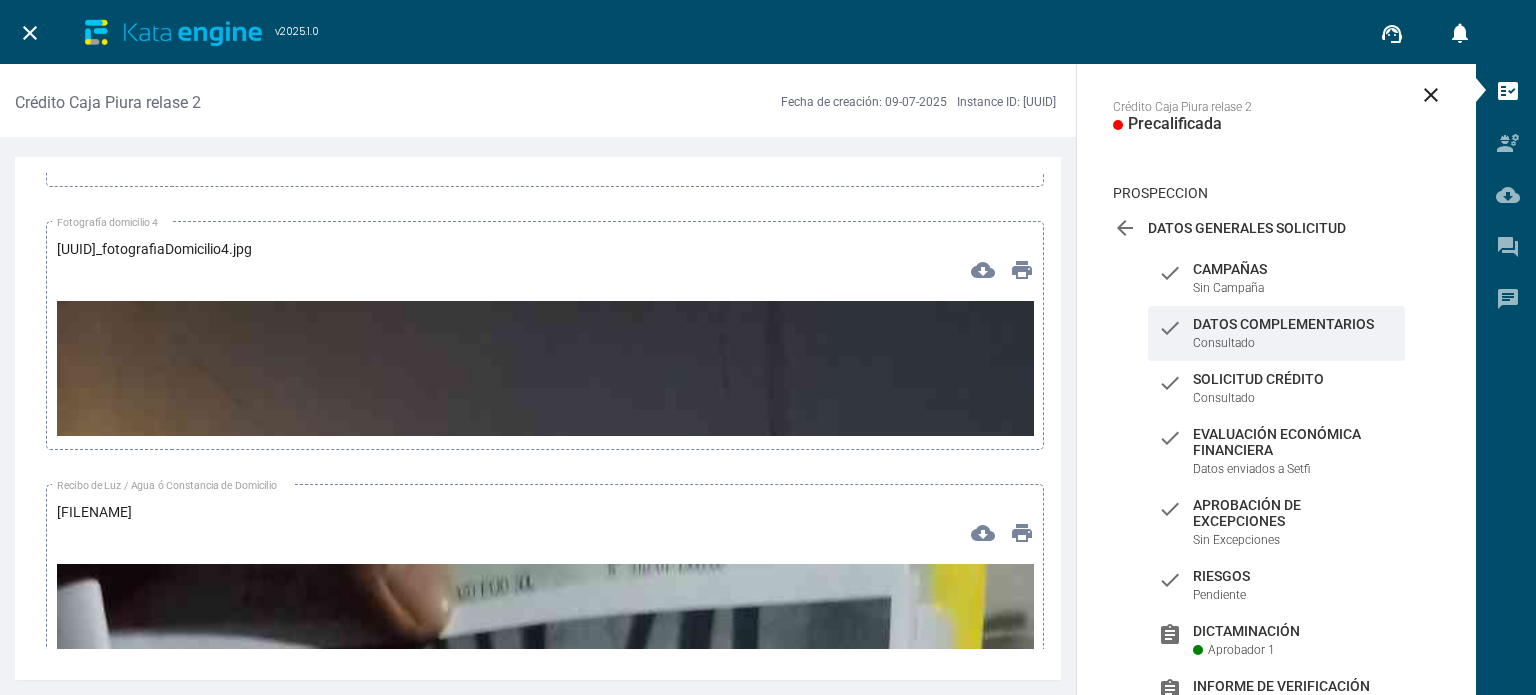 click at bounding box center [545, 1169] 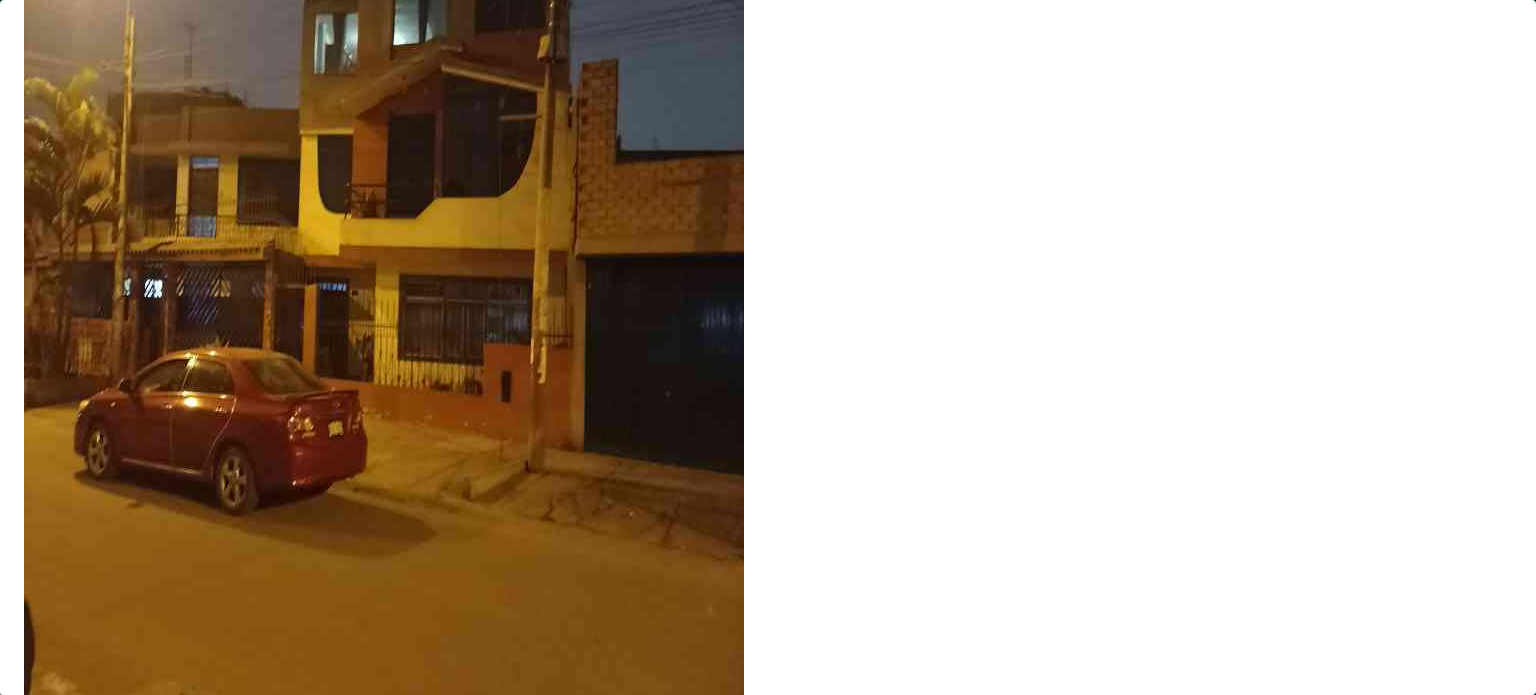 type 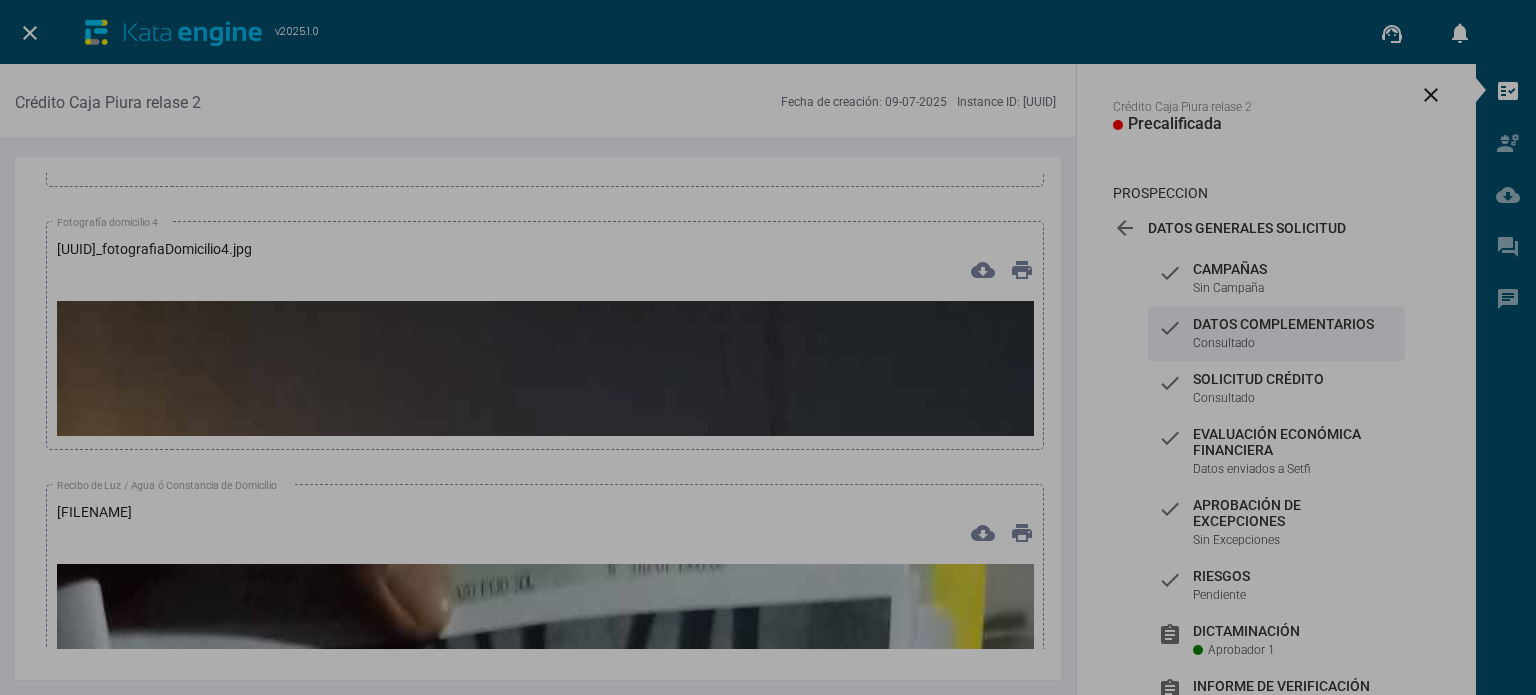 scroll, scrollTop: 474, scrollLeft: 0, axis: vertical 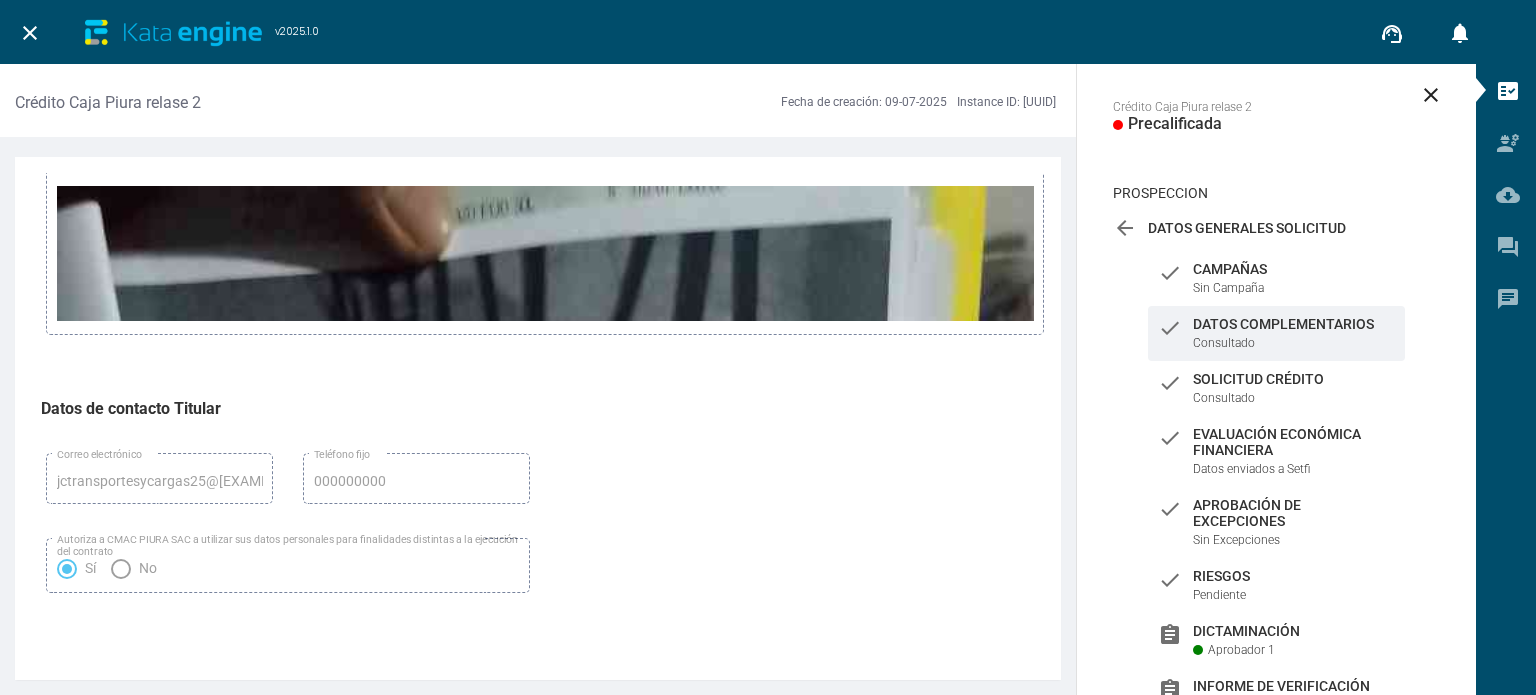 click at bounding box center [545, 1054] 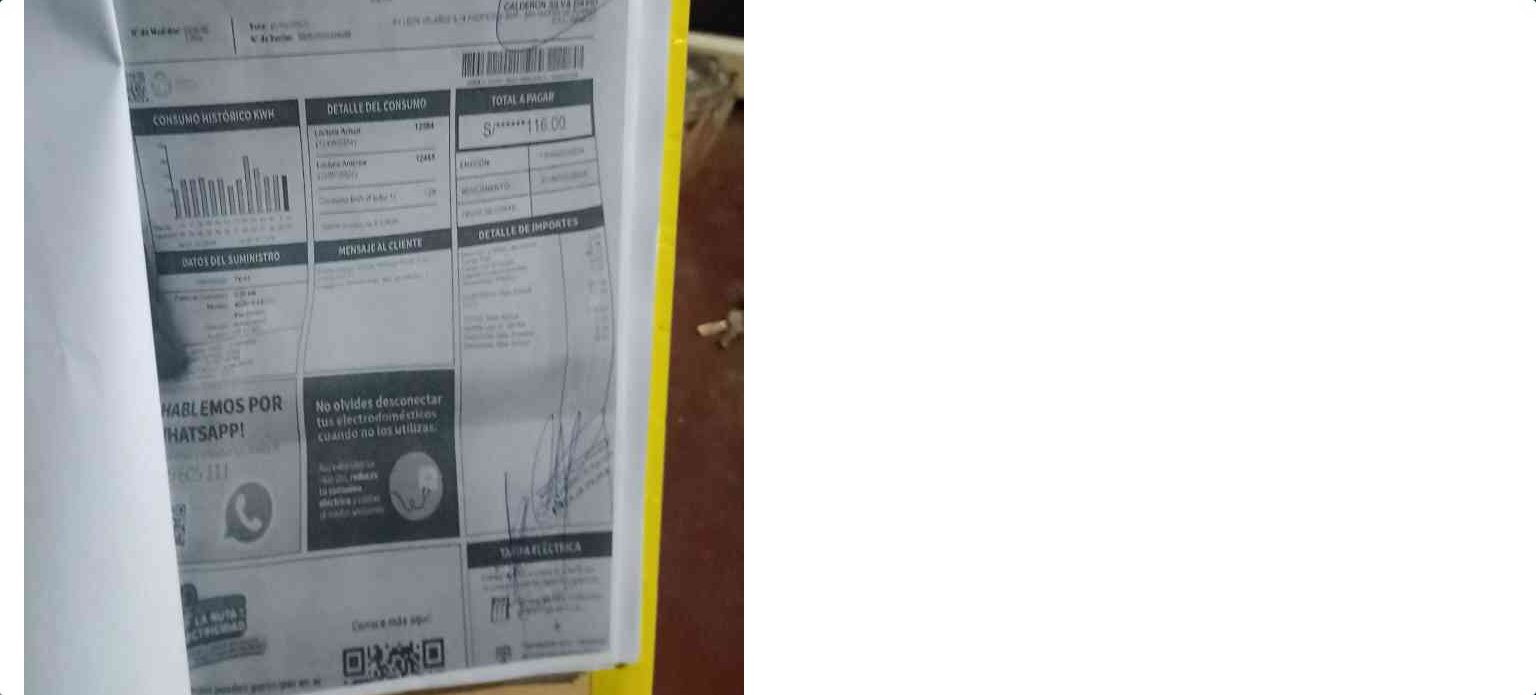 type 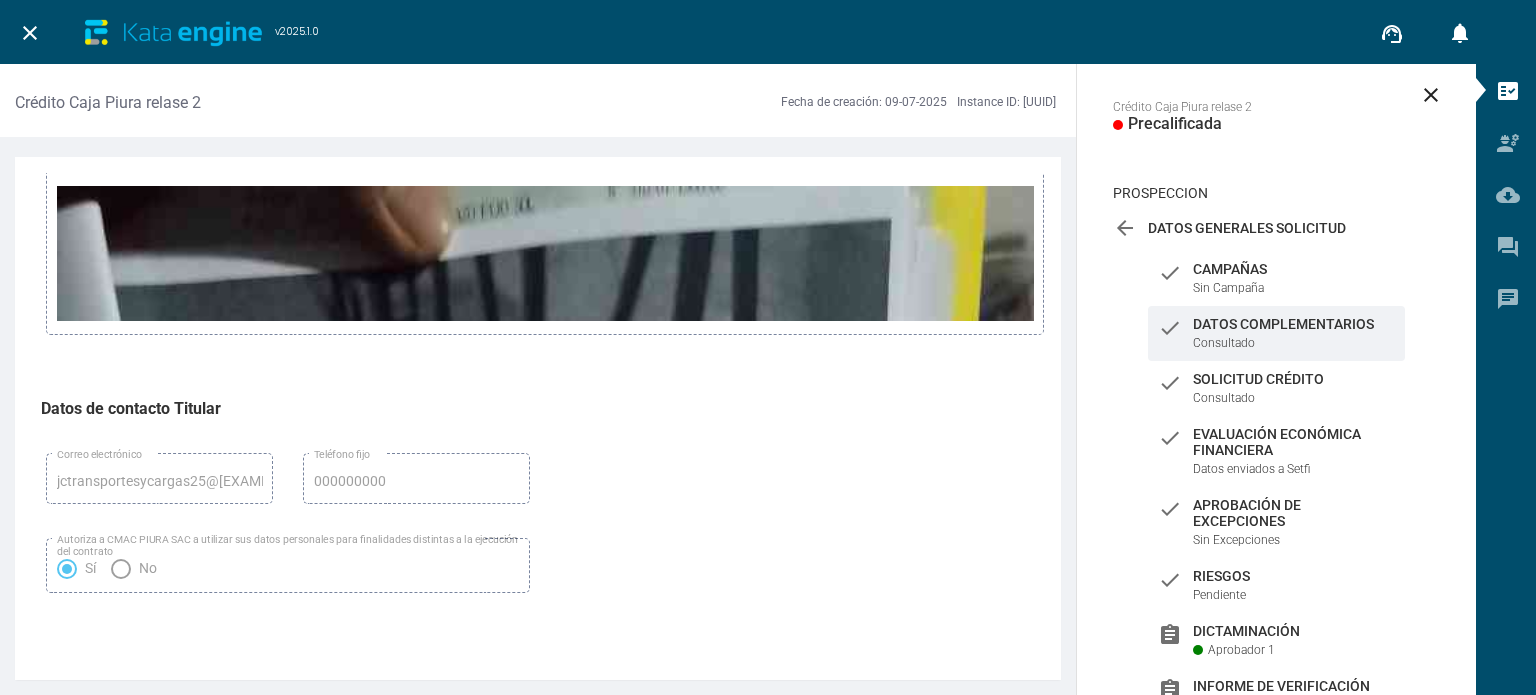 scroll, scrollTop: 432, scrollLeft: 0, axis: vertical 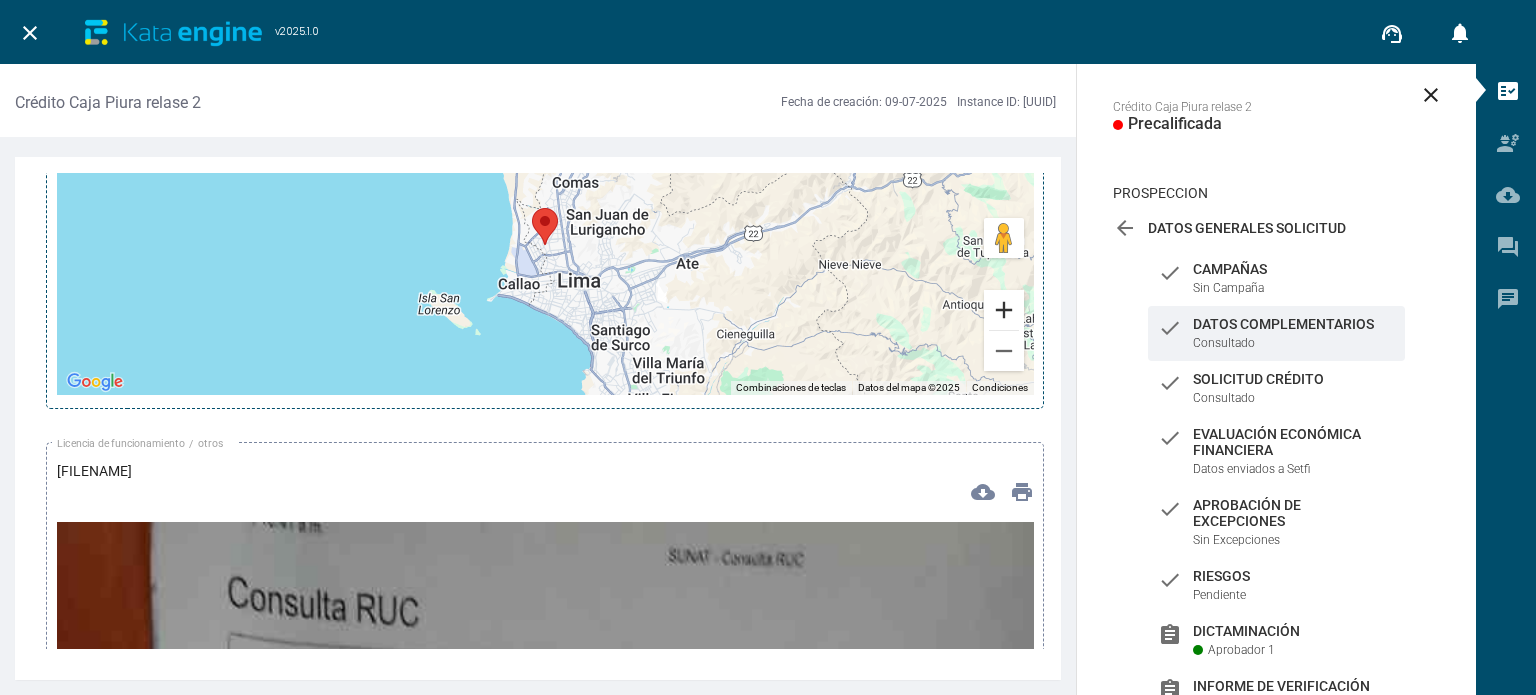 click at bounding box center [1004, 310] 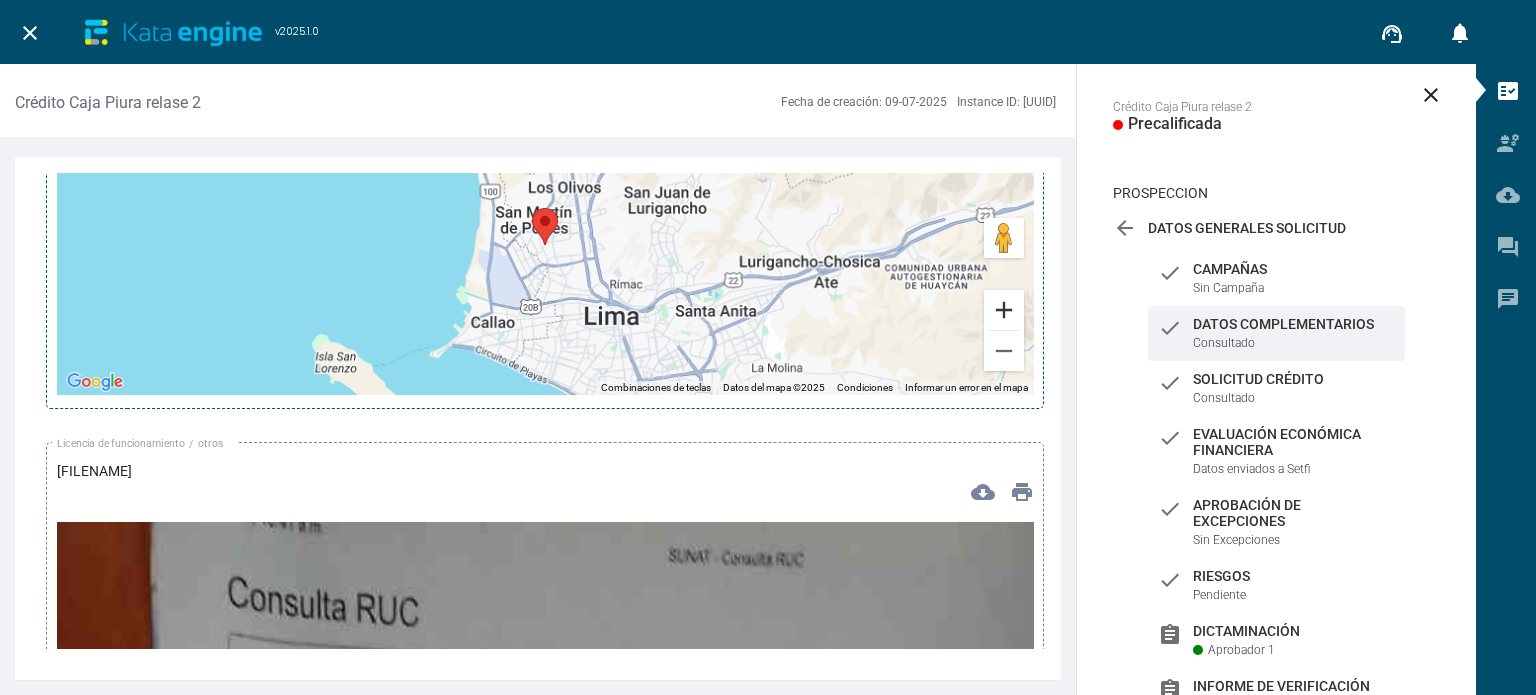 click at bounding box center [1004, 310] 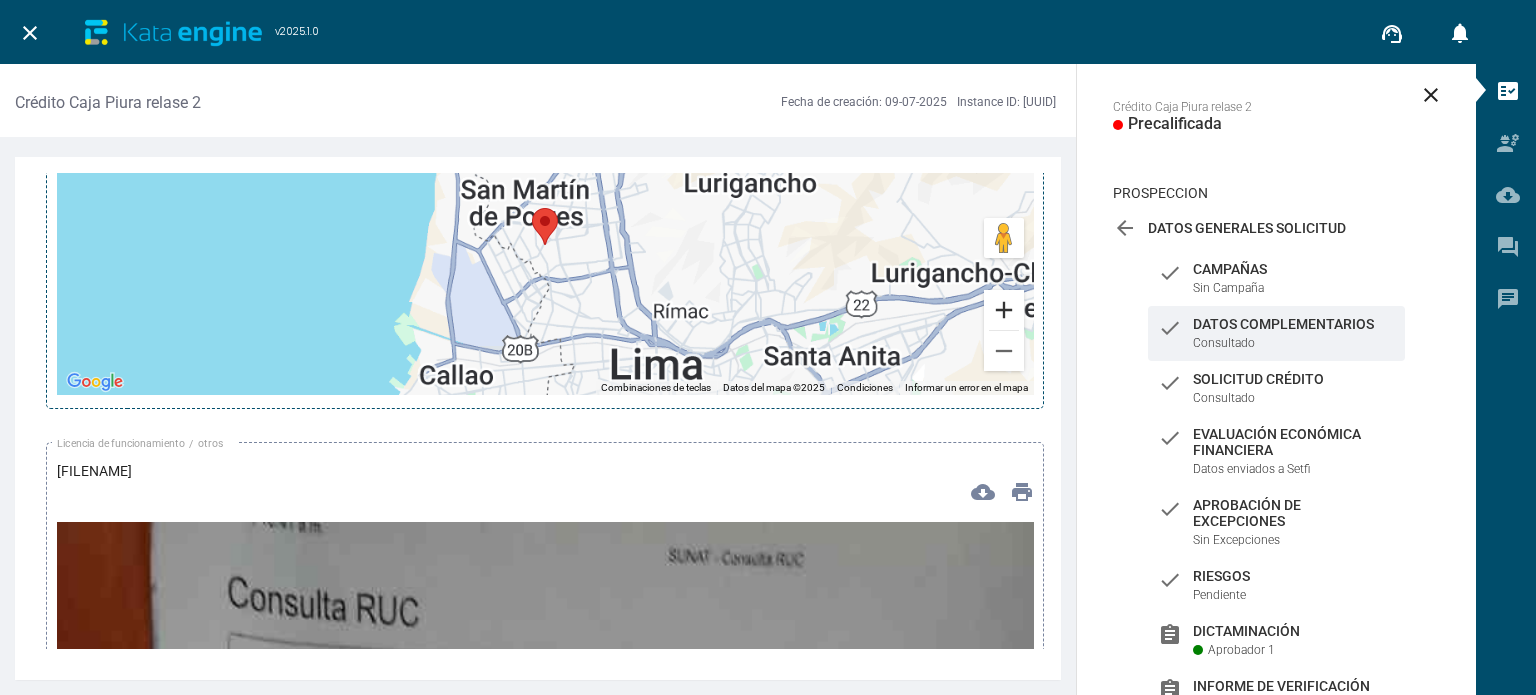 click at bounding box center (1004, 310) 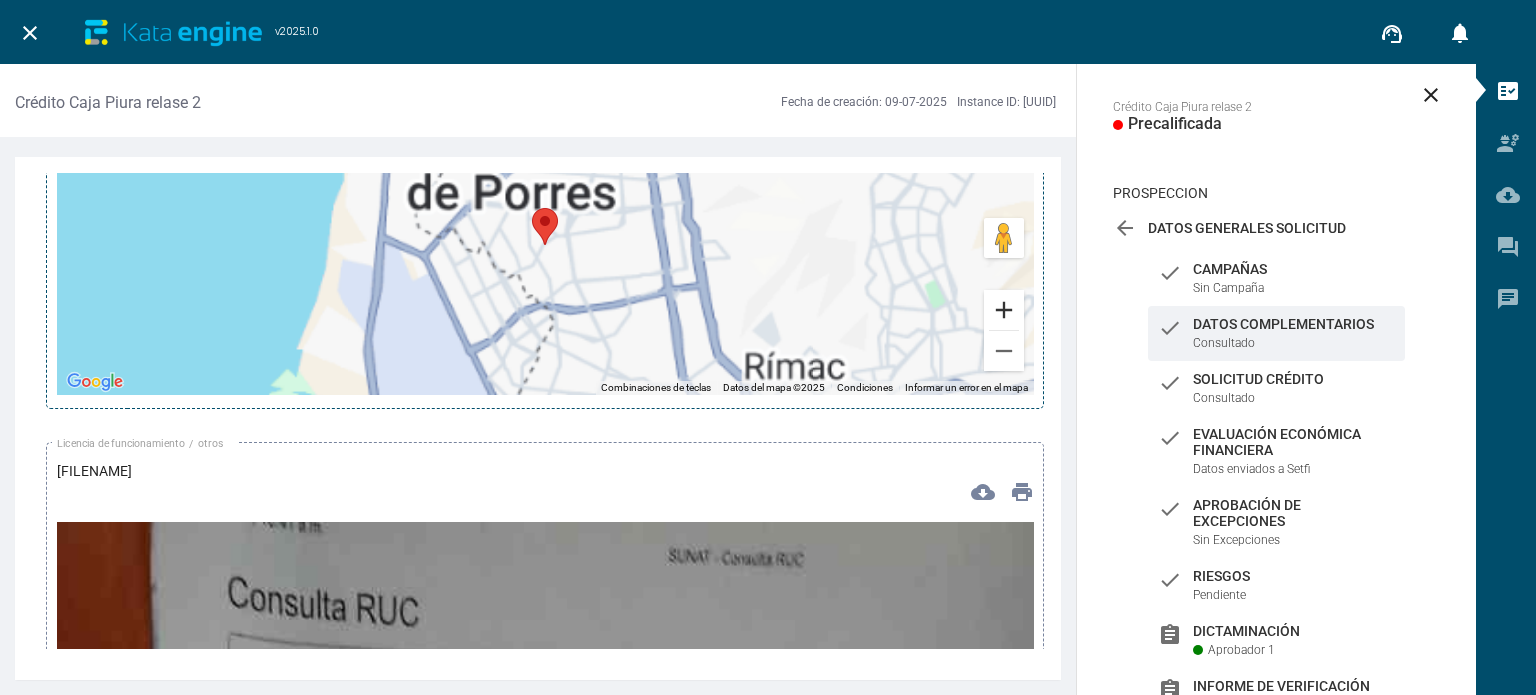 click at bounding box center (1004, 310) 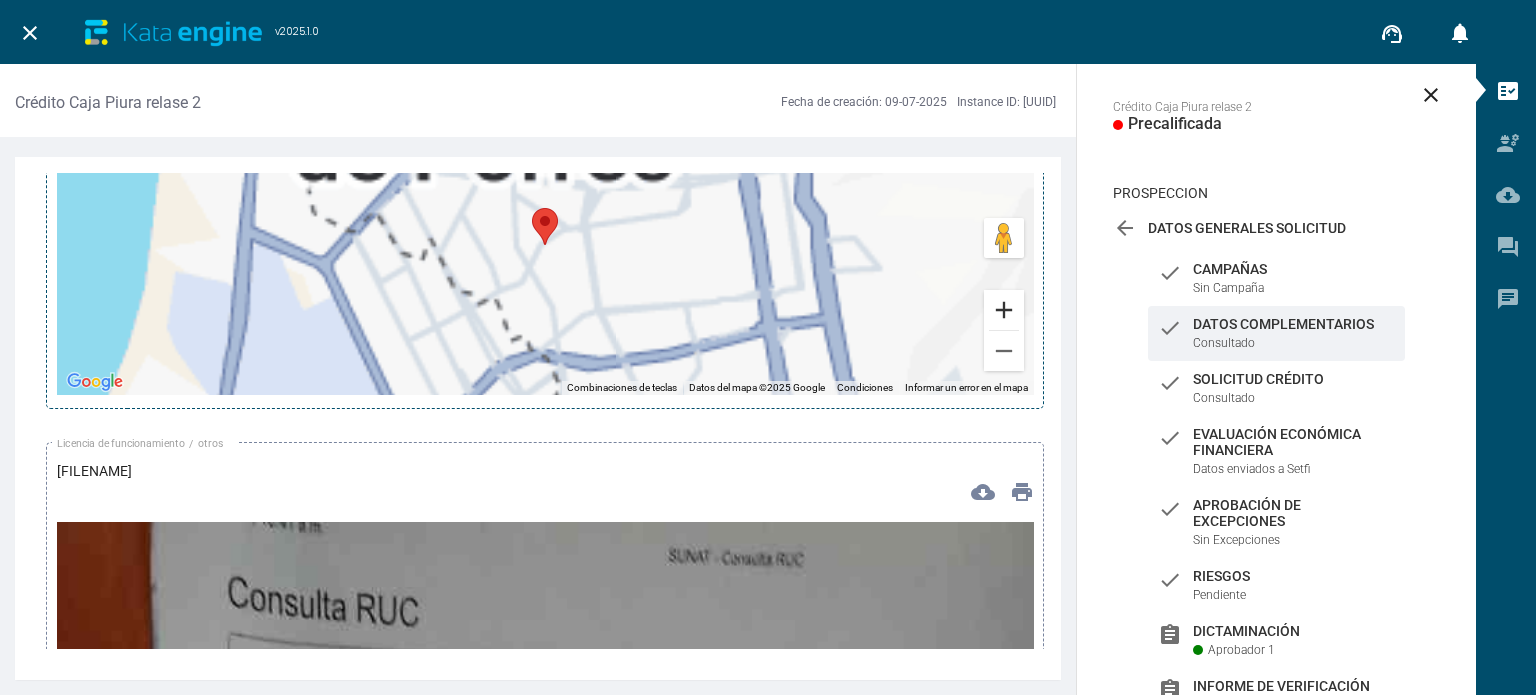 click at bounding box center [1004, 310] 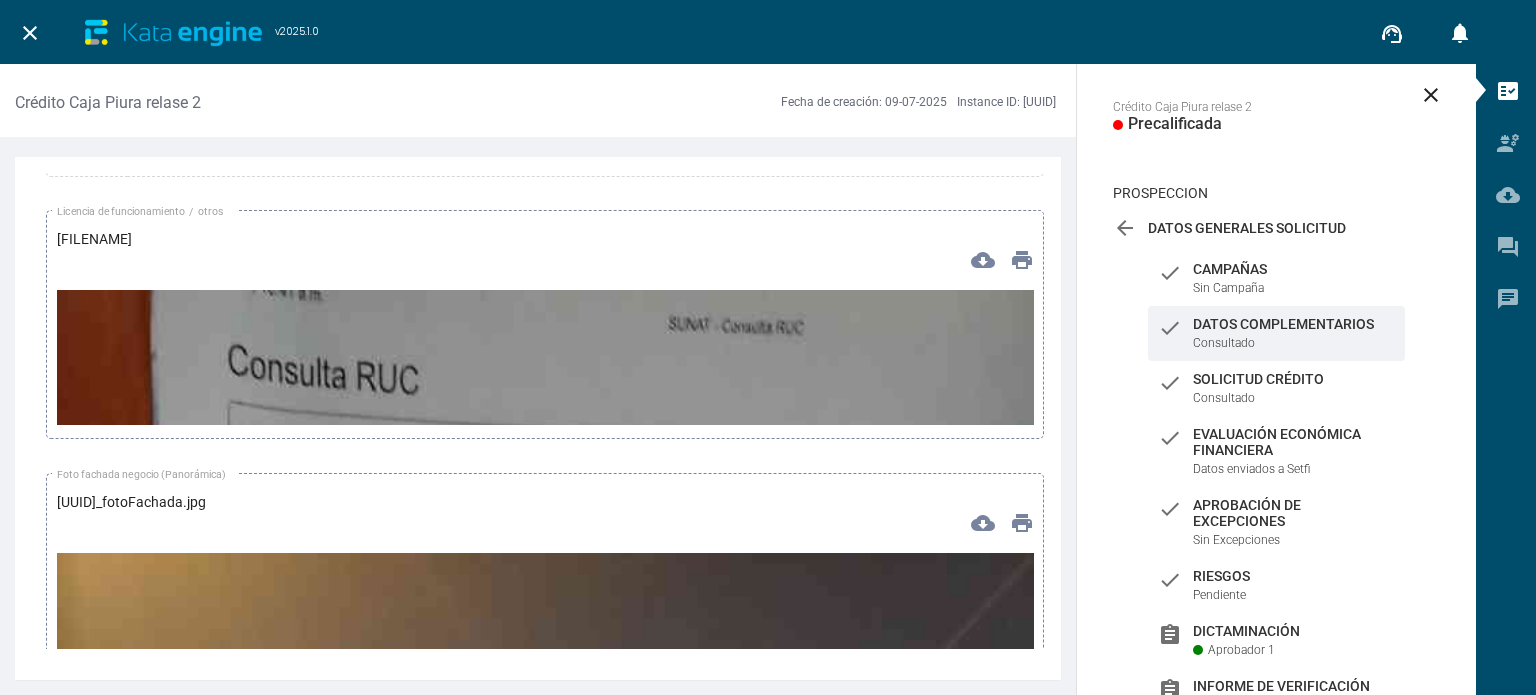 scroll, scrollTop: 13448, scrollLeft: 0, axis: vertical 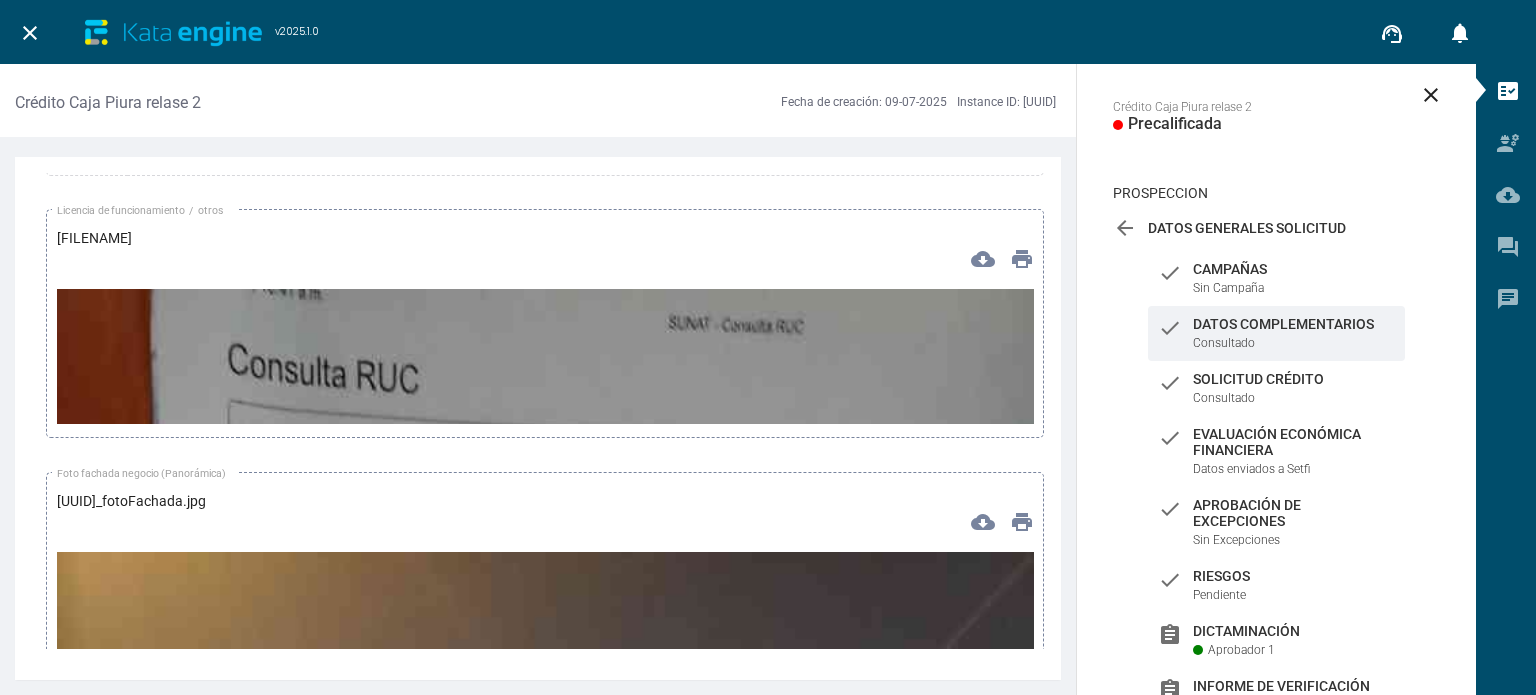 click at bounding box center (545, 1157) 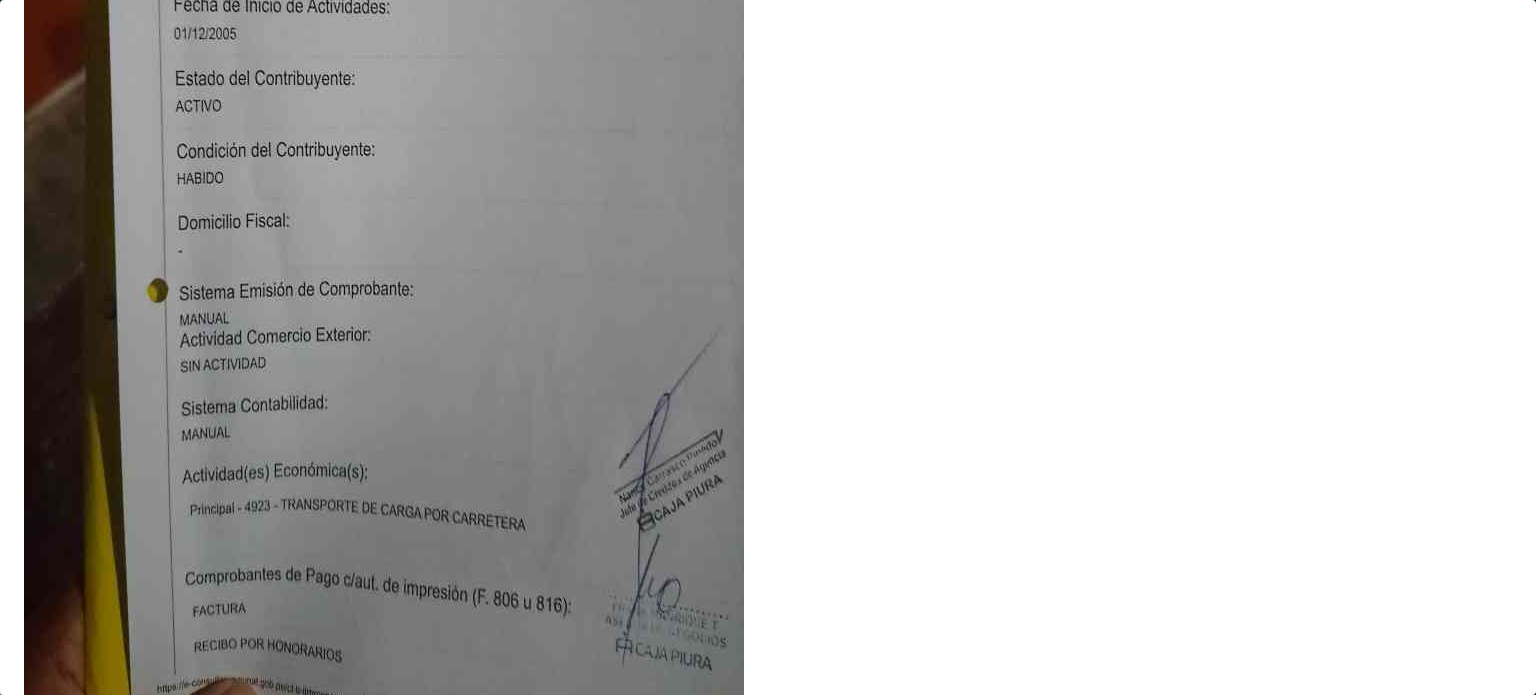 scroll, scrollTop: 676, scrollLeft: 0, axis: vertical 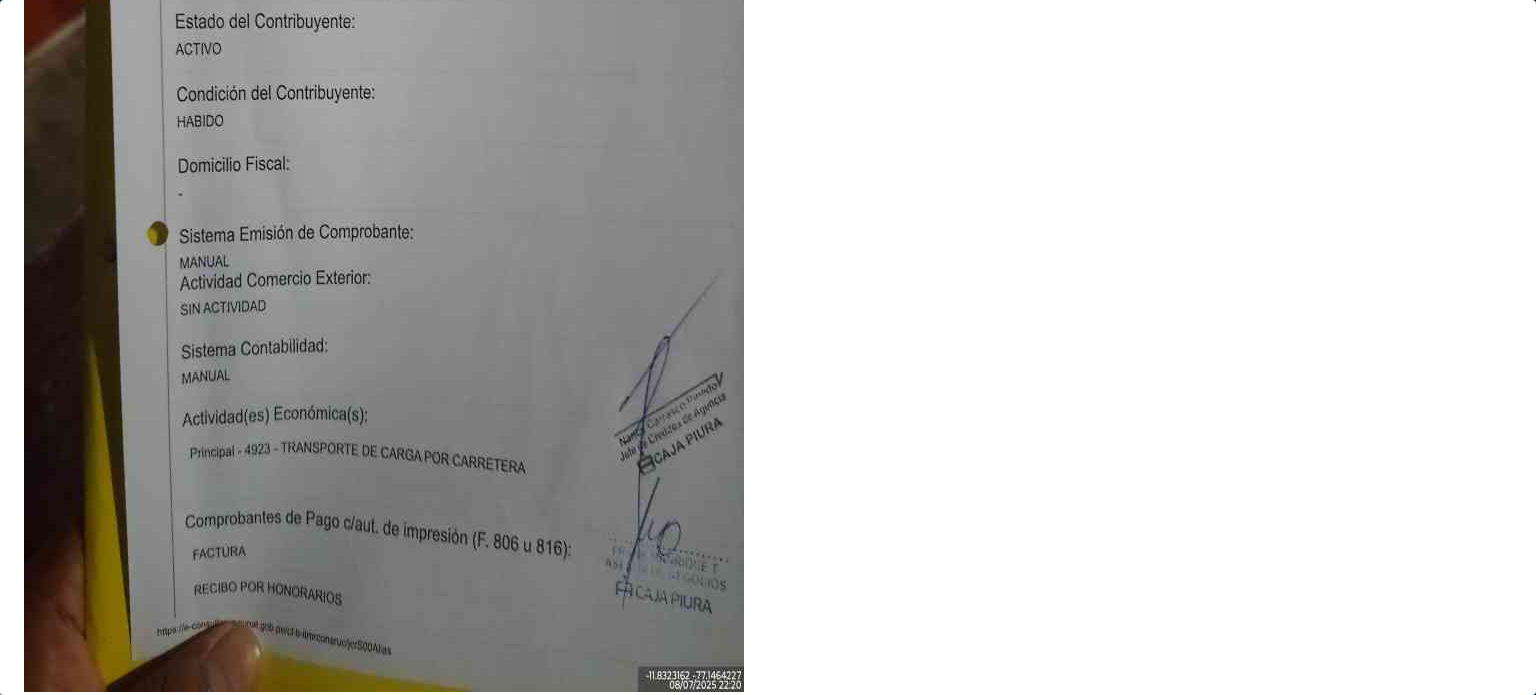 type 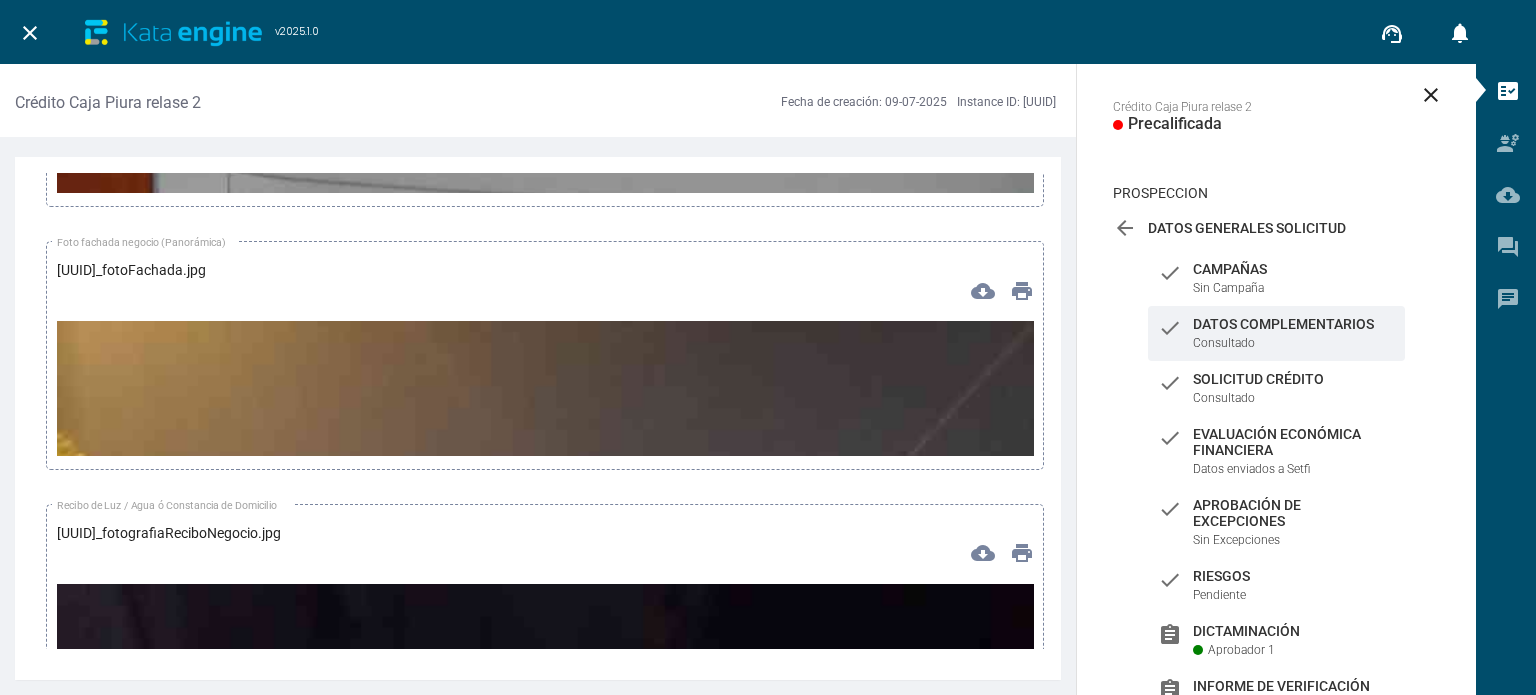 scroll, scrollTop: 13683, scrollLeft: 0, axis: vertical 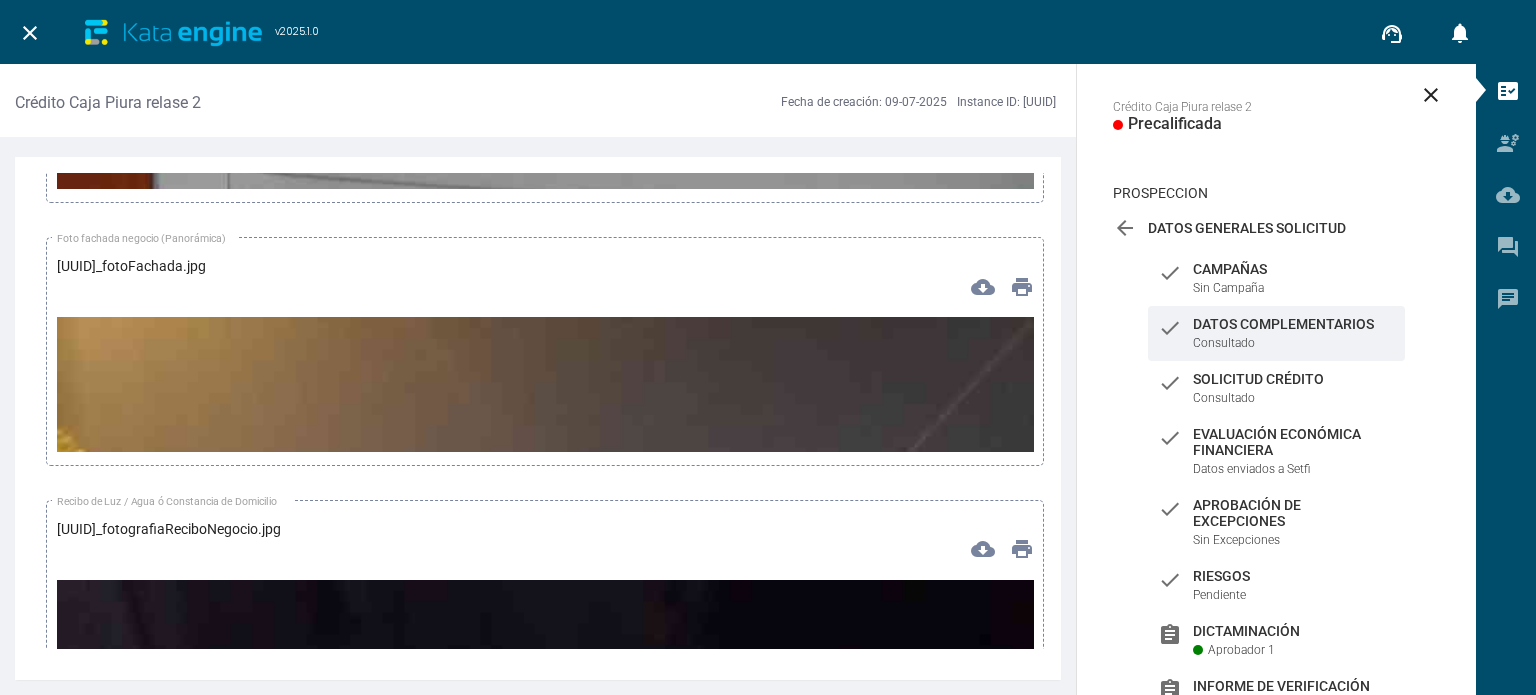 click at bounding box center (545, 1185) 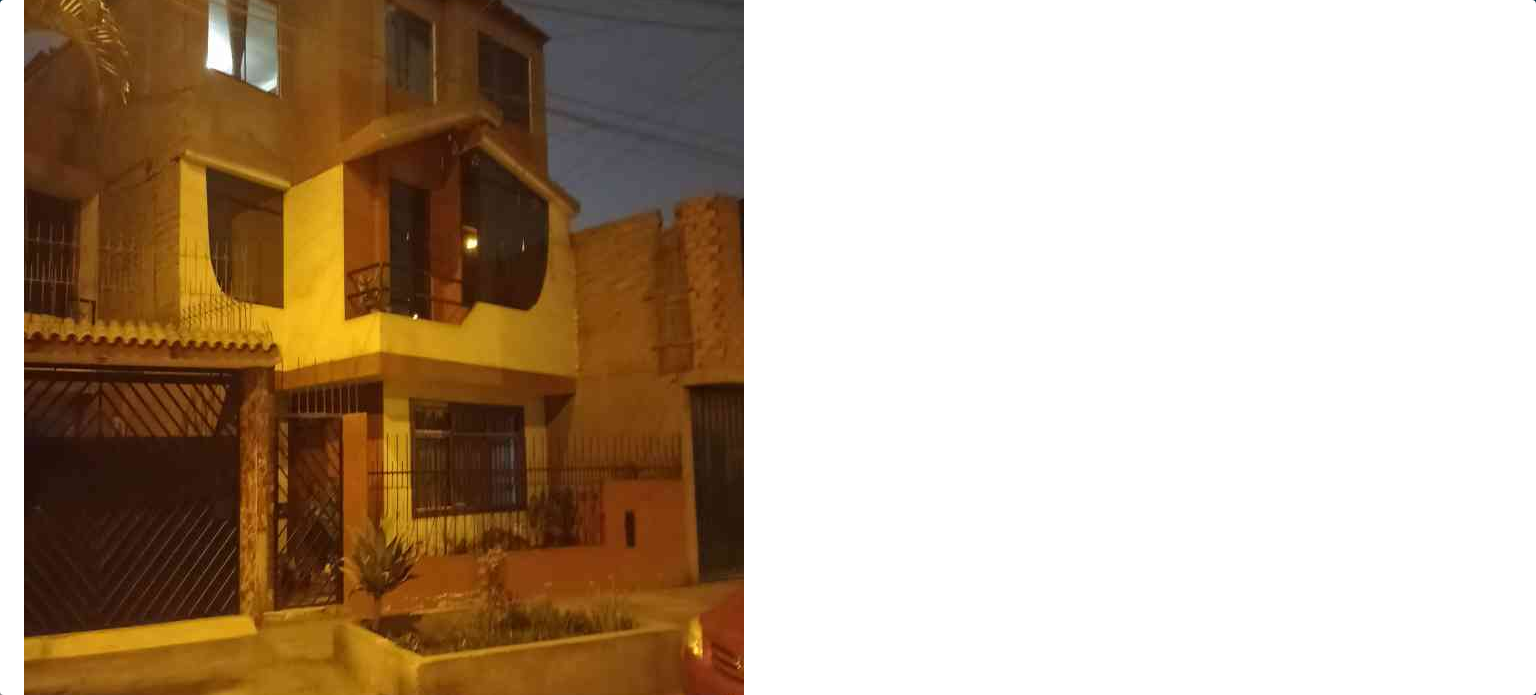 scroll, scrollTop: 676, scrollLeft: 0, axis: vertical 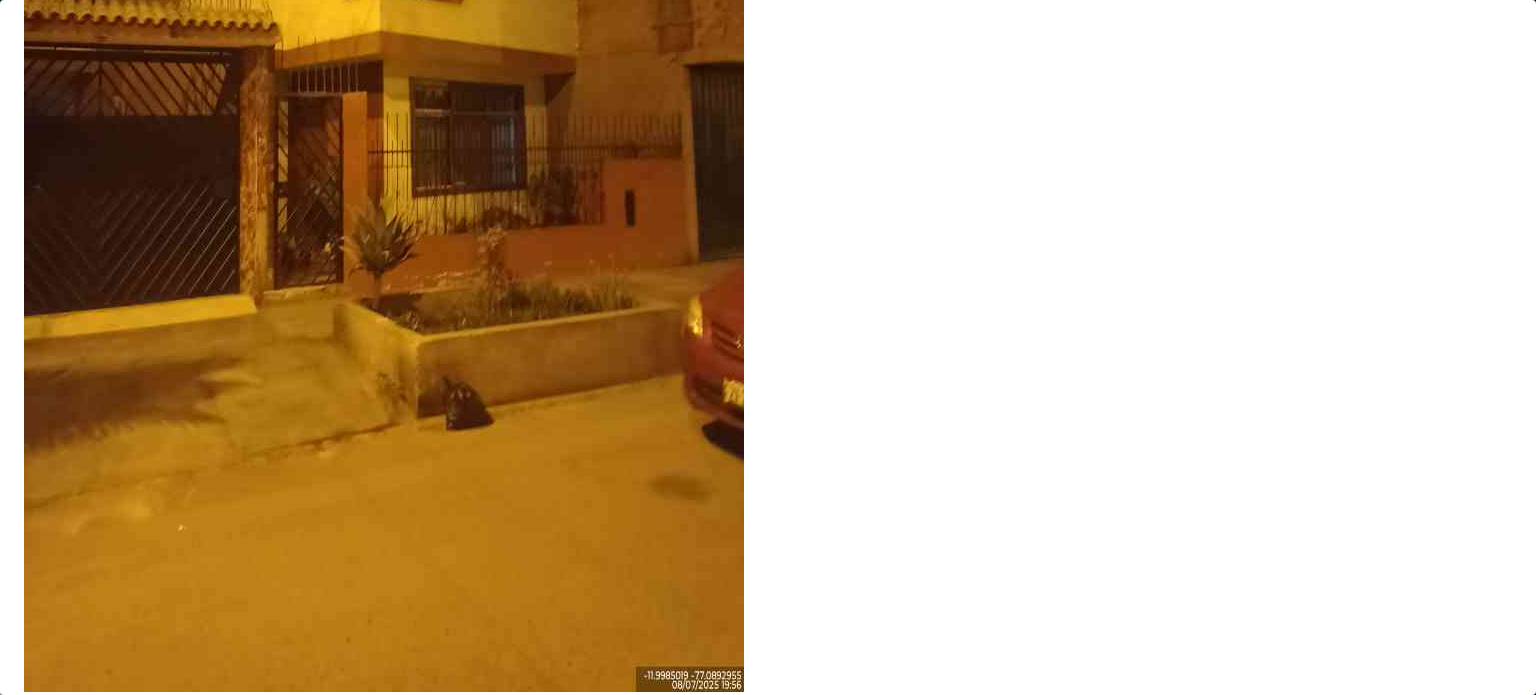 type 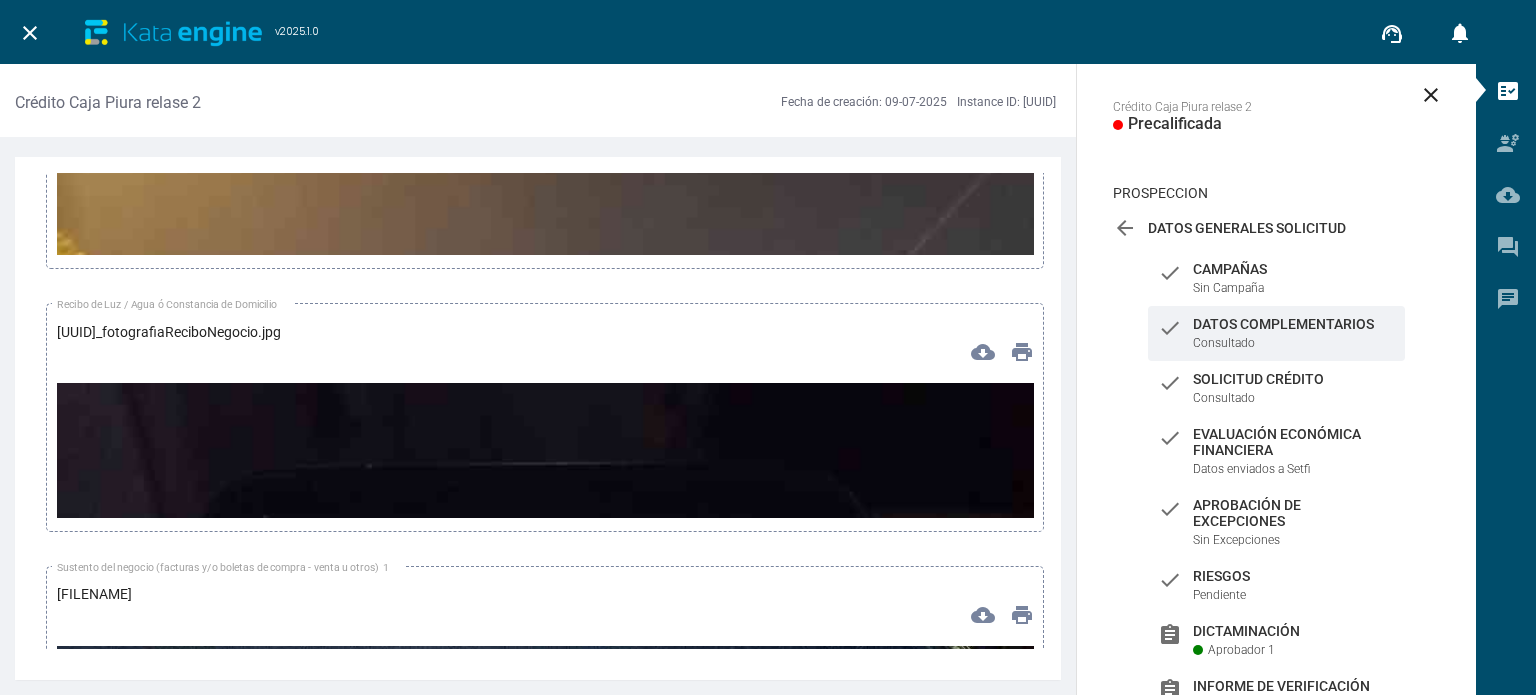 scroll, scrollTop: 13911, scrollLeft: 0, axis: vertical 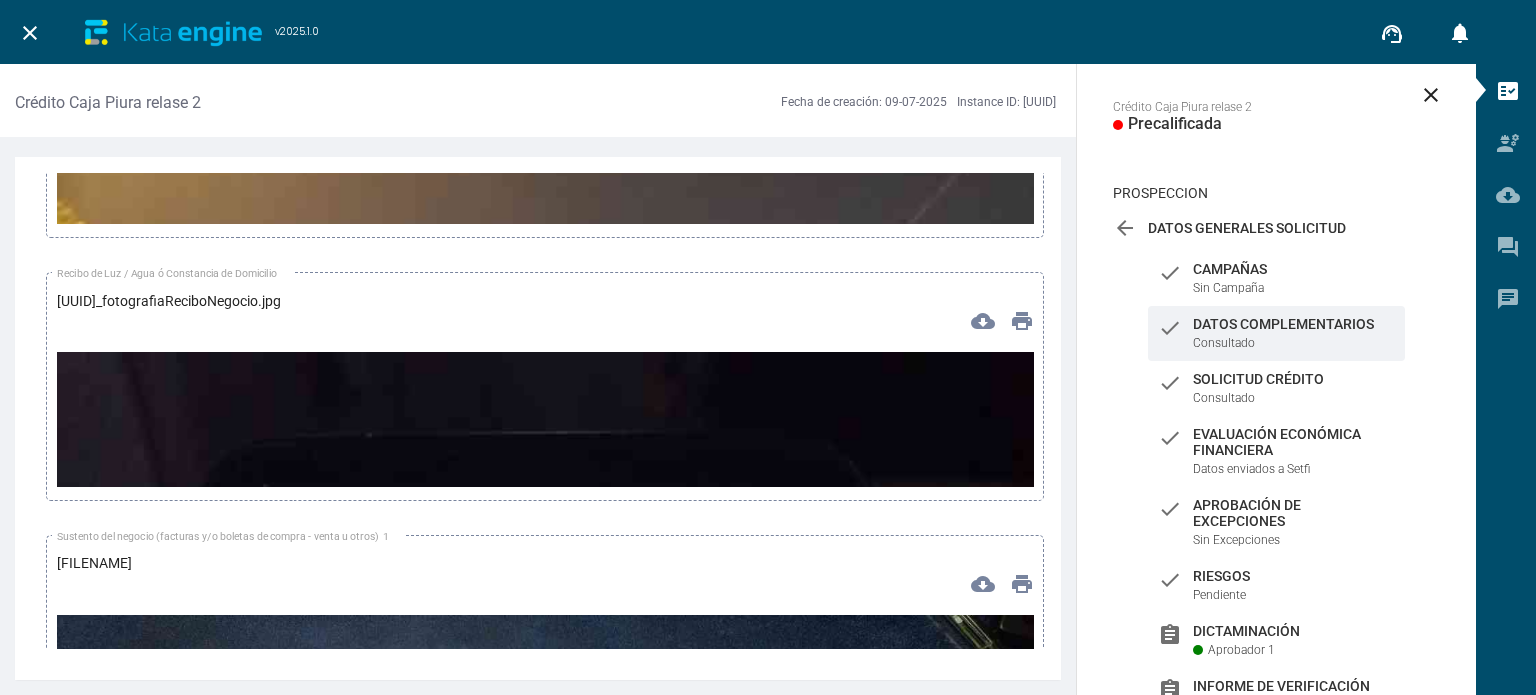 click at bounding box center [545, 1220] 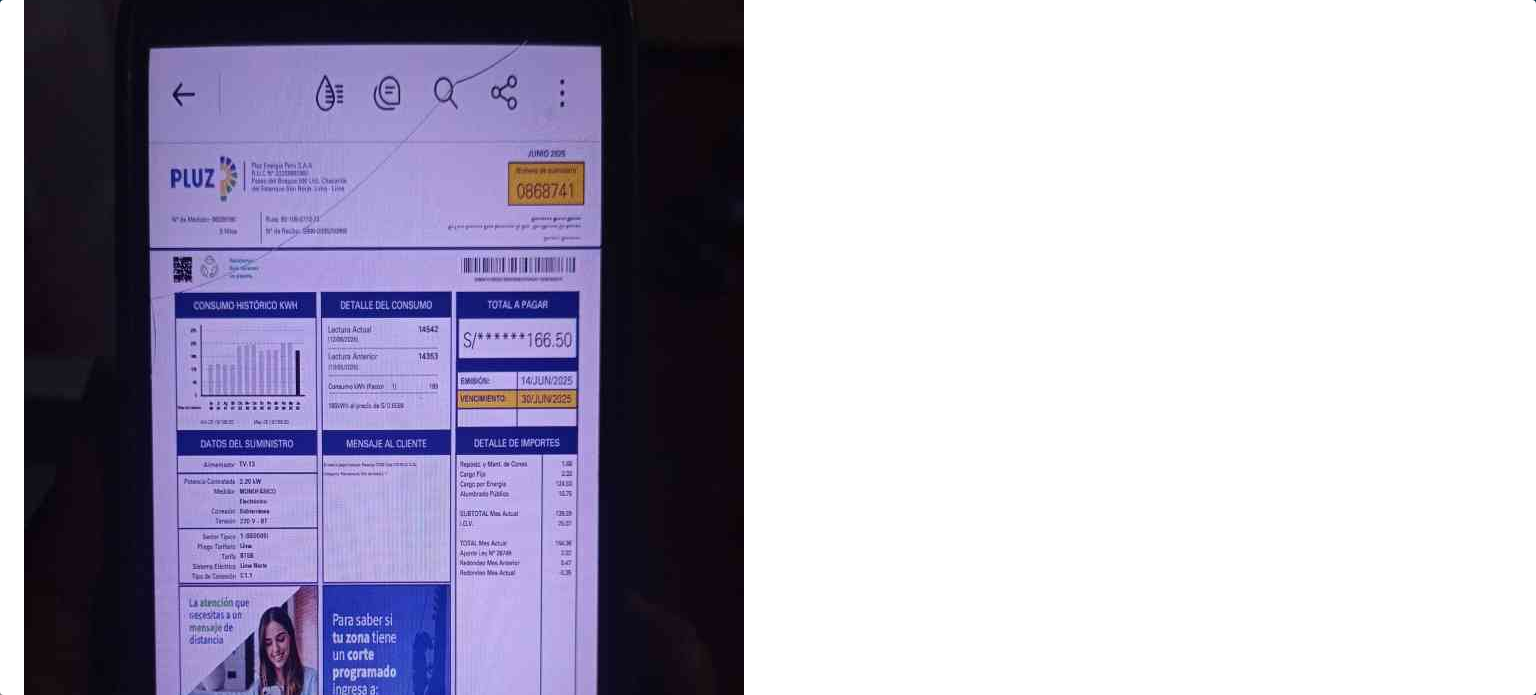 scroll, scrollTop: 212, scrollLeft: 0, axis: vertical 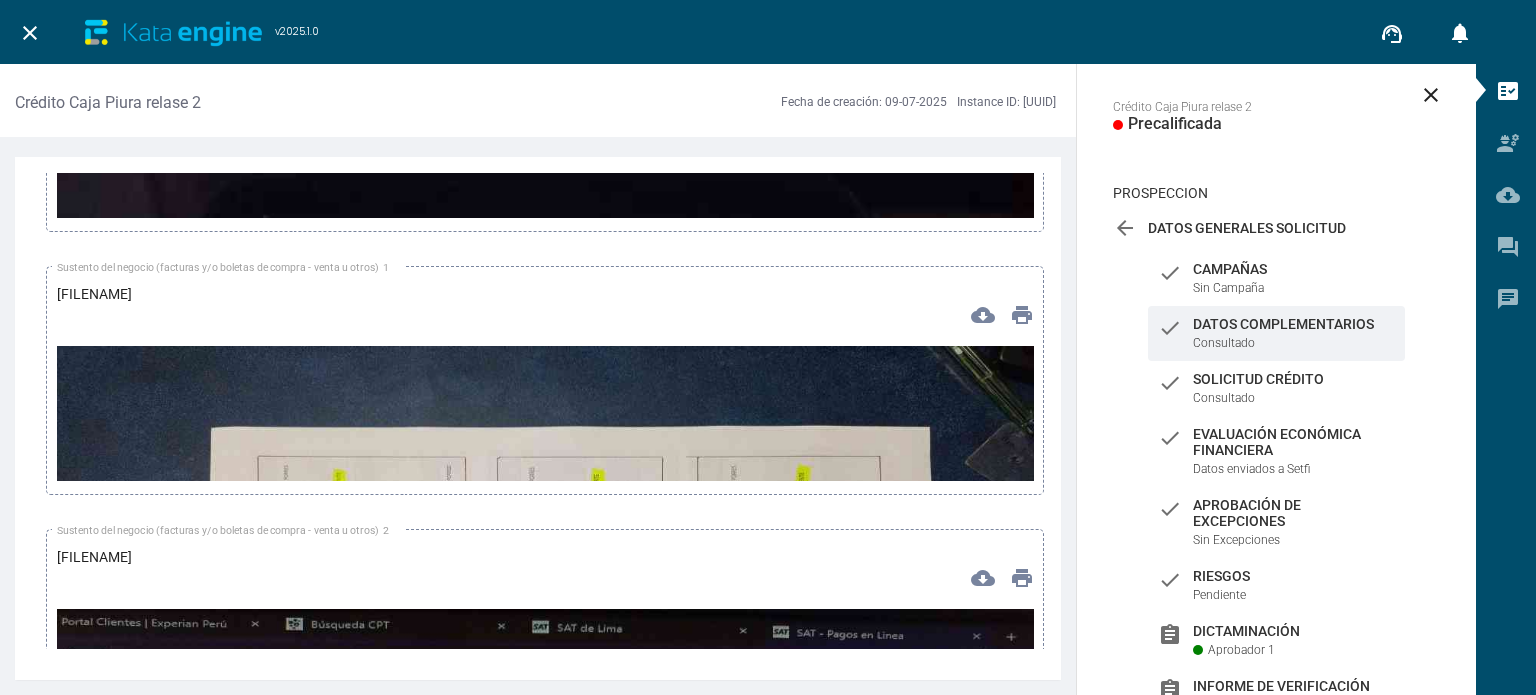 click at bounding box center (545, 621) 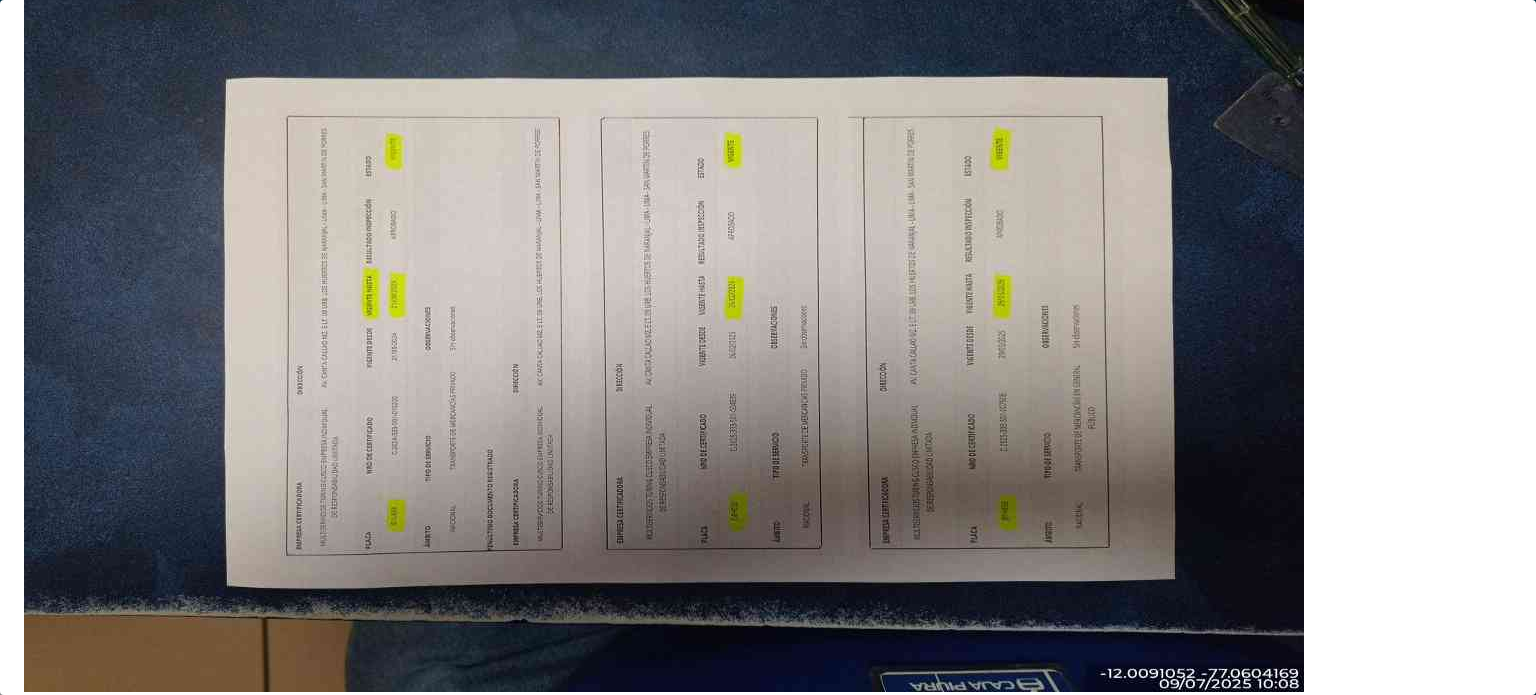scroll, scrollTop: 40, scrollLeft: 0, axis: vertical 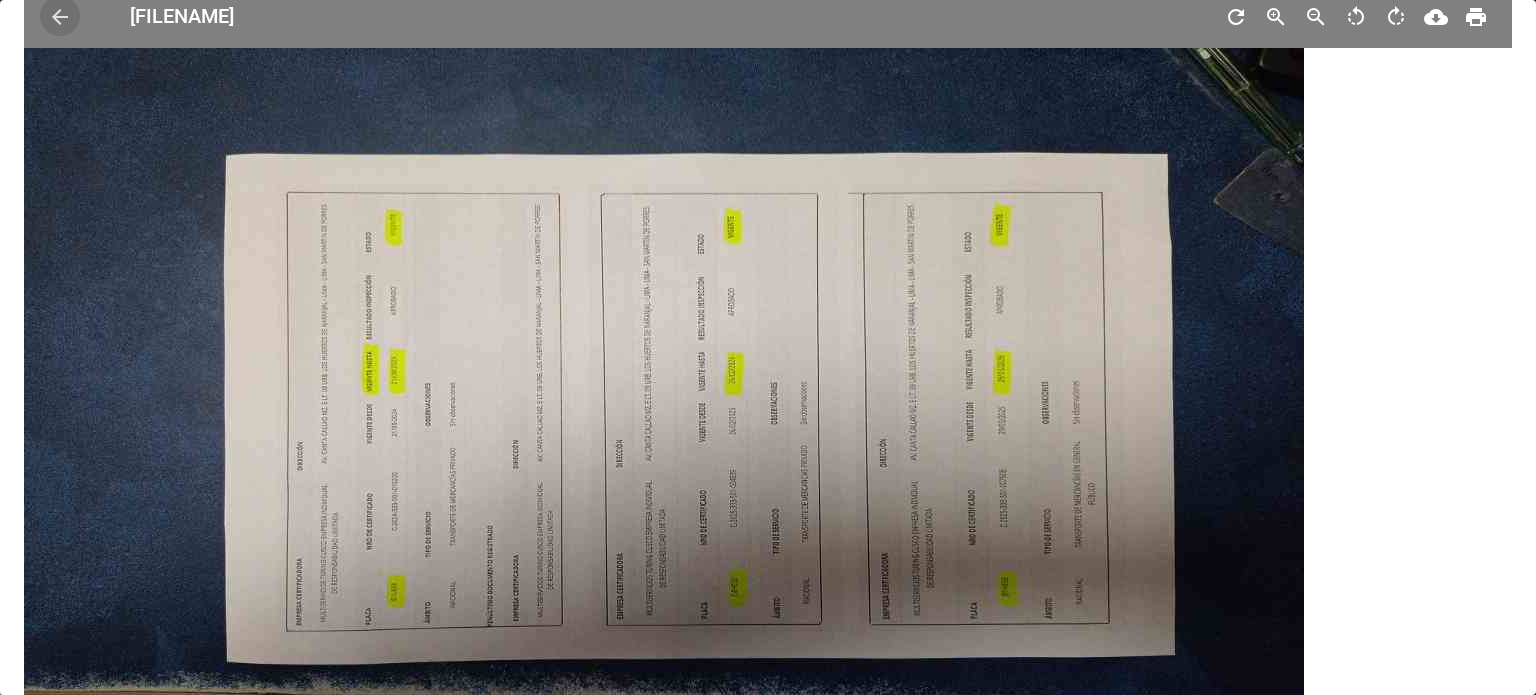 type 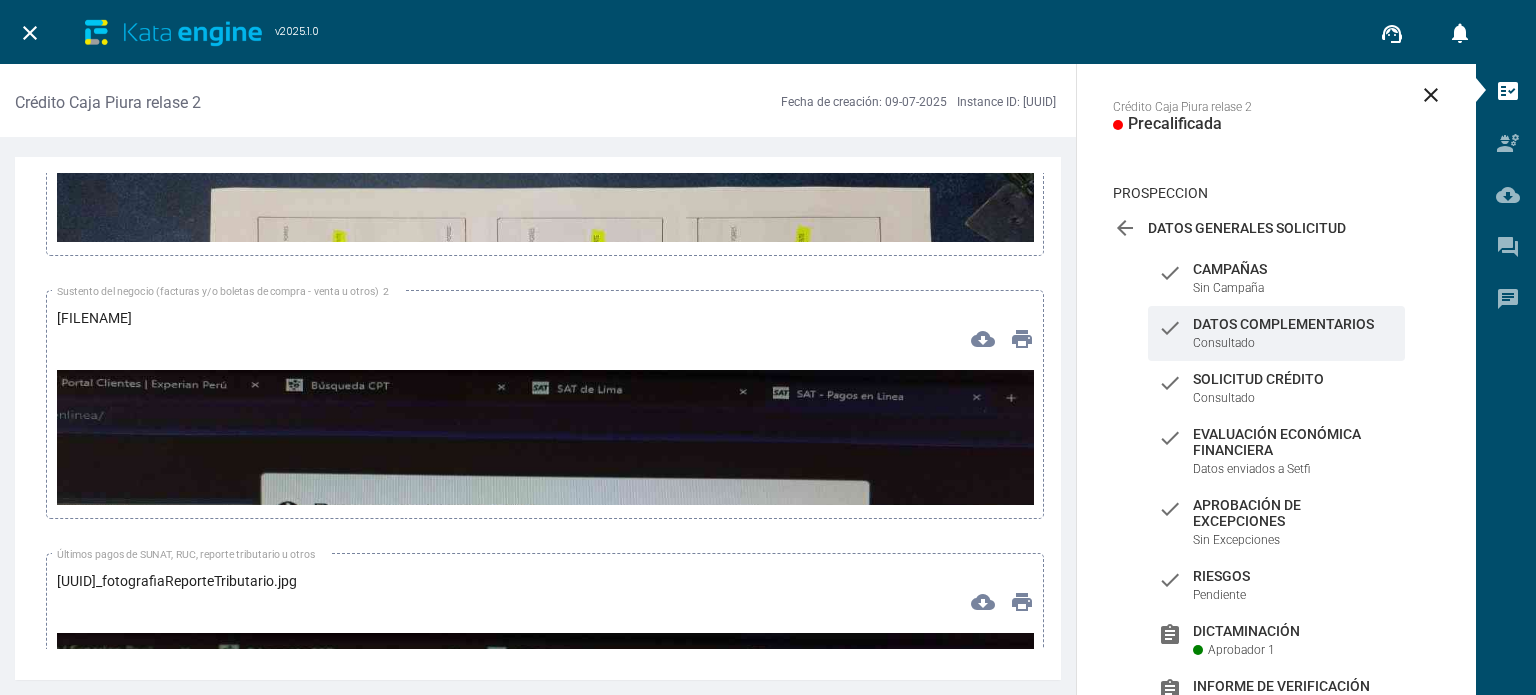 scroll, scrollTop: 14424, scrollLeft: 0, axis: vertical 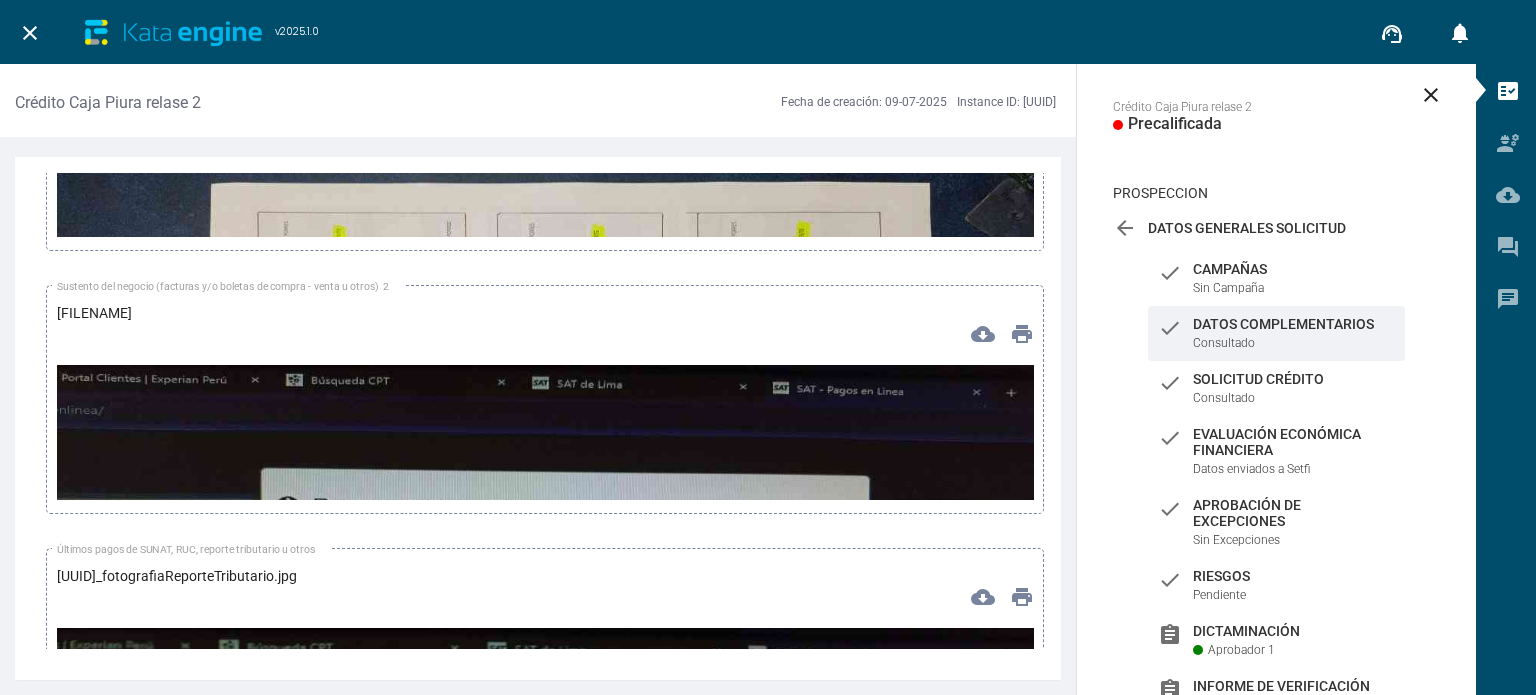 click at bounding box center [545, 640] 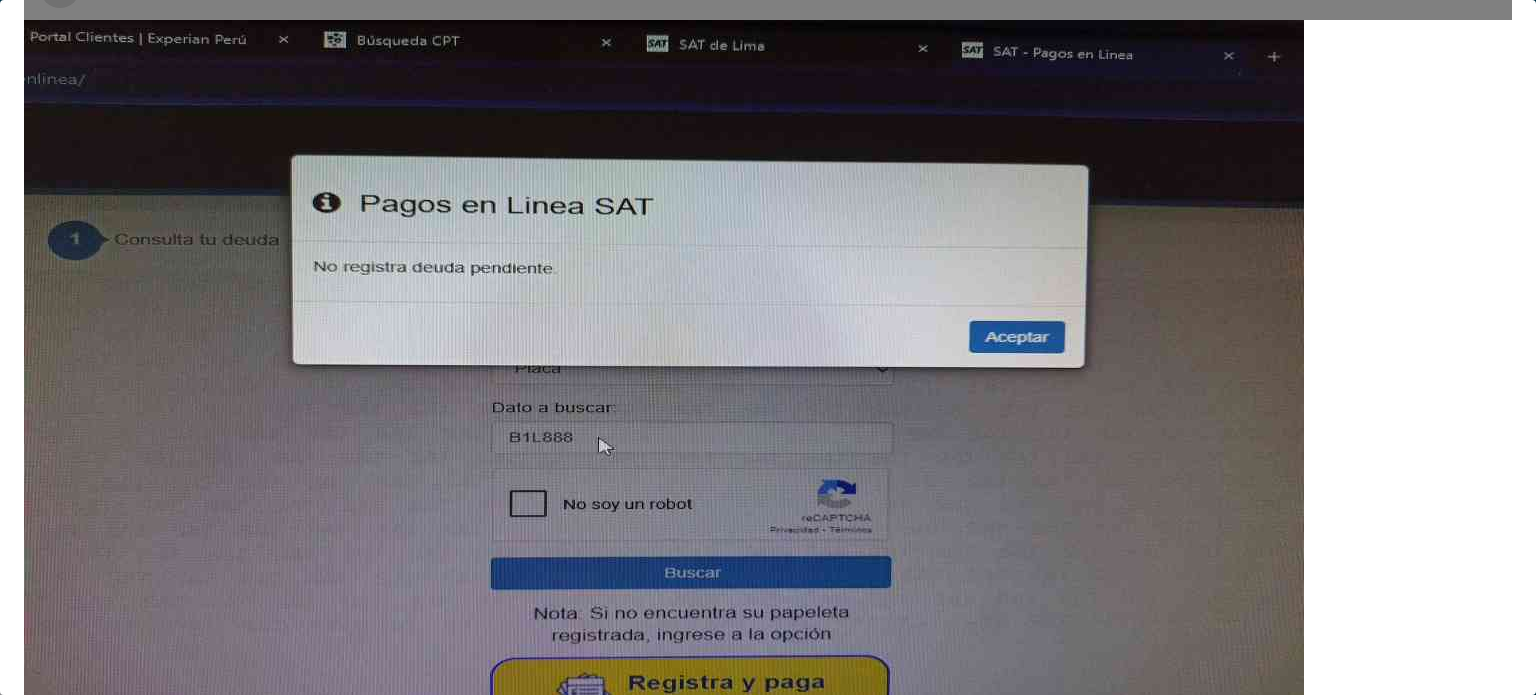 scroll, scrollTop: 116, scrollLeft: 0, axis: vertical 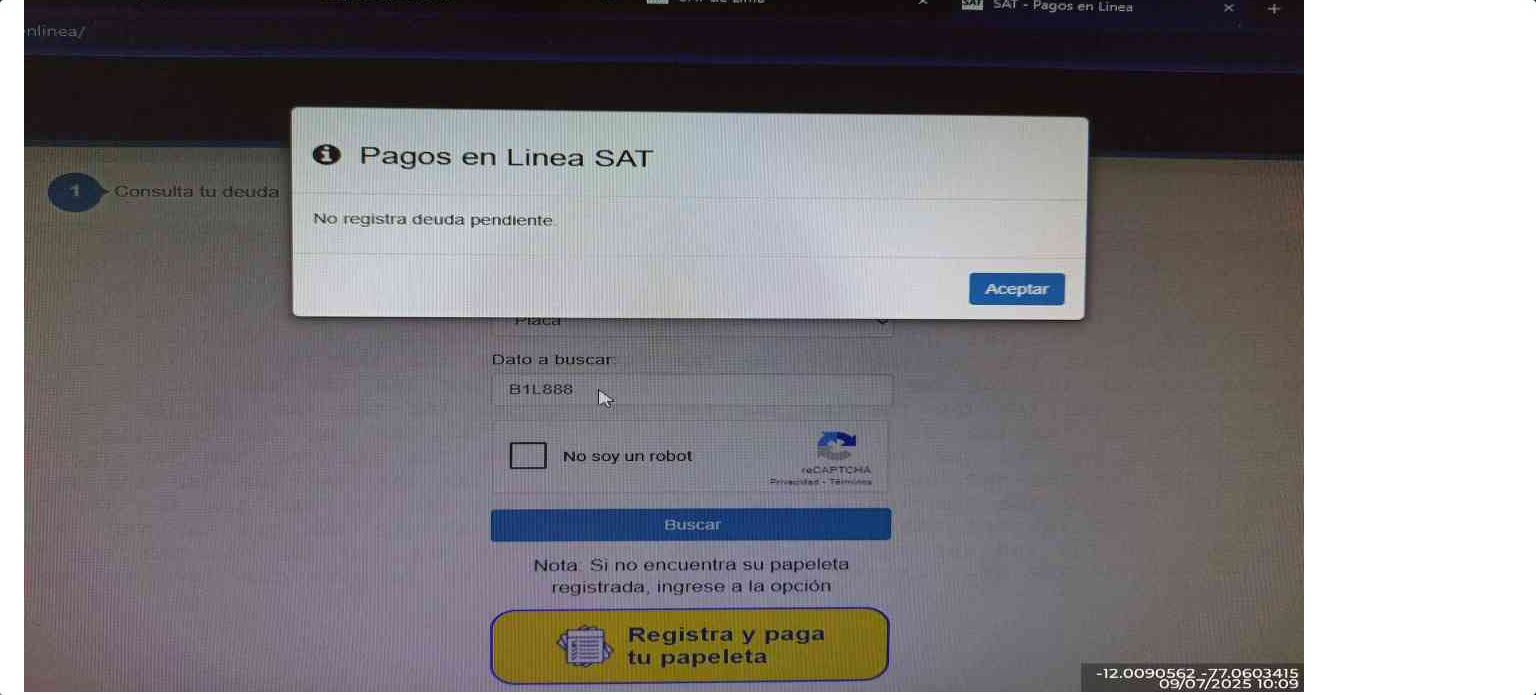 type 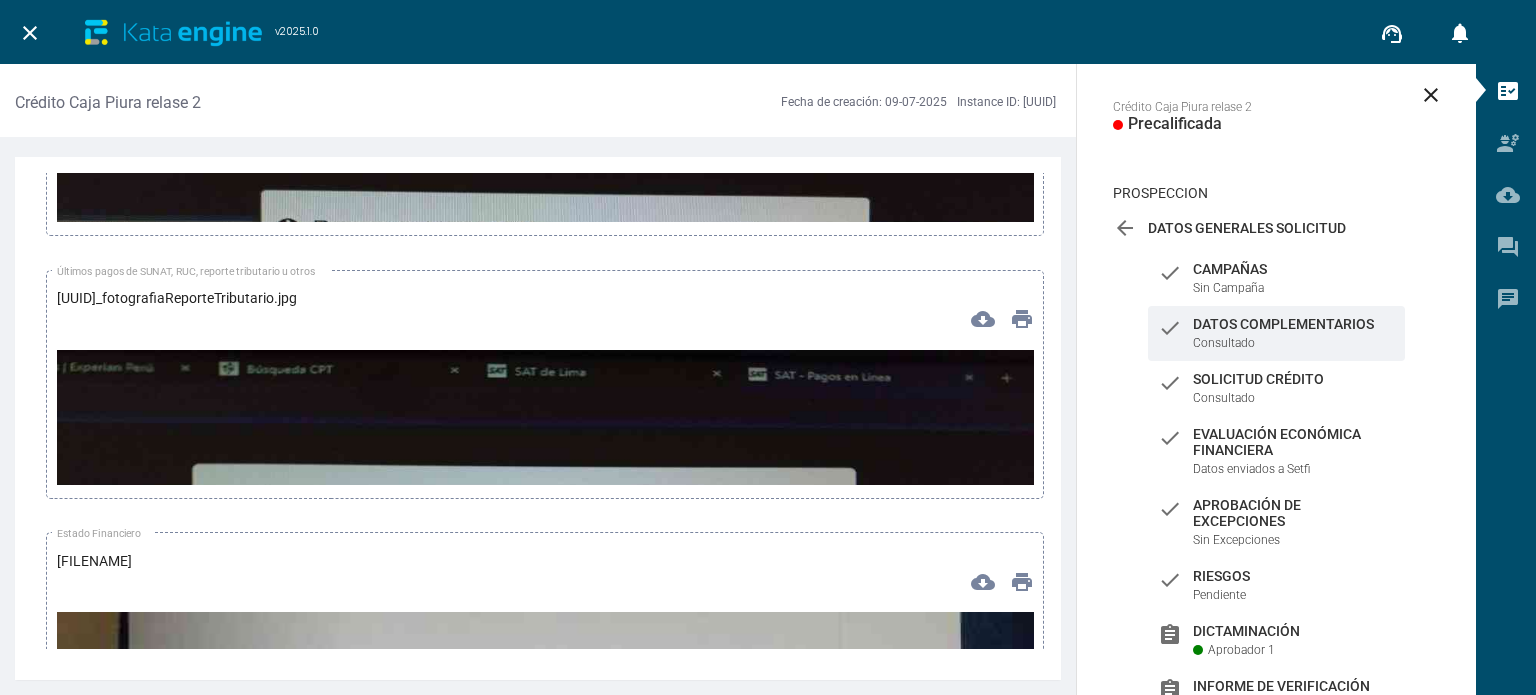 scroll, scrollTop: 14704, scrollLeft: 0, axis: vertical 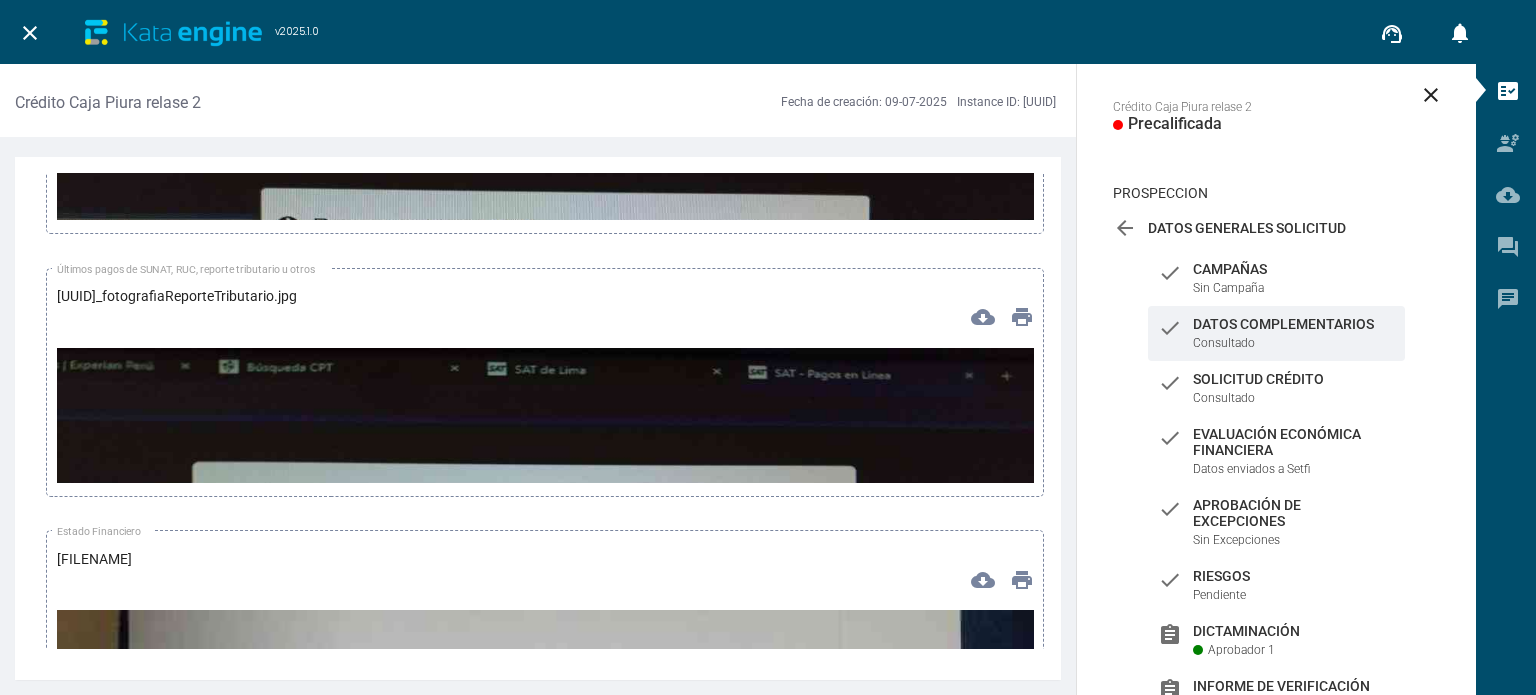 click at bounding box center (545, 623) 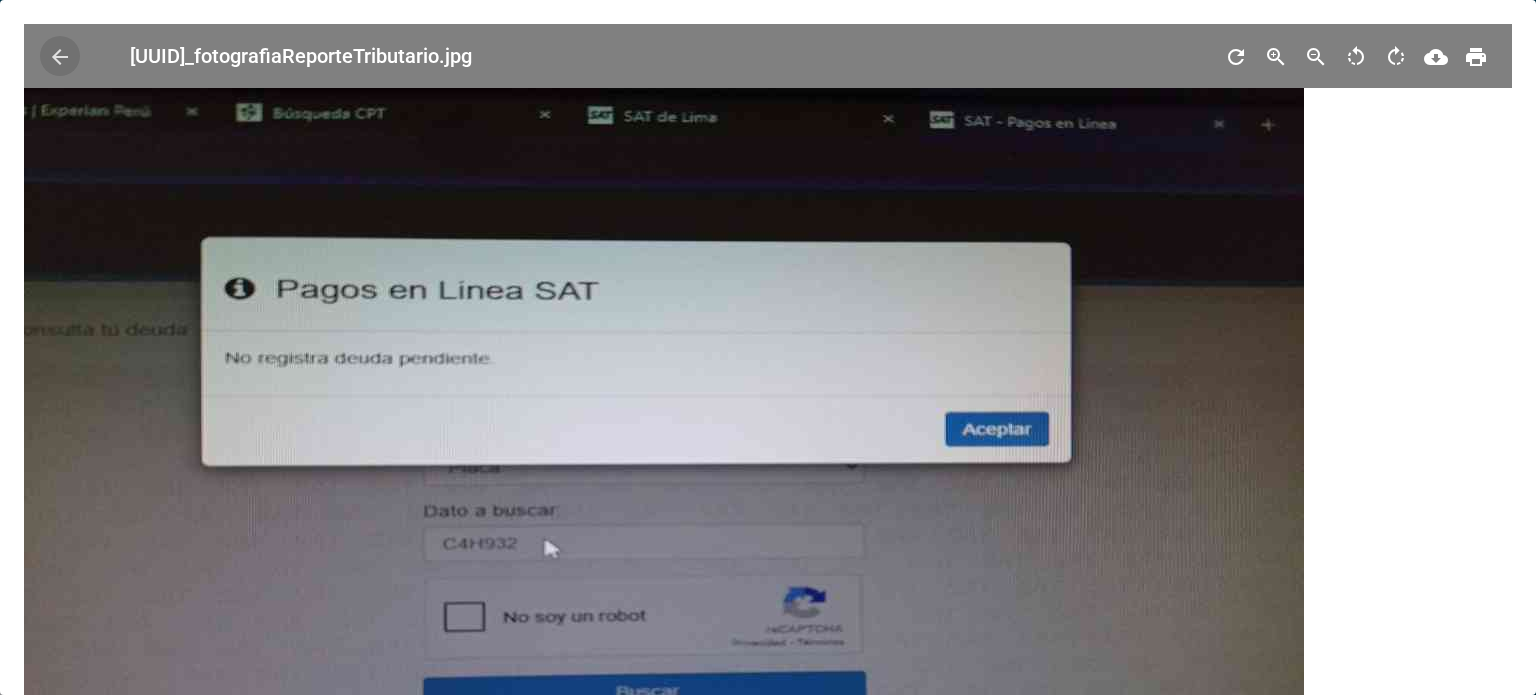 type 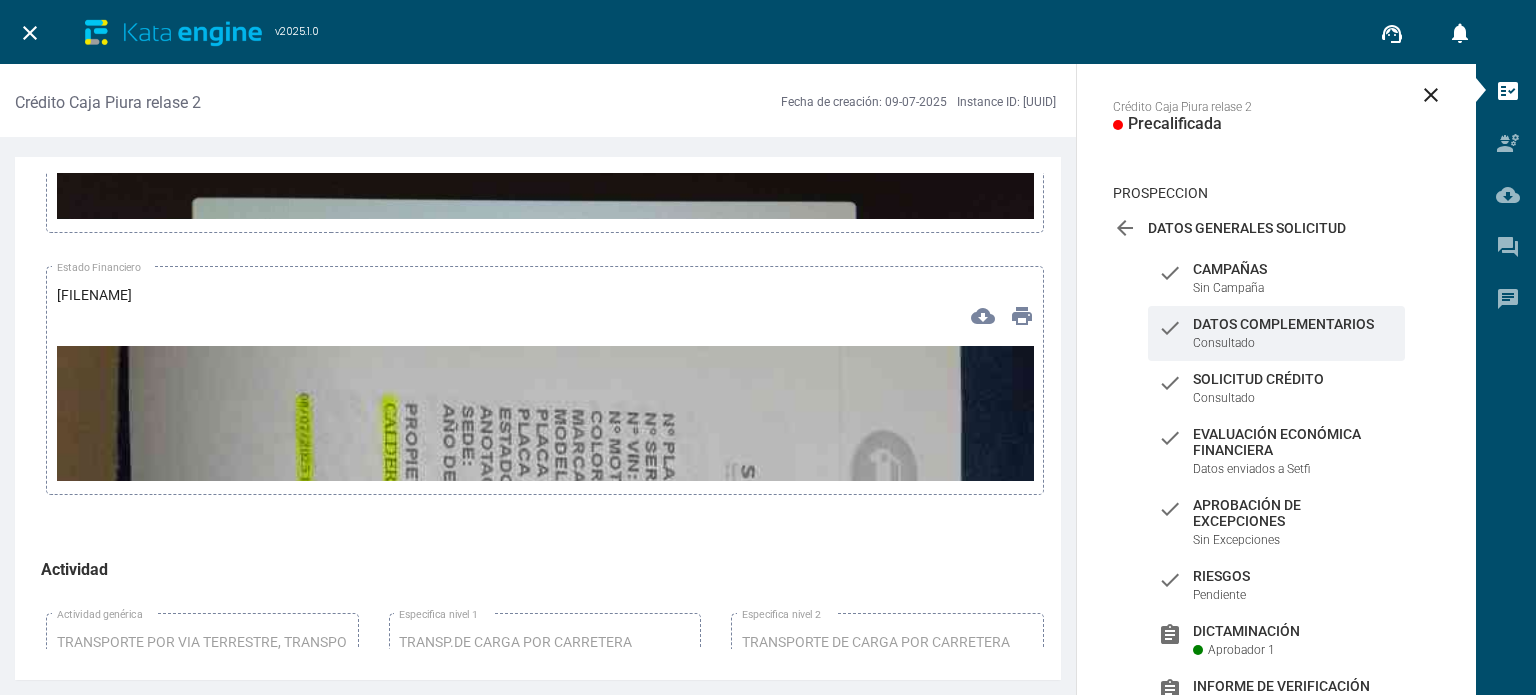 scroll, scrollTop: 14995, scrollLeft: 0, axis: vertical 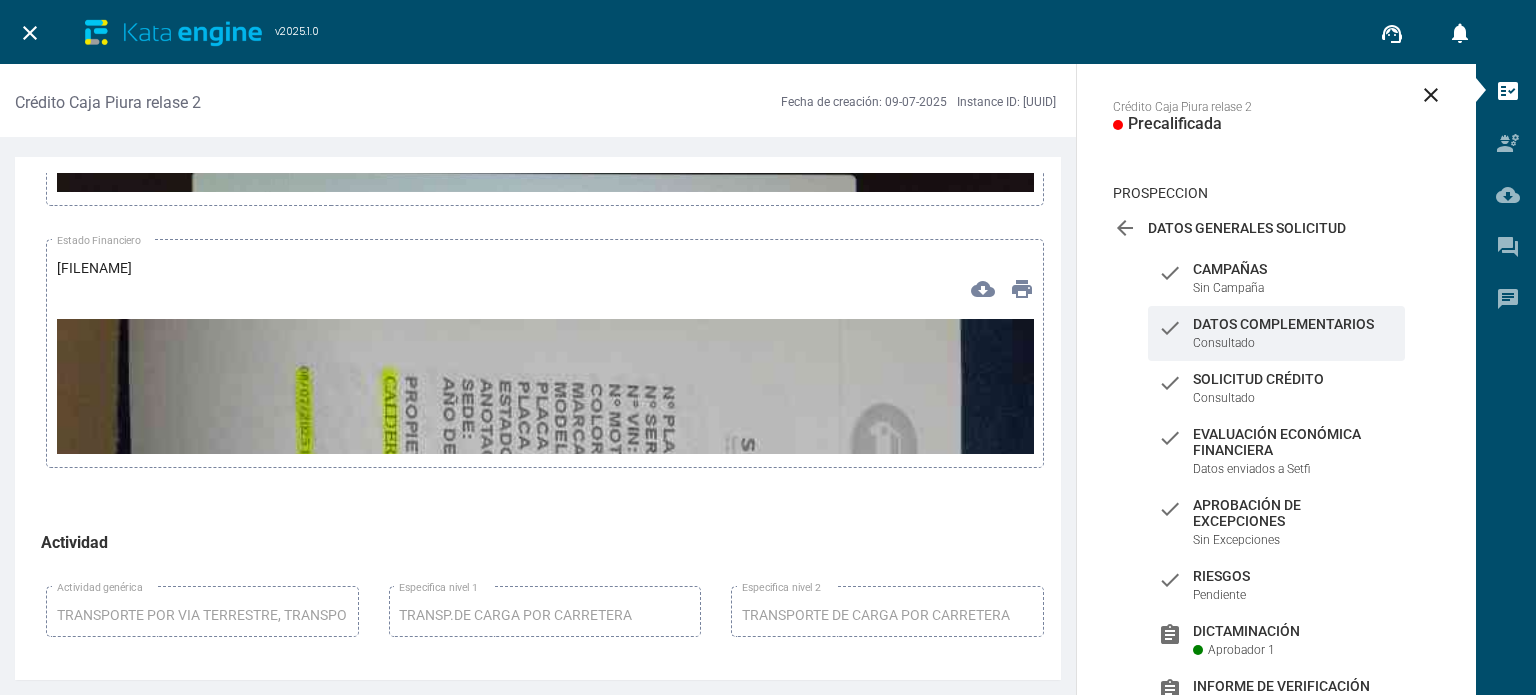 click at bounding box center [545, 1187] 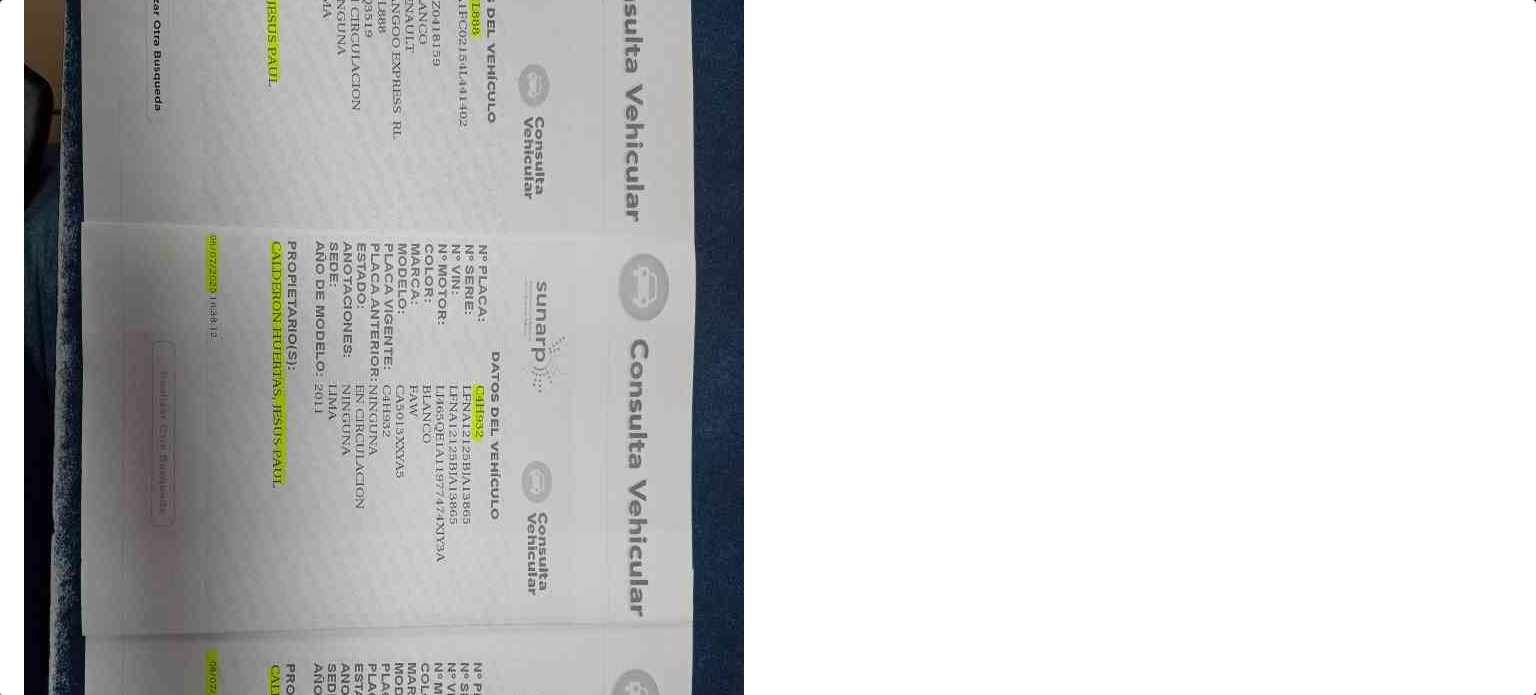 scroll, scrollTop: 0, scrollLeft: 0, axis: both 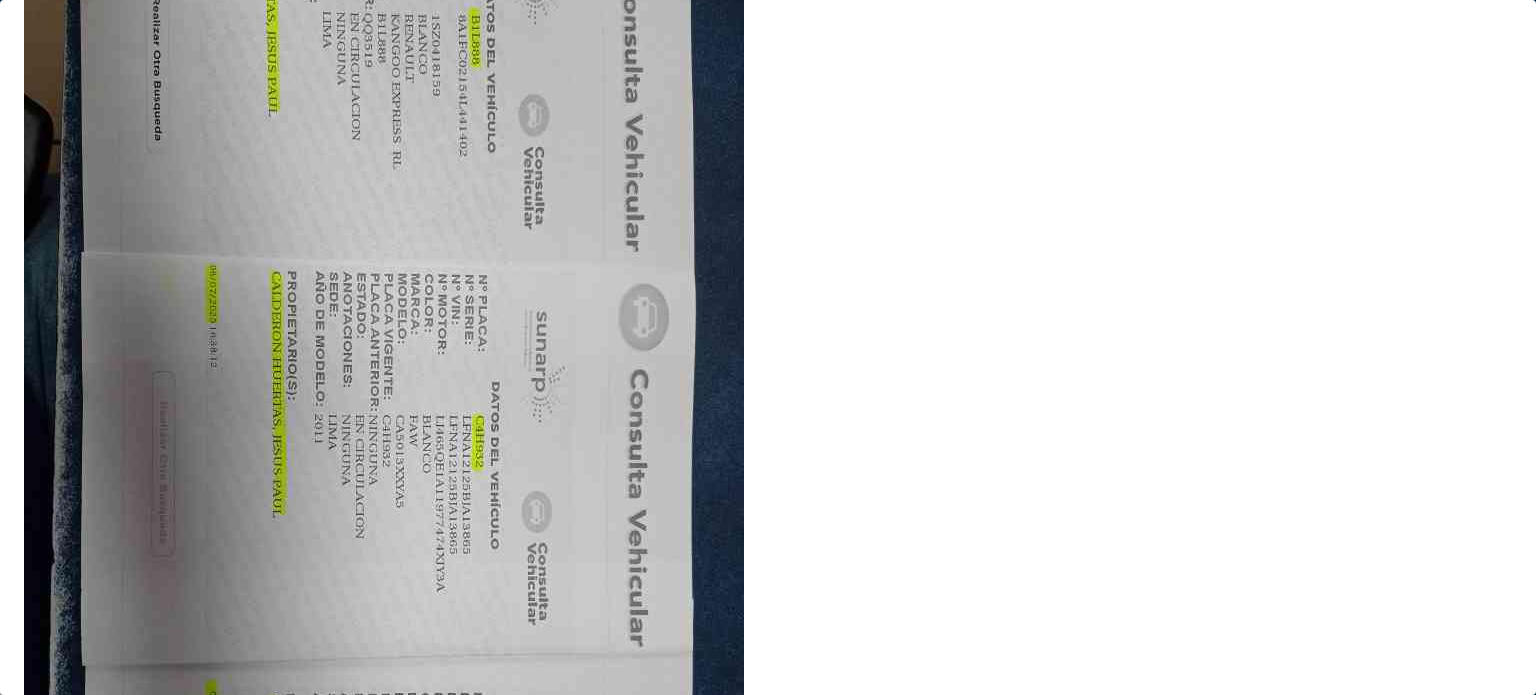type 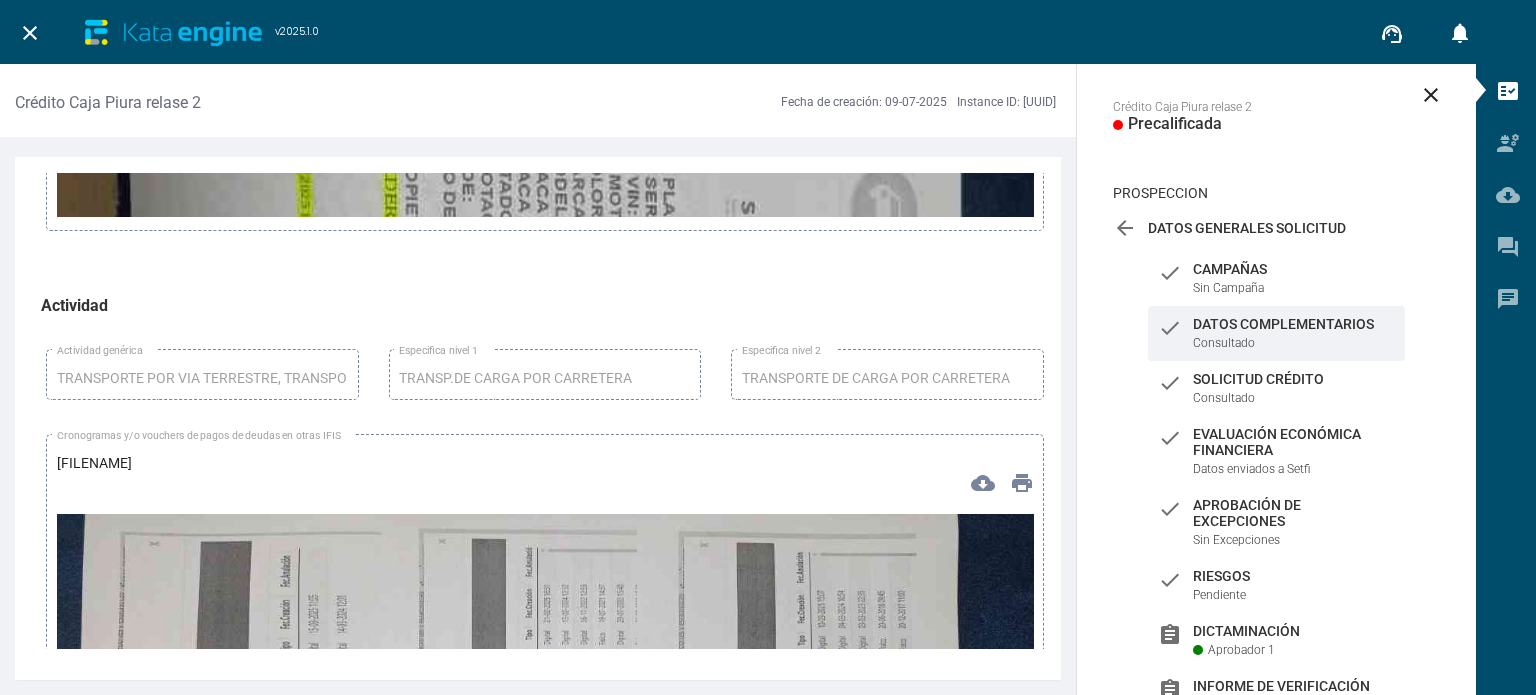 scroll, scrollTop: 15372, scrollLeft: 0, axis: vertical 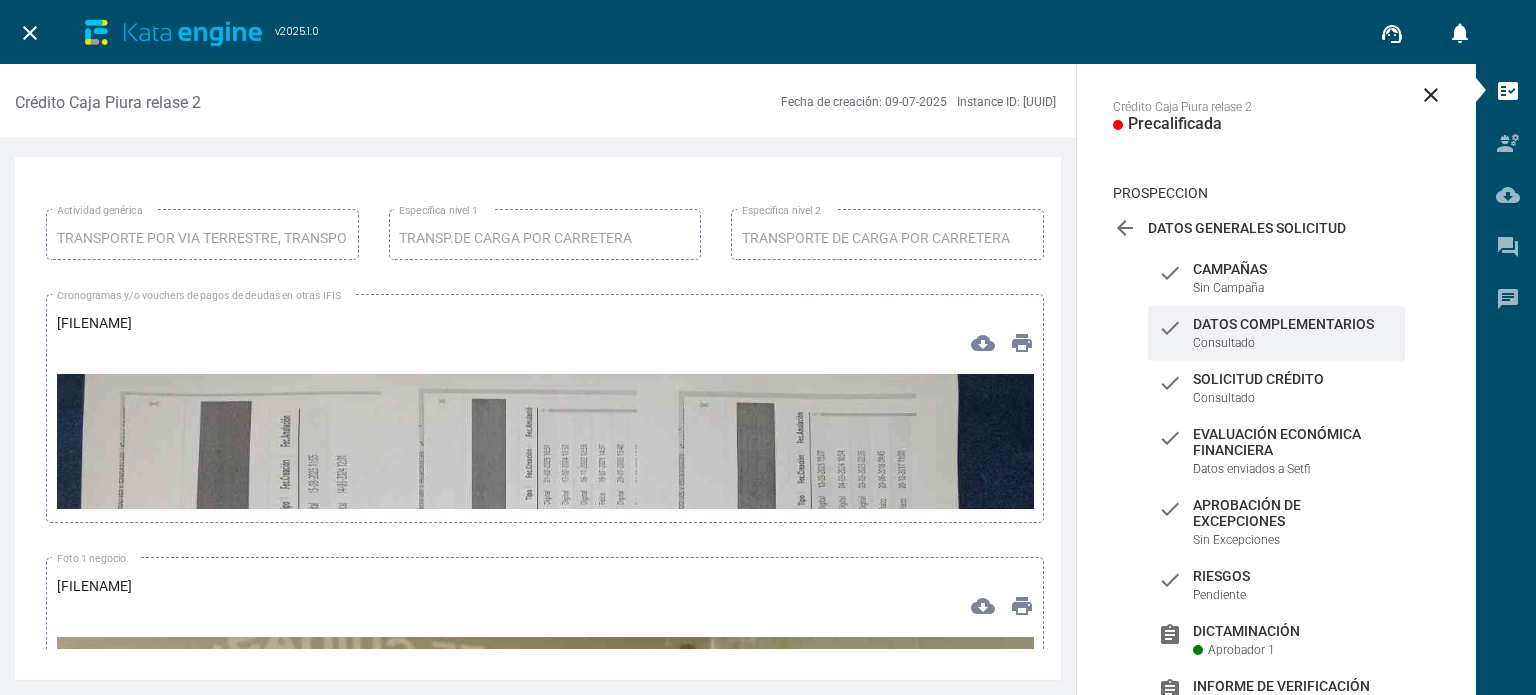 click at bounding box center [545, 649] 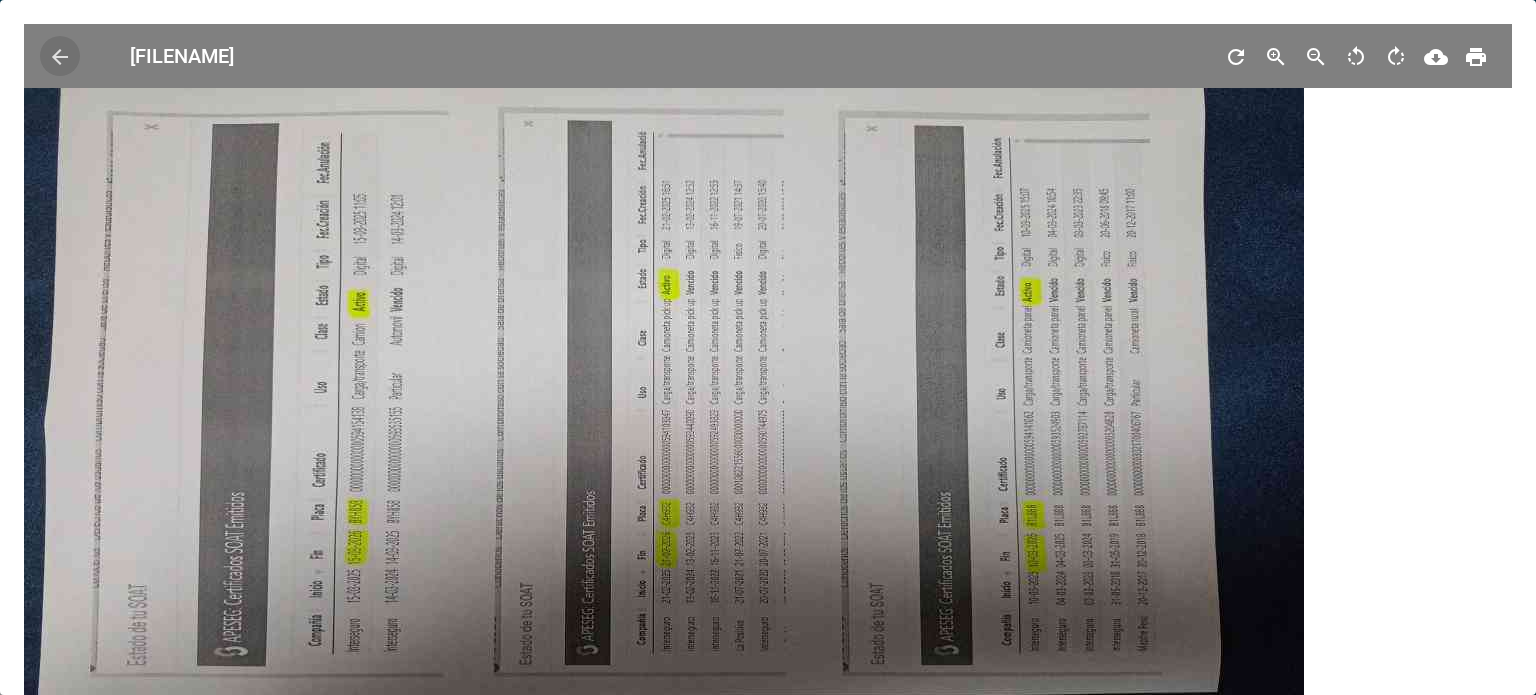 scroll, scrollTop: 0, scrollLeft: 0, axis: both 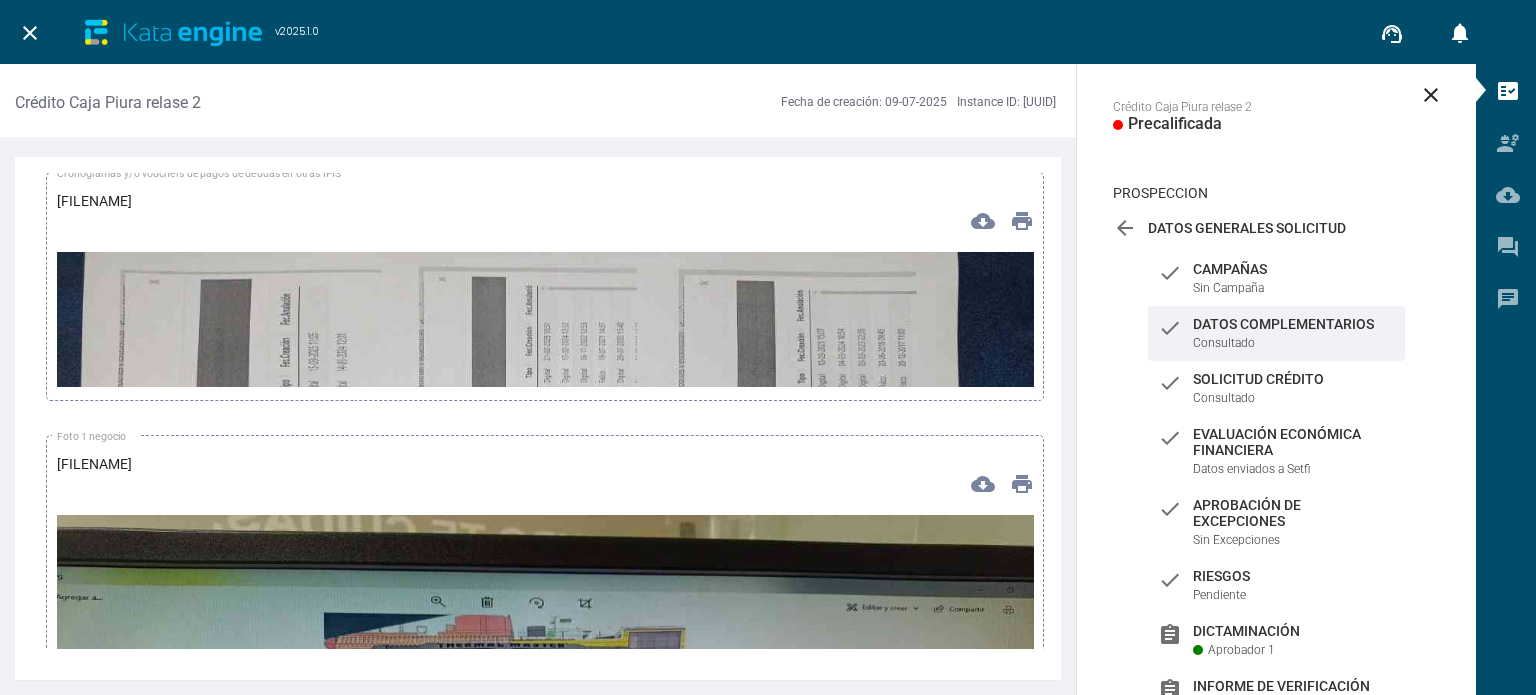 click at bounding box center (545, 527) 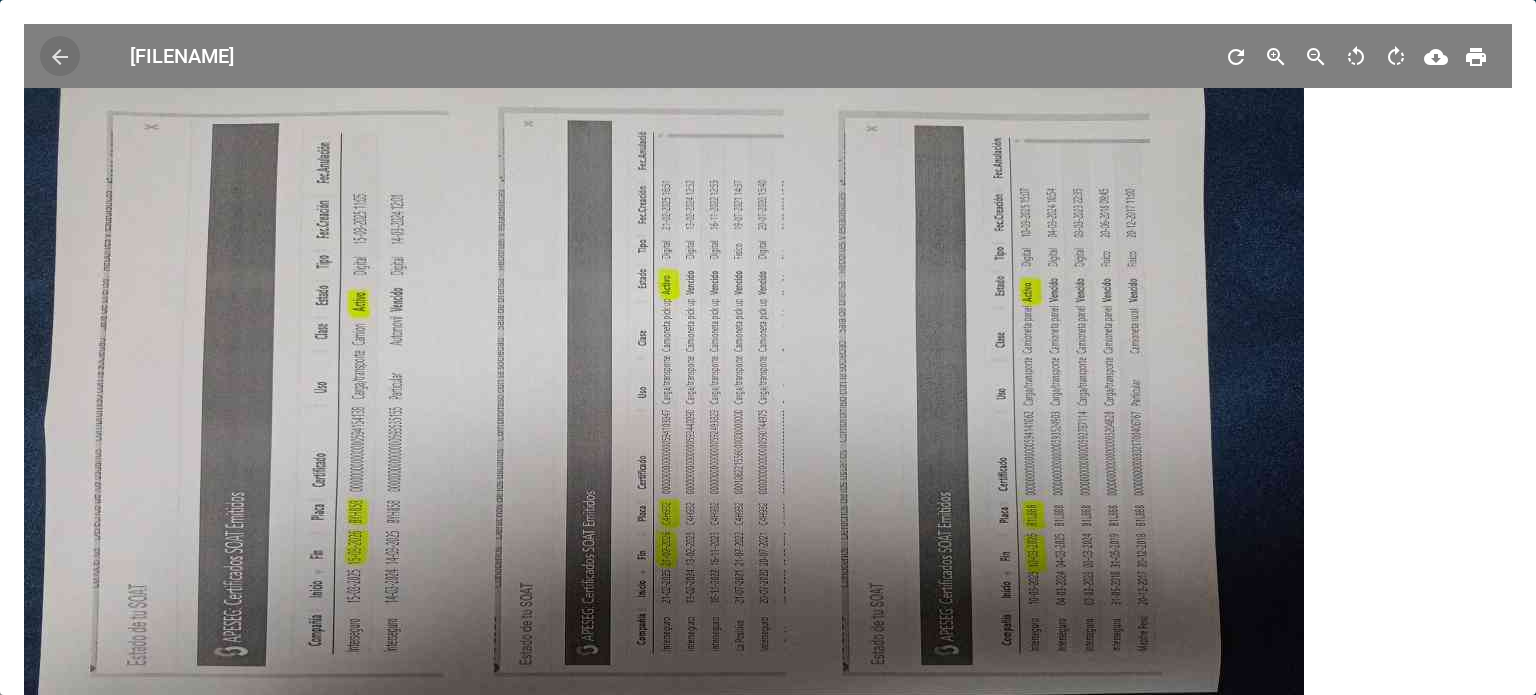 type 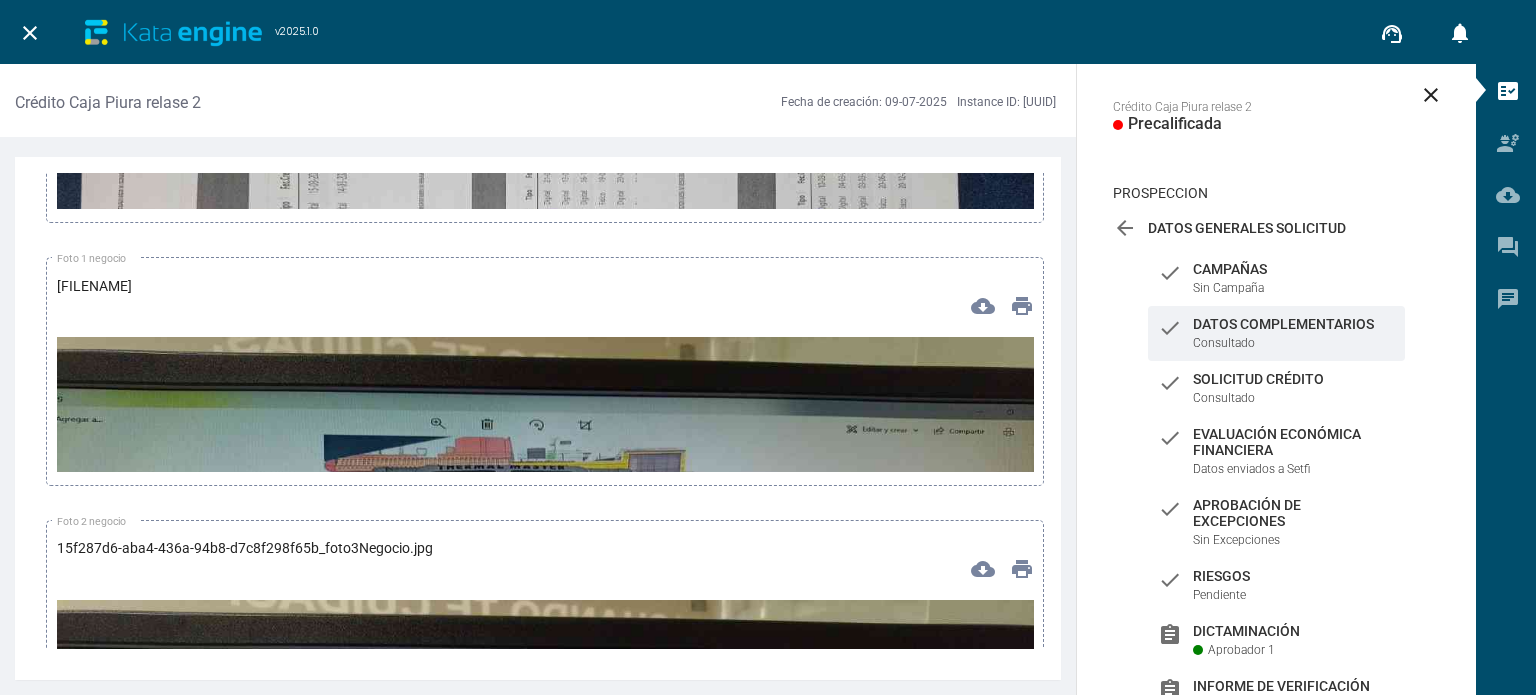 scroll, scrollTop: 15680, scrollLeft: 0, axis: vertical 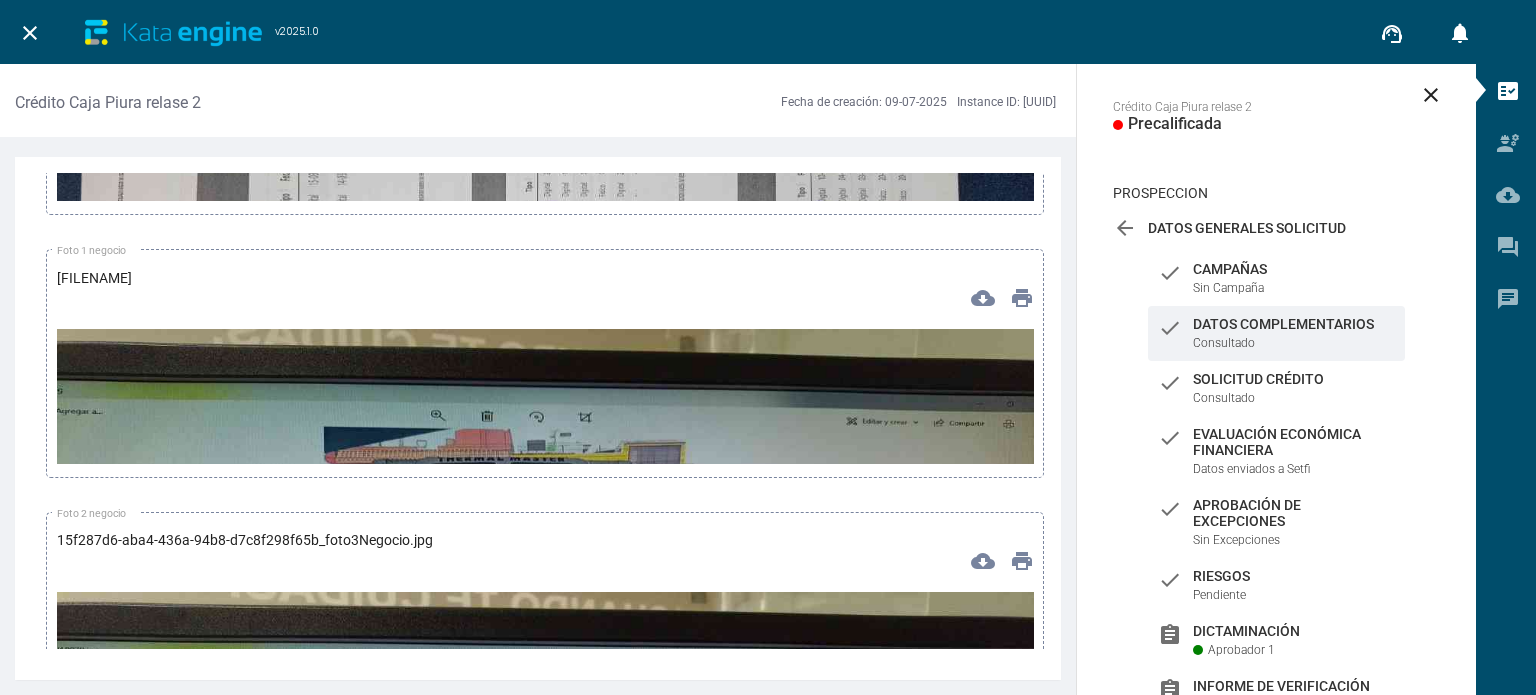 click at bounding box center [545, 604] 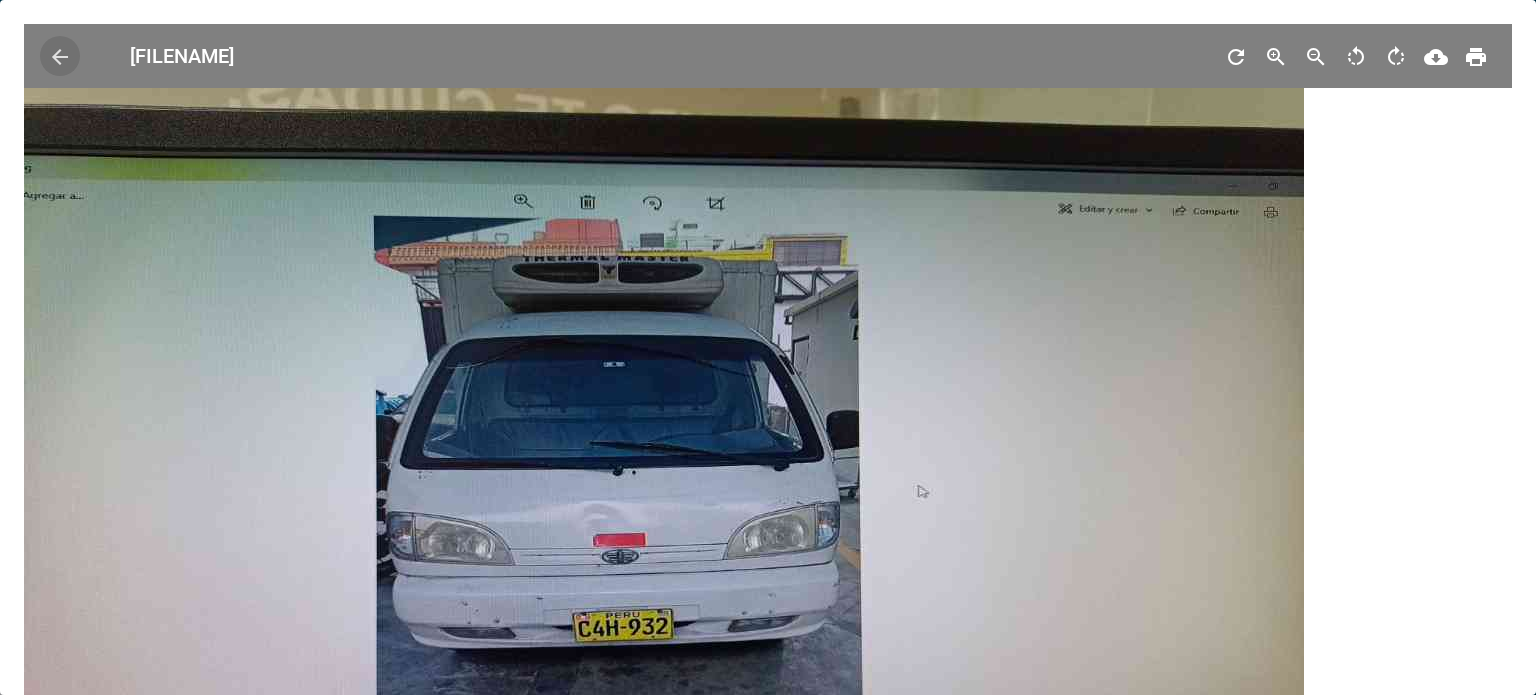 scroll, scrollTop: 116, scrollLeft: 0, axis: vertical 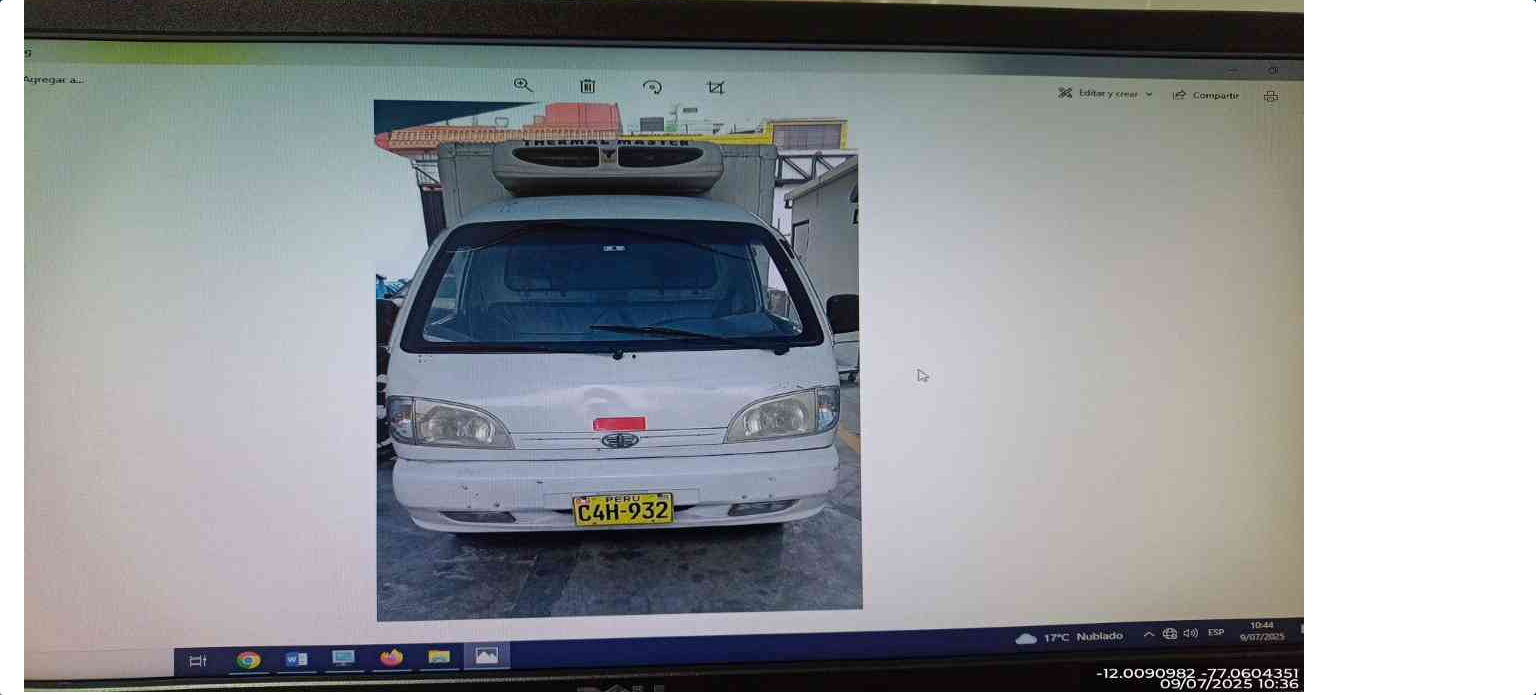 type 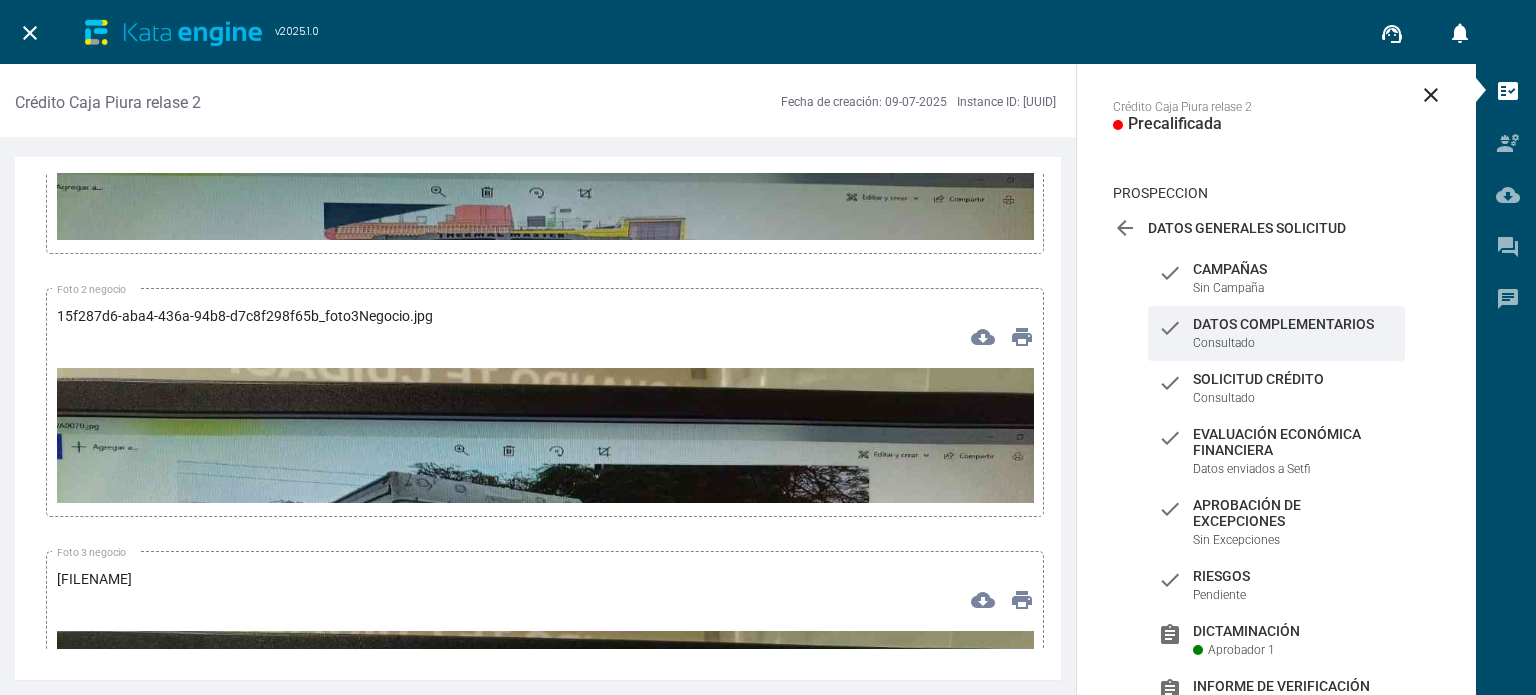 scroll, scrollTop: 15910, scrollLeft: 0, axis: vertical 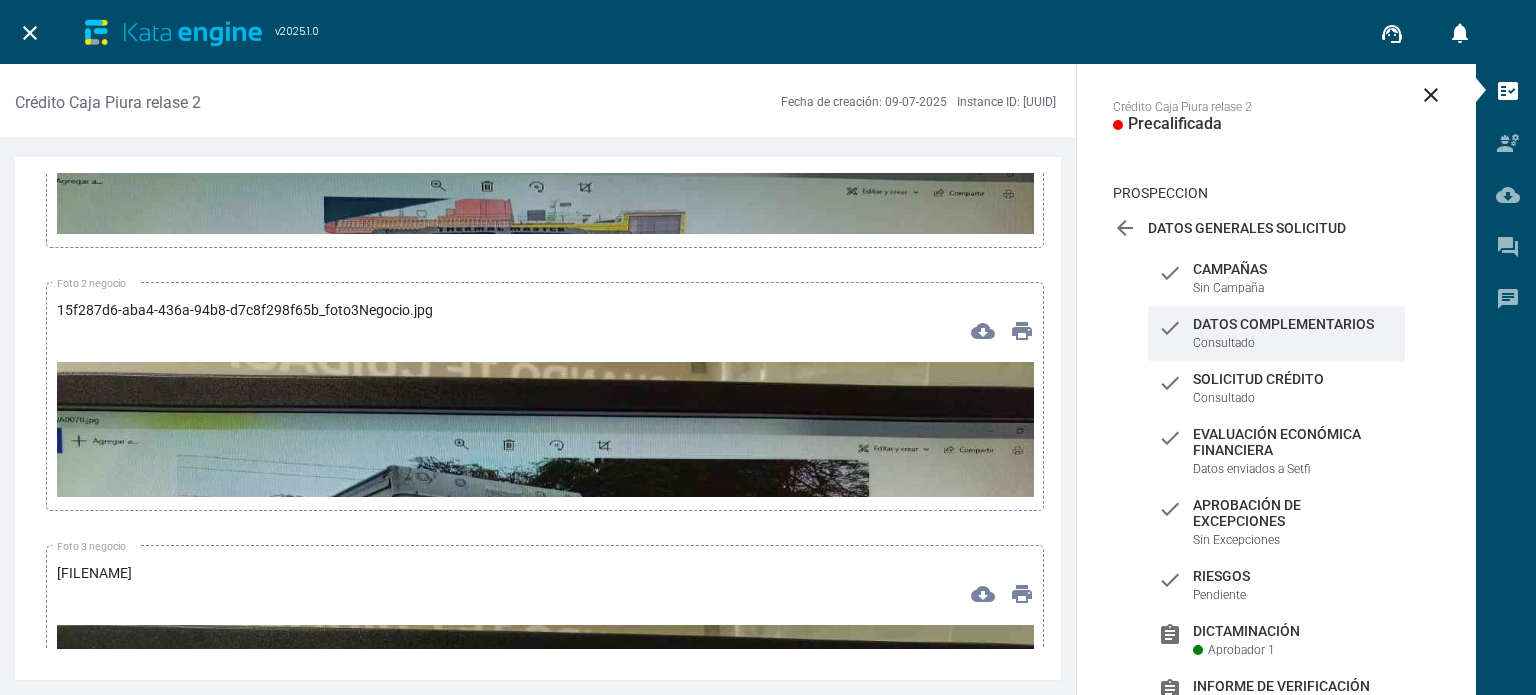 click at bounding box center (545, 637) 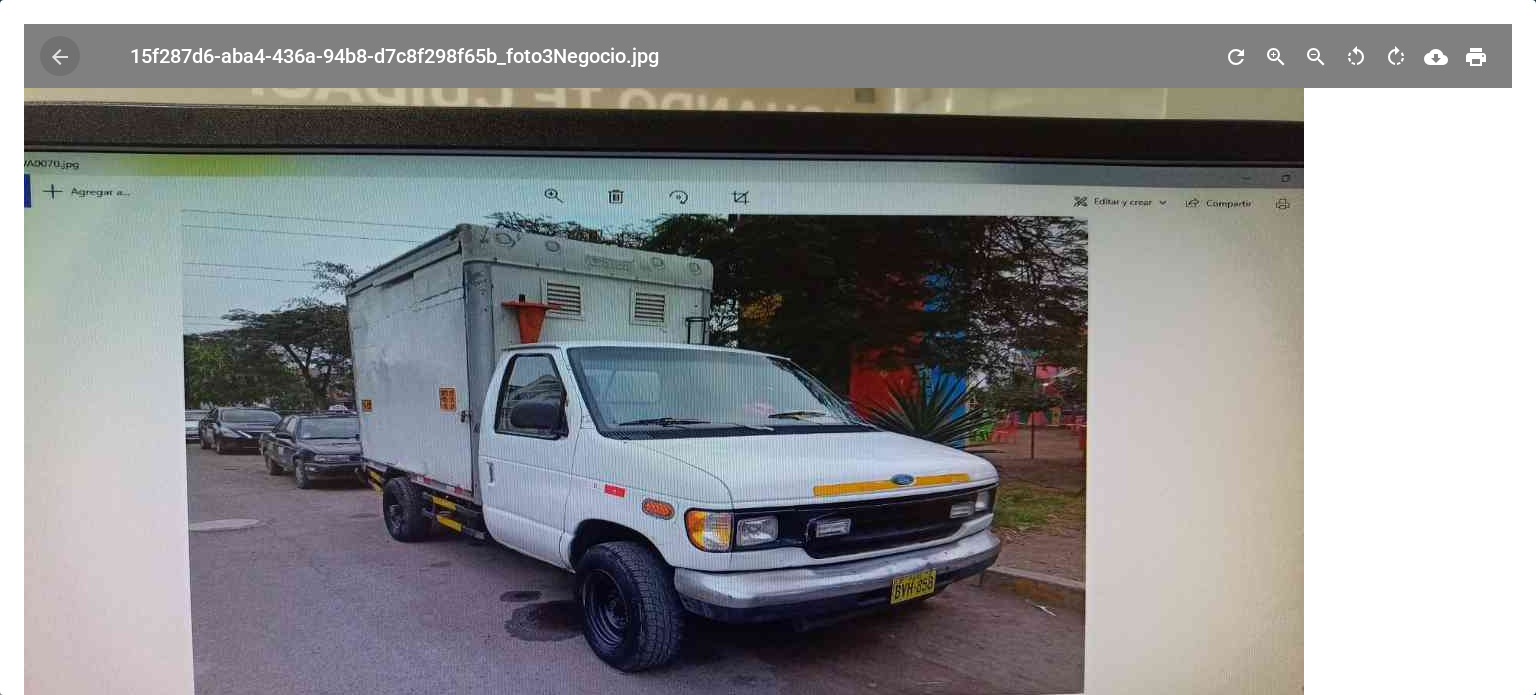 scroll, scrollTop: 116, scrollLeft: 0, axis: vertical 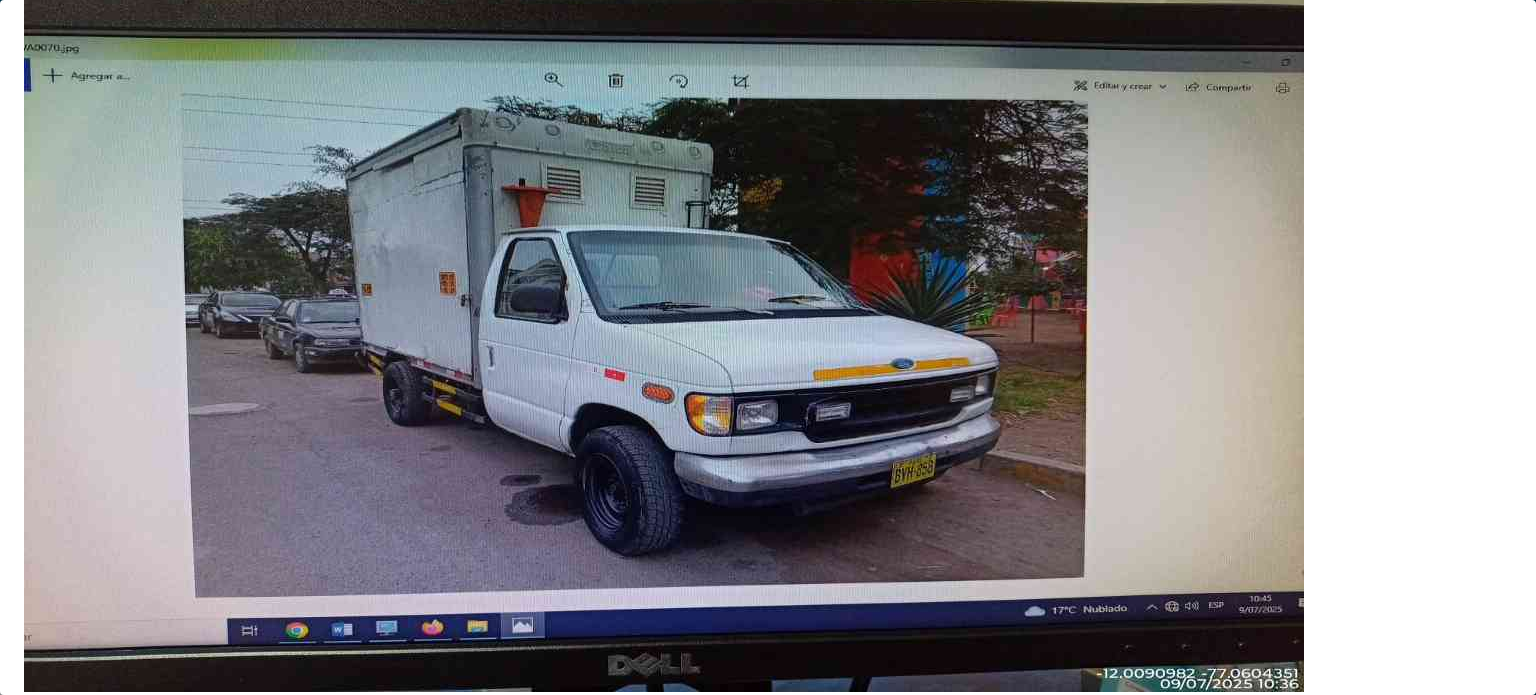 type 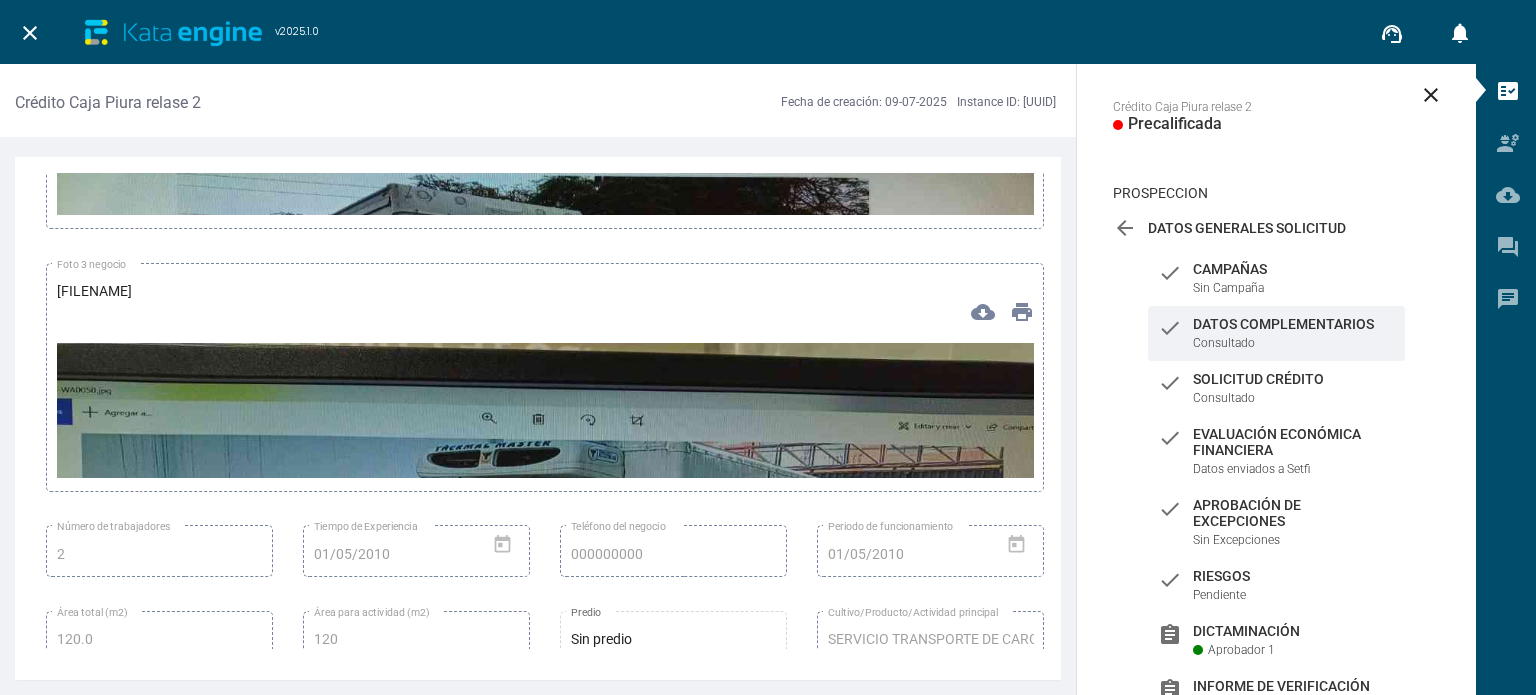 scroll, scrollTop: 16195, scrollLeft: 0, axis: vertical 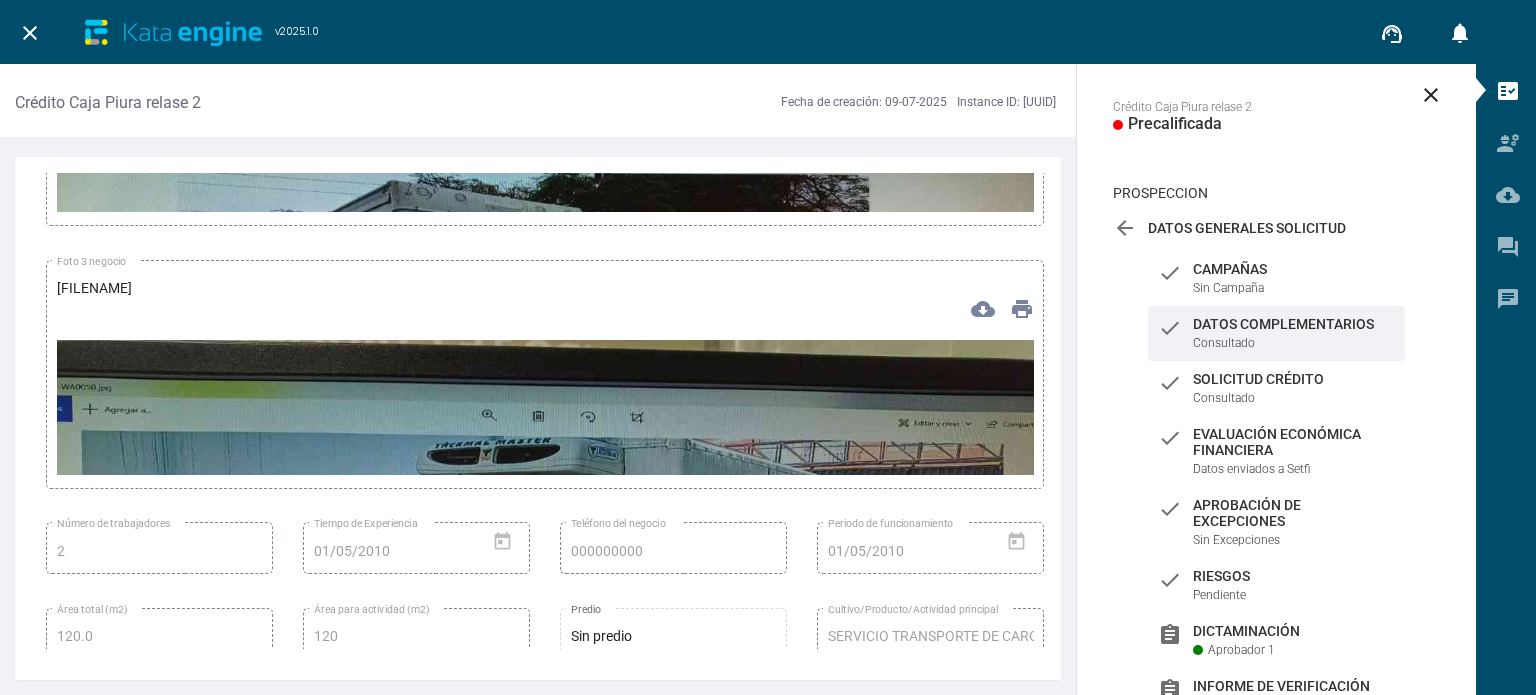 click at bounding box center [545, 615] 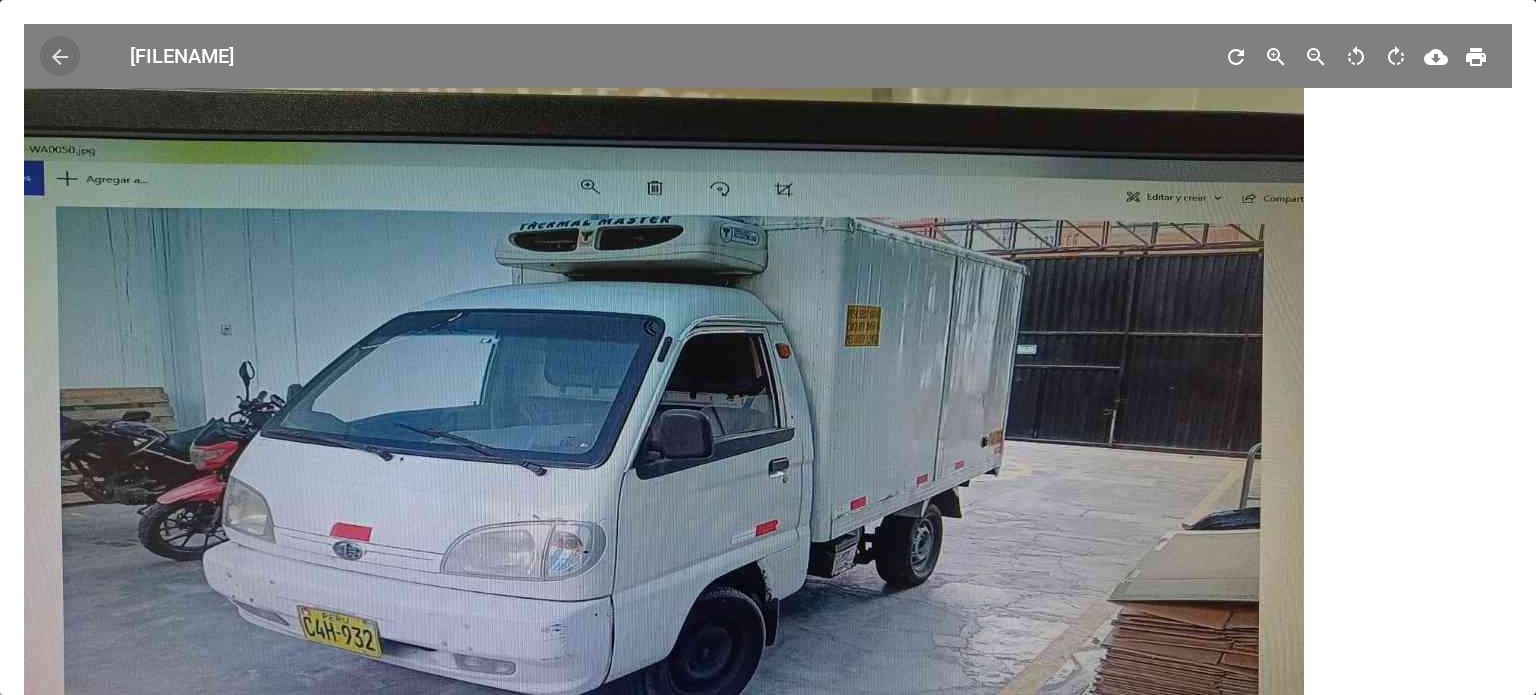 type 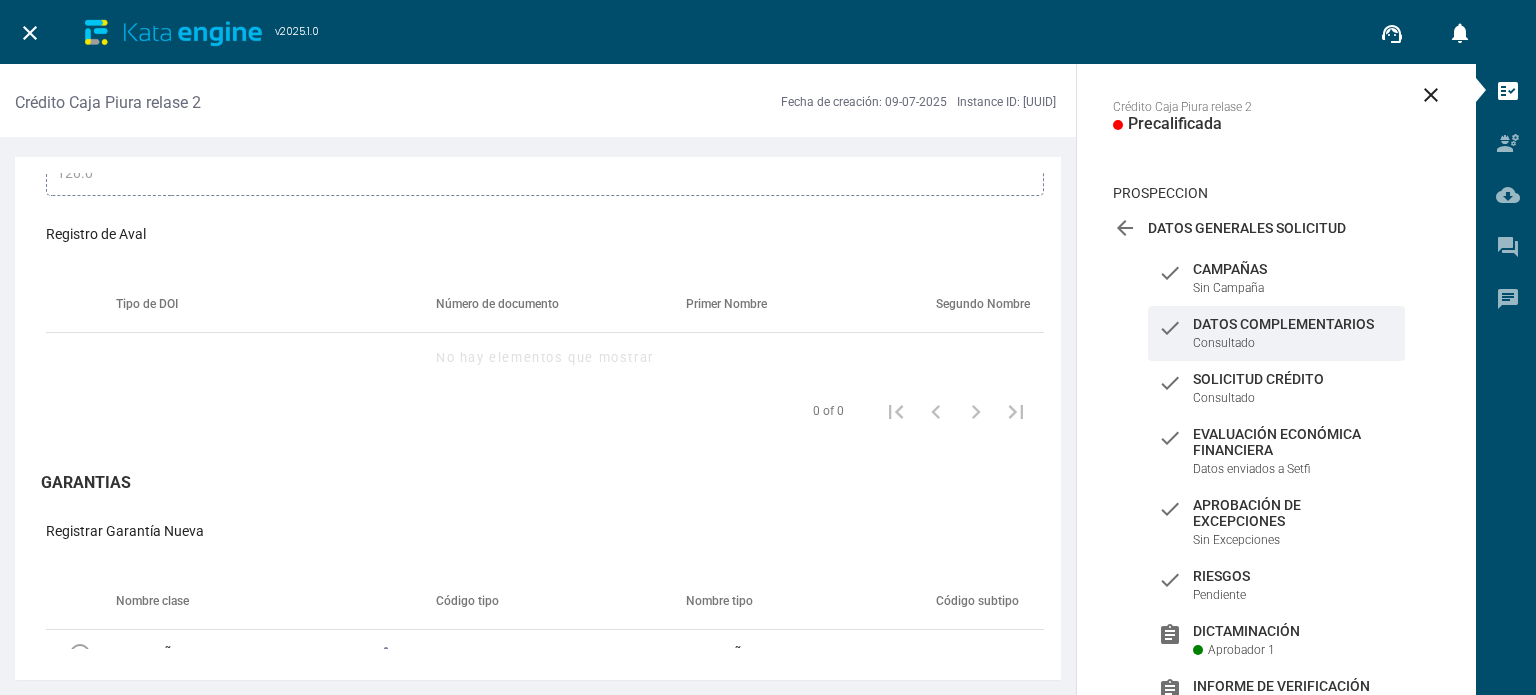 scroll, scrollTop: 18262, scrollLeft: 0, axis: vertical 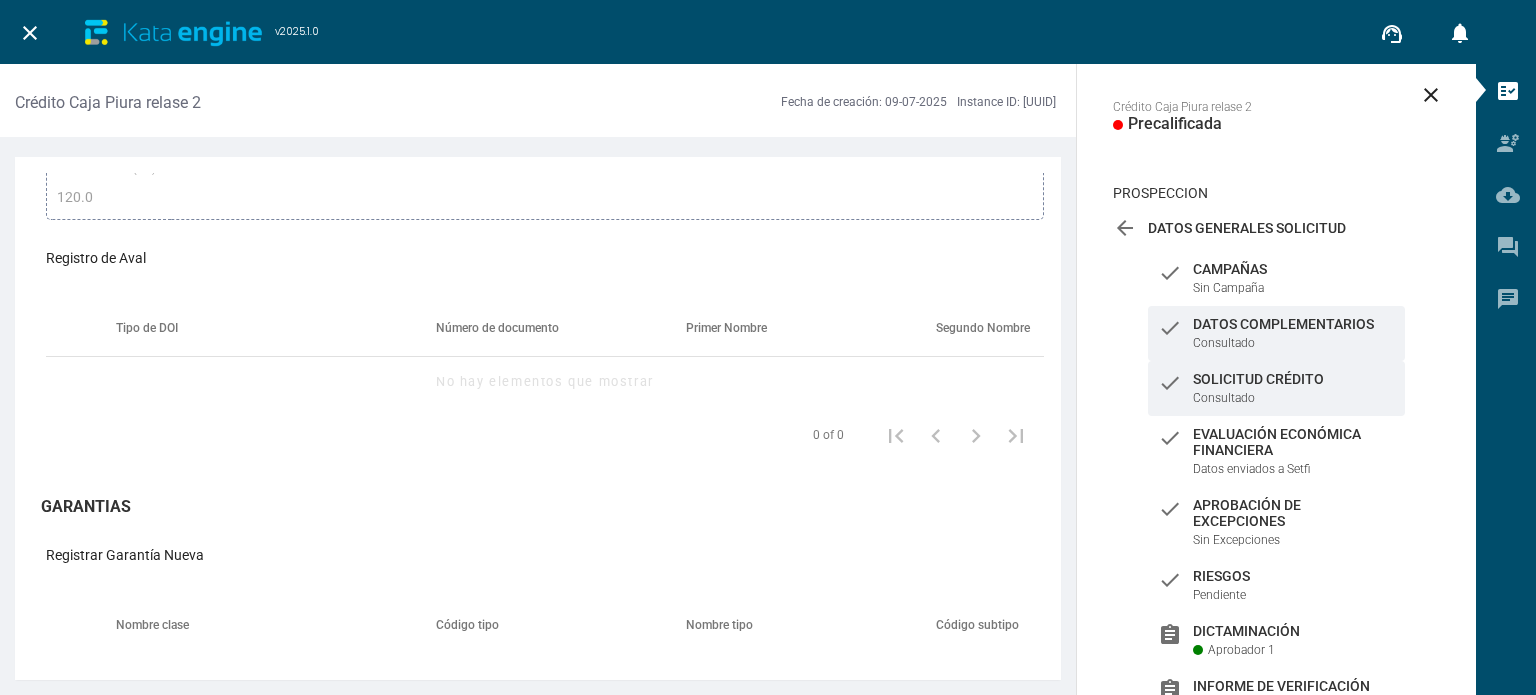 click on "check Solicitud Crédito Consultado" at bounding box center (1276, 278) 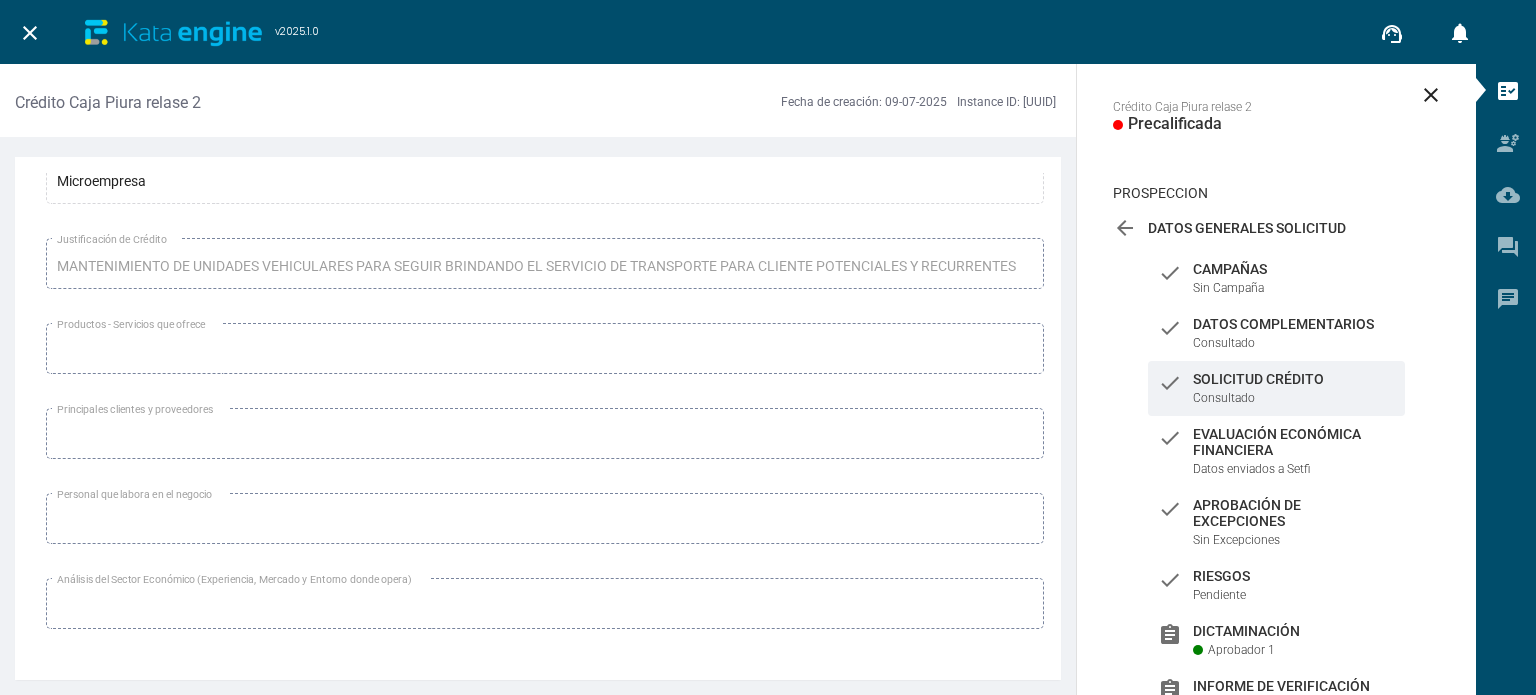 scroll, scrollTop: 2111, scrollLeft: 0, axis: vertical 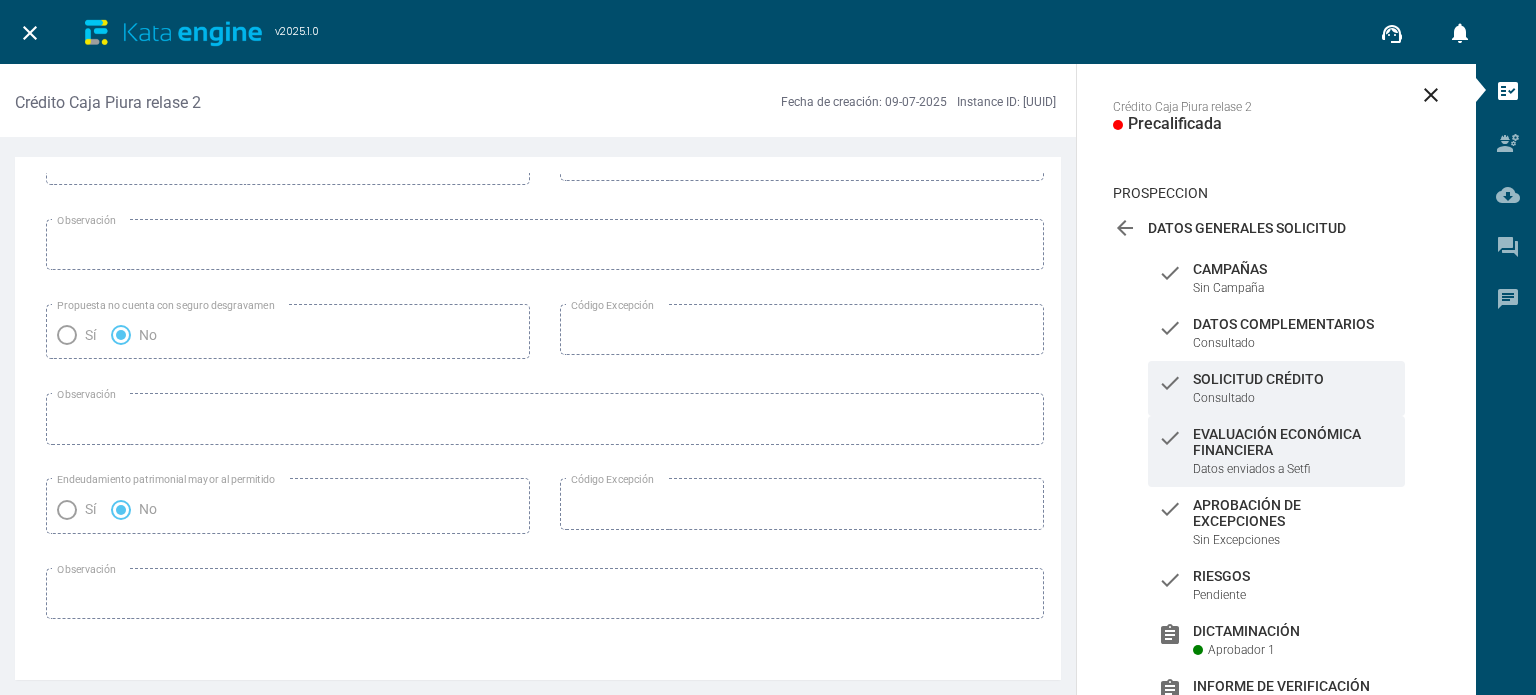 click on "Evaluación Económica Financiera" at bounding box center [1294, 269] 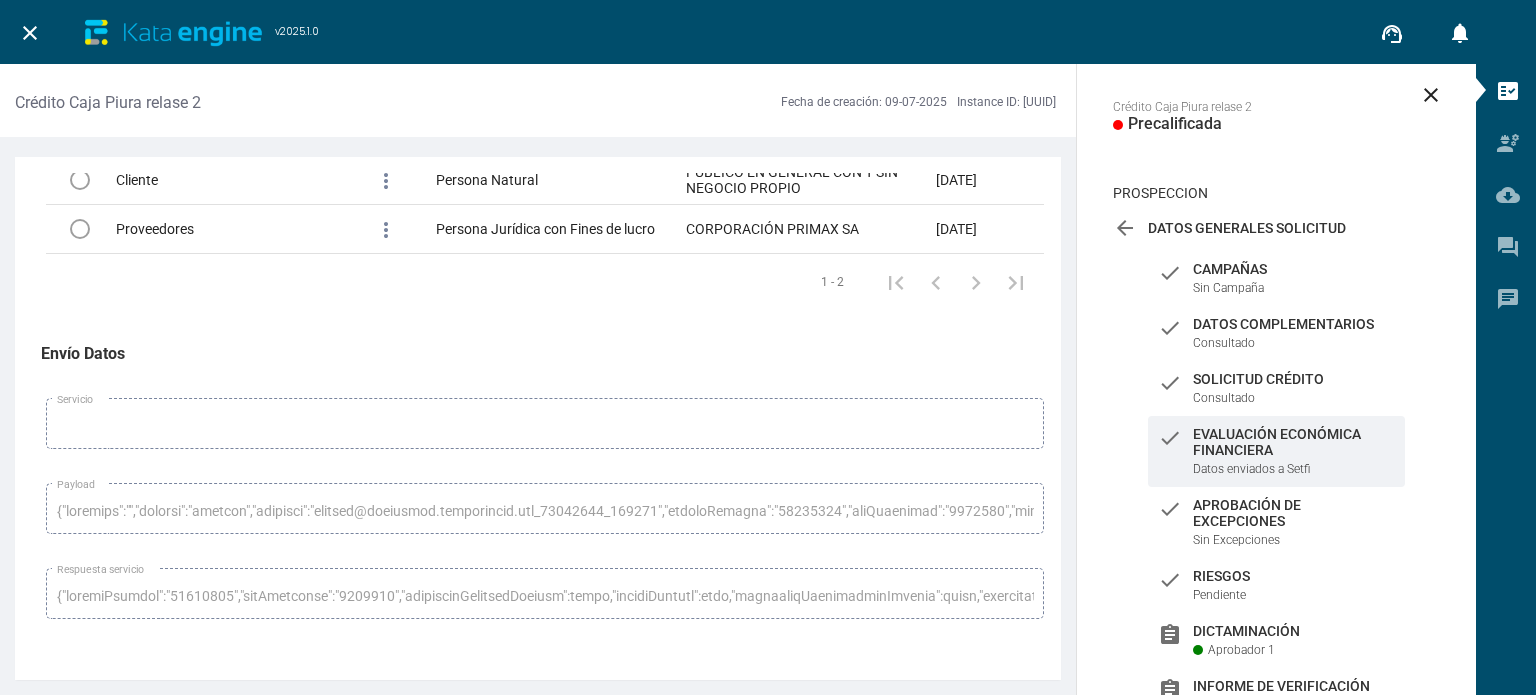scroll, scrollTop: 9745, scrollLeft: 0, axis: vertical 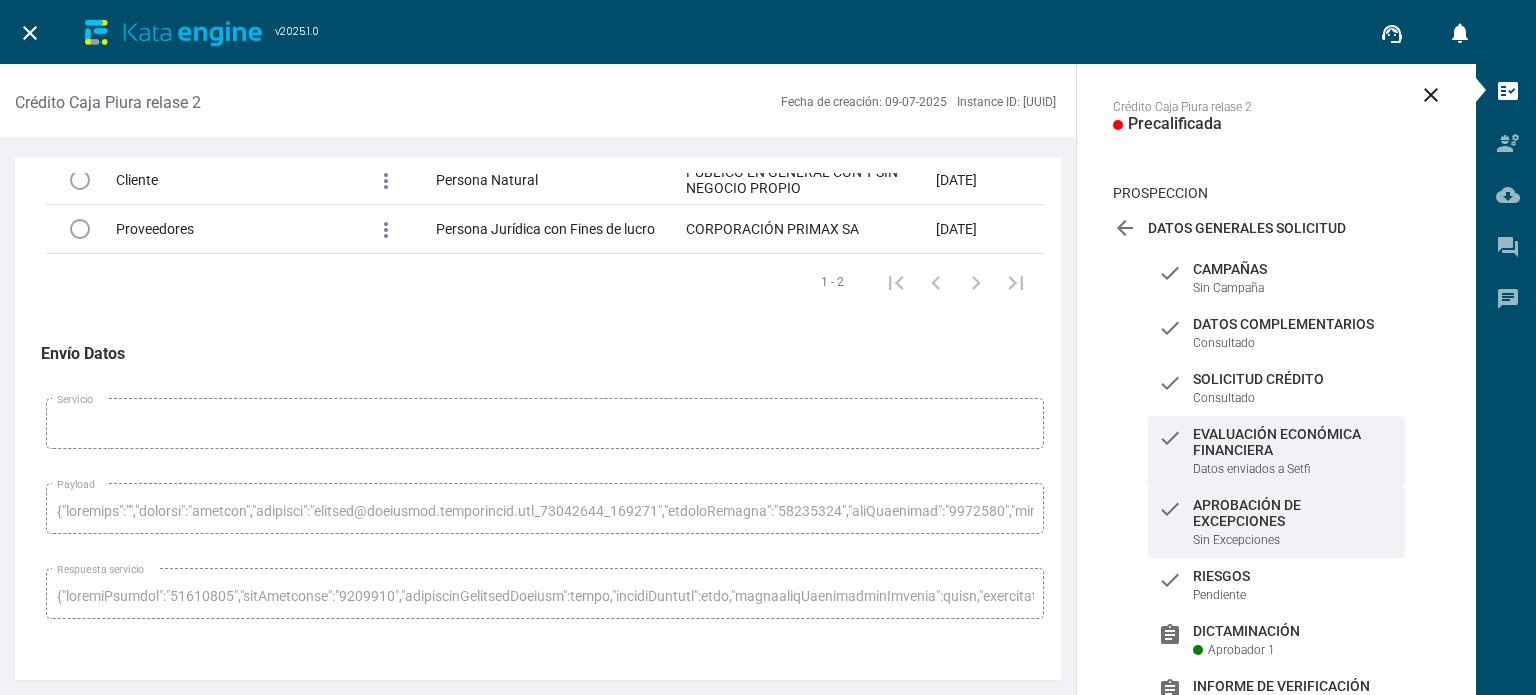 click on "Aprobación de Excepciones" at bounding box center (1294, 269) 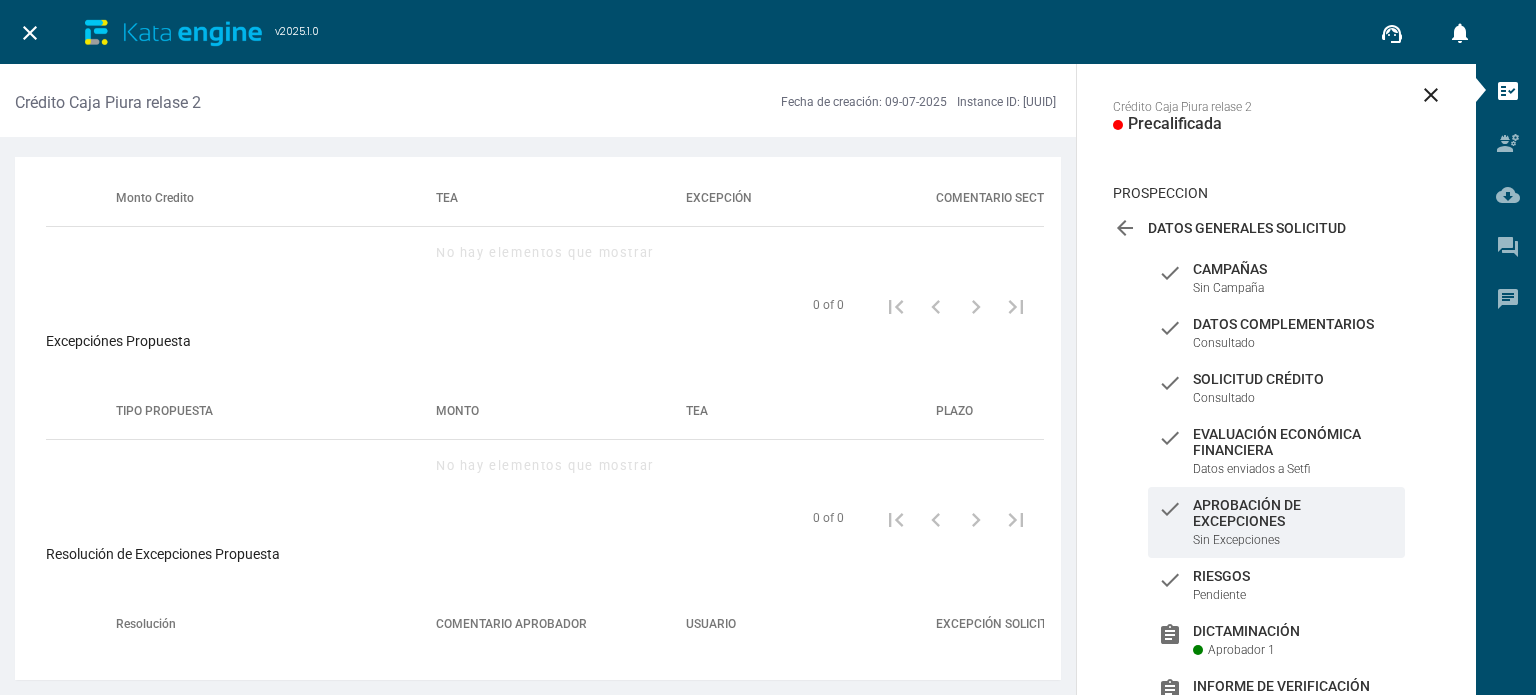 scroll, scrollTop: 1828, scrollLeft: 0, axis: vertical 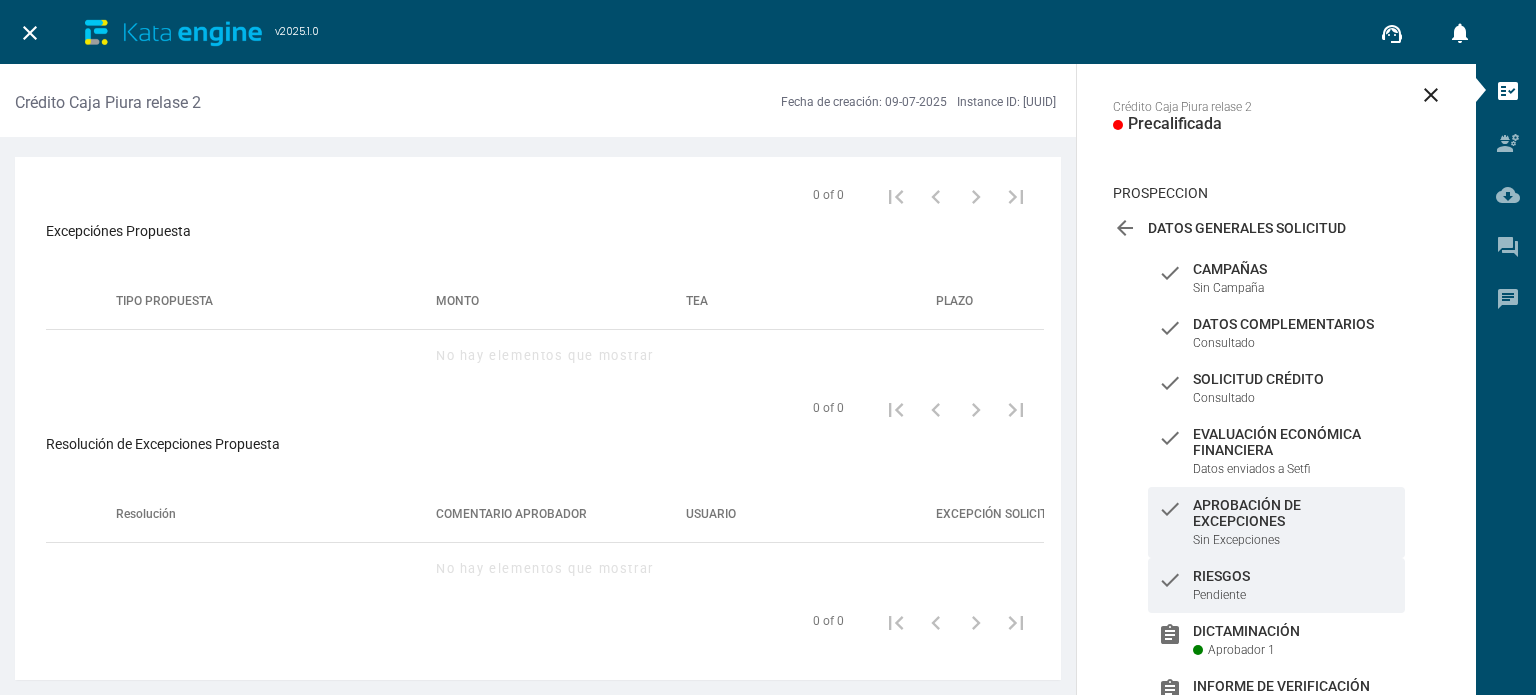 click on "check Riesgos Pendiente" at bounding box center (1276, 585) 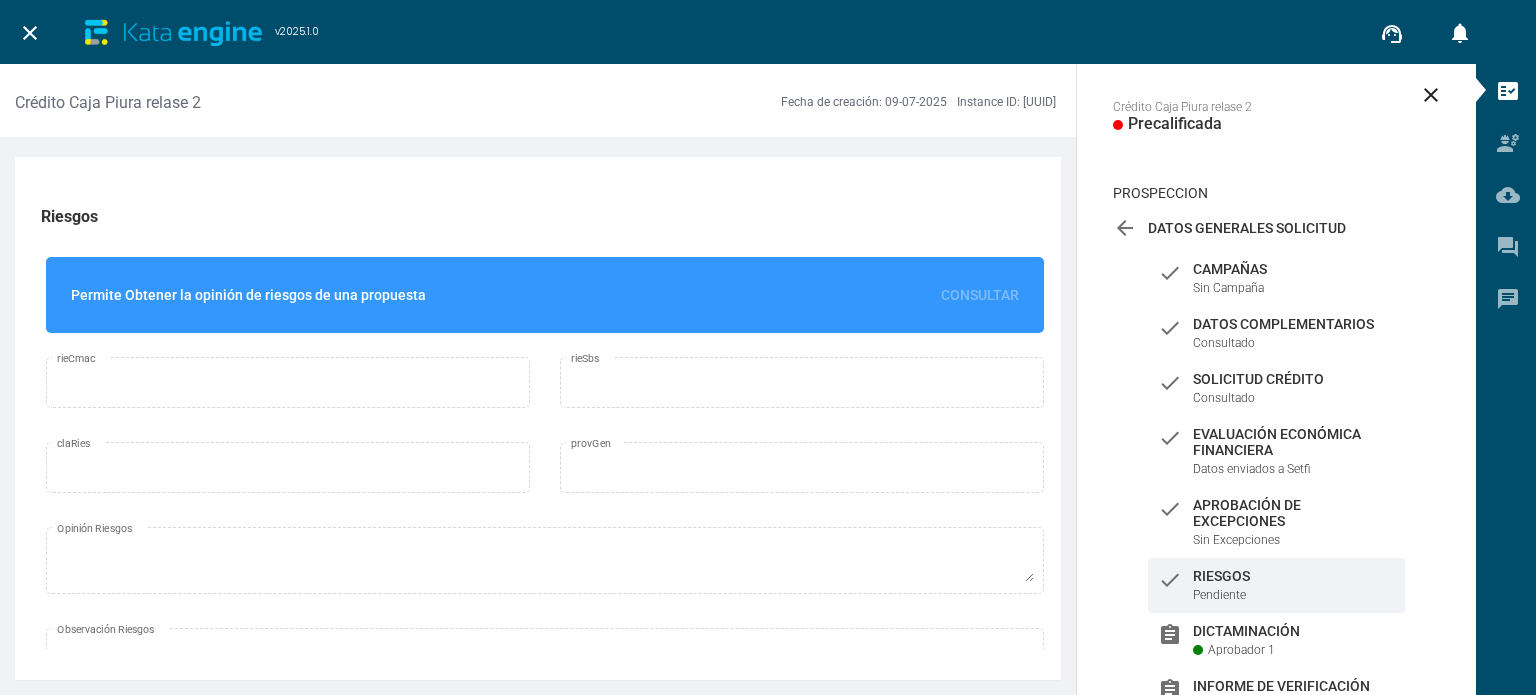 scroll, scrollTop: 70, scrollLeft: 0, axis: vertical 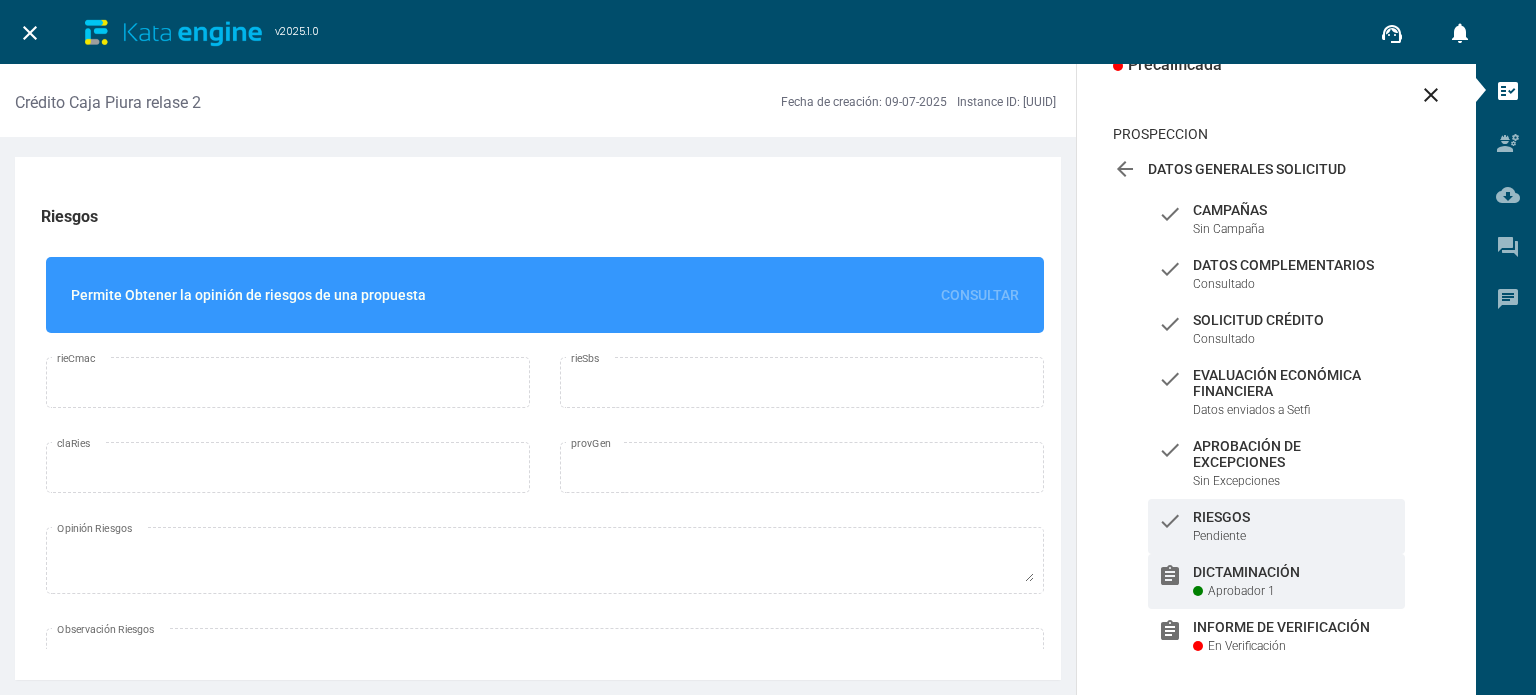 click on "assignment Dictaminación Aprobador 1" at bounding box center [1276, 219] 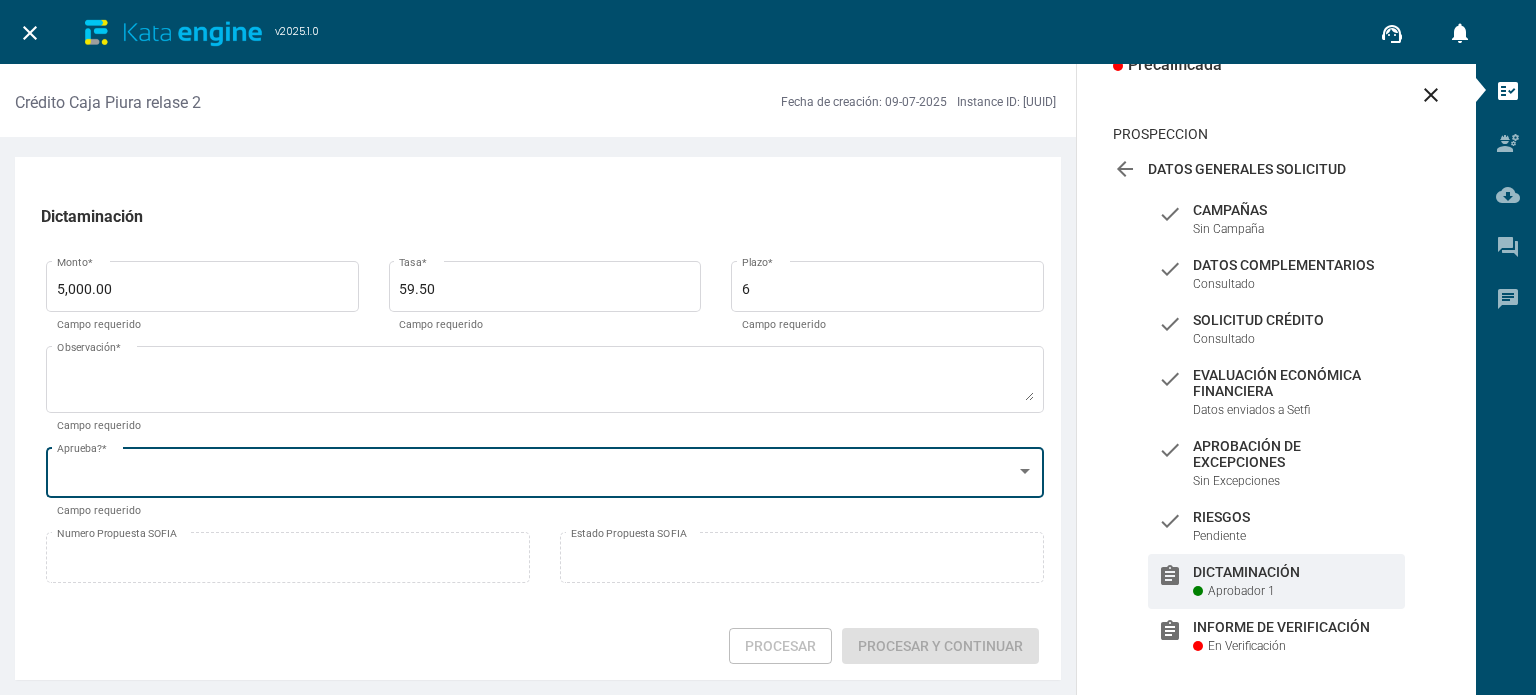 click on "Aprueba?   *" at bounding box center [545, 470] 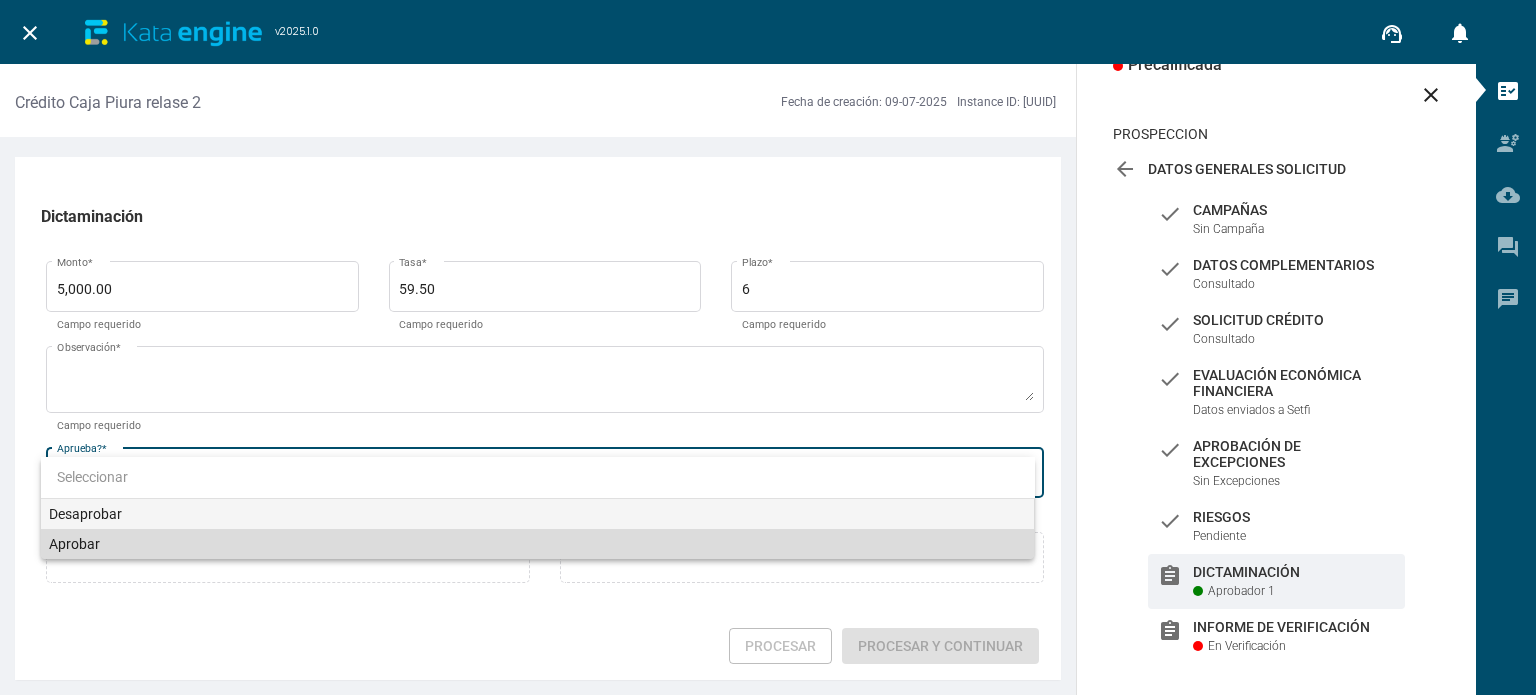 click on "Aprobar" at bounding box center [538, 544] 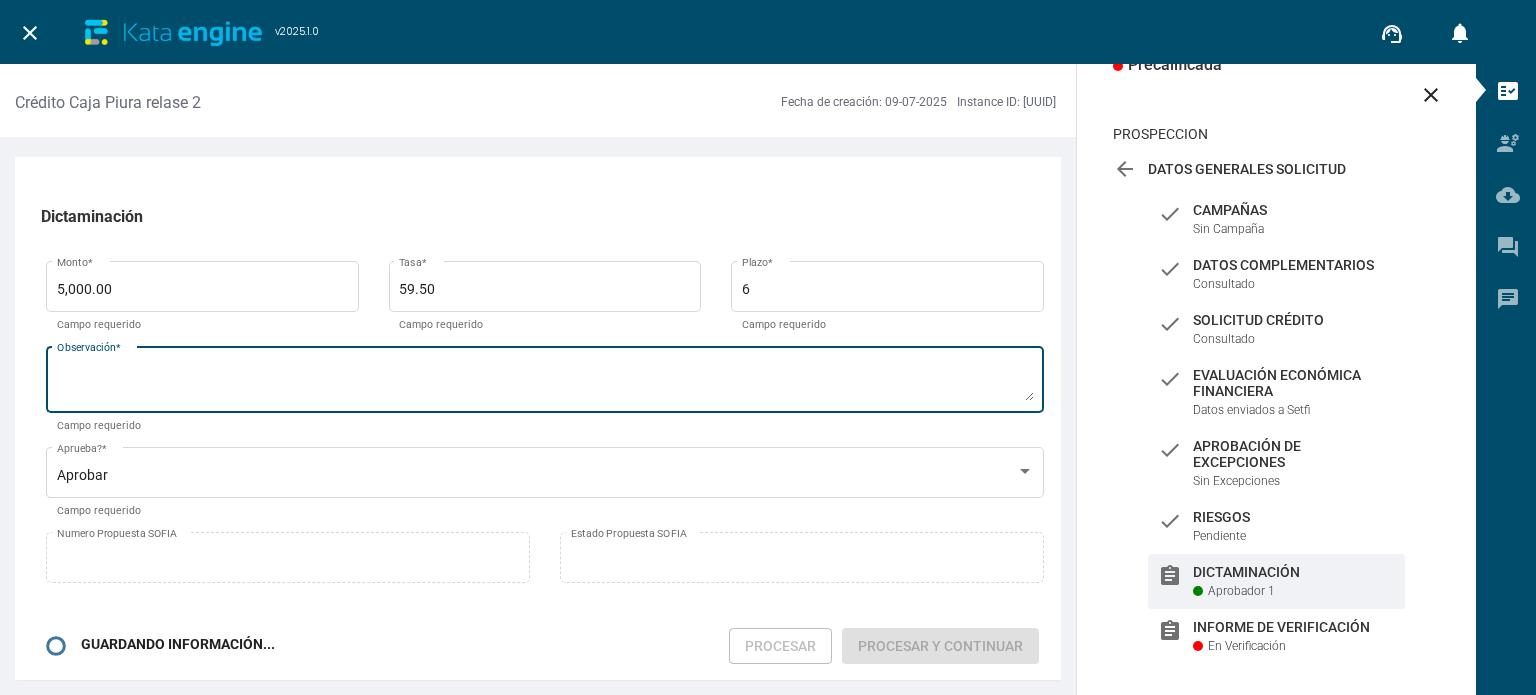 click on "Observación   *" at bounding box center (545, 383) 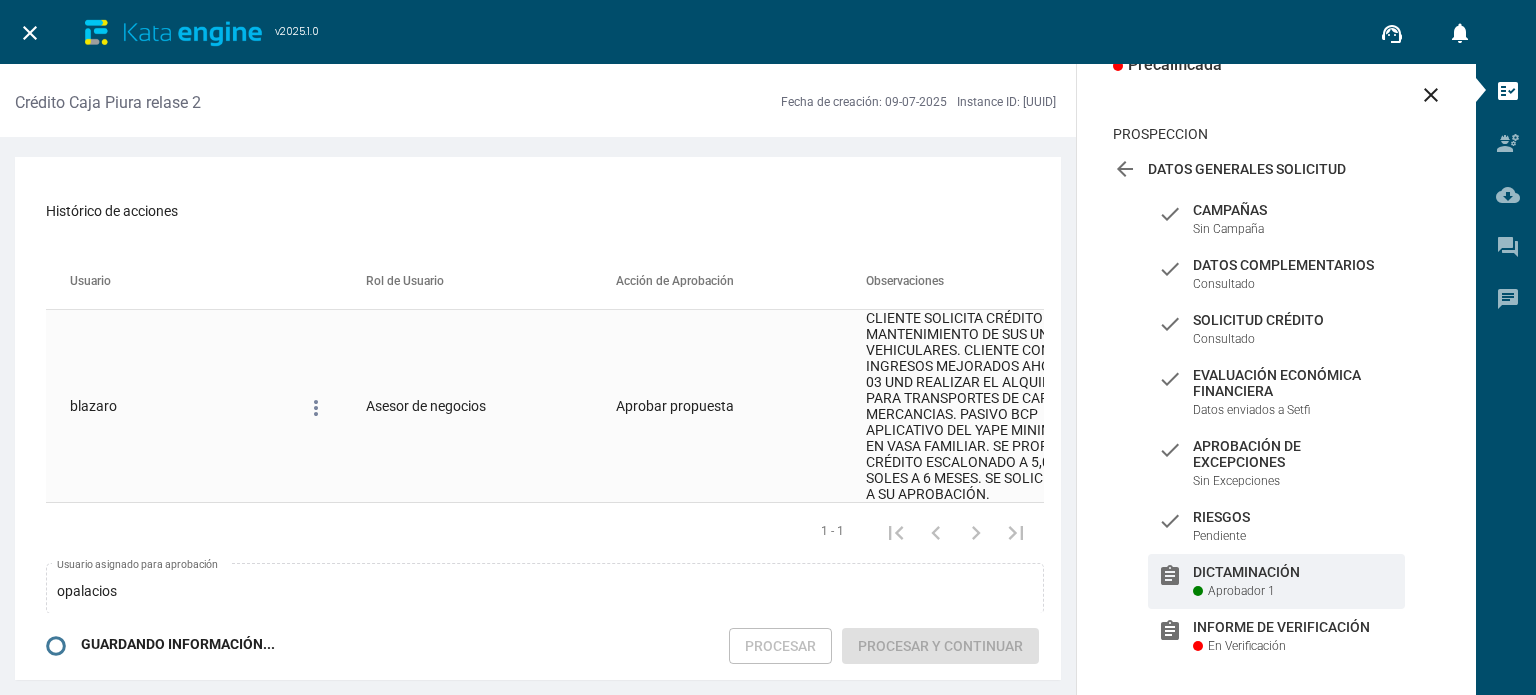 scroll, scrollTop: 580, scrollLeft: 0, axis: vertical 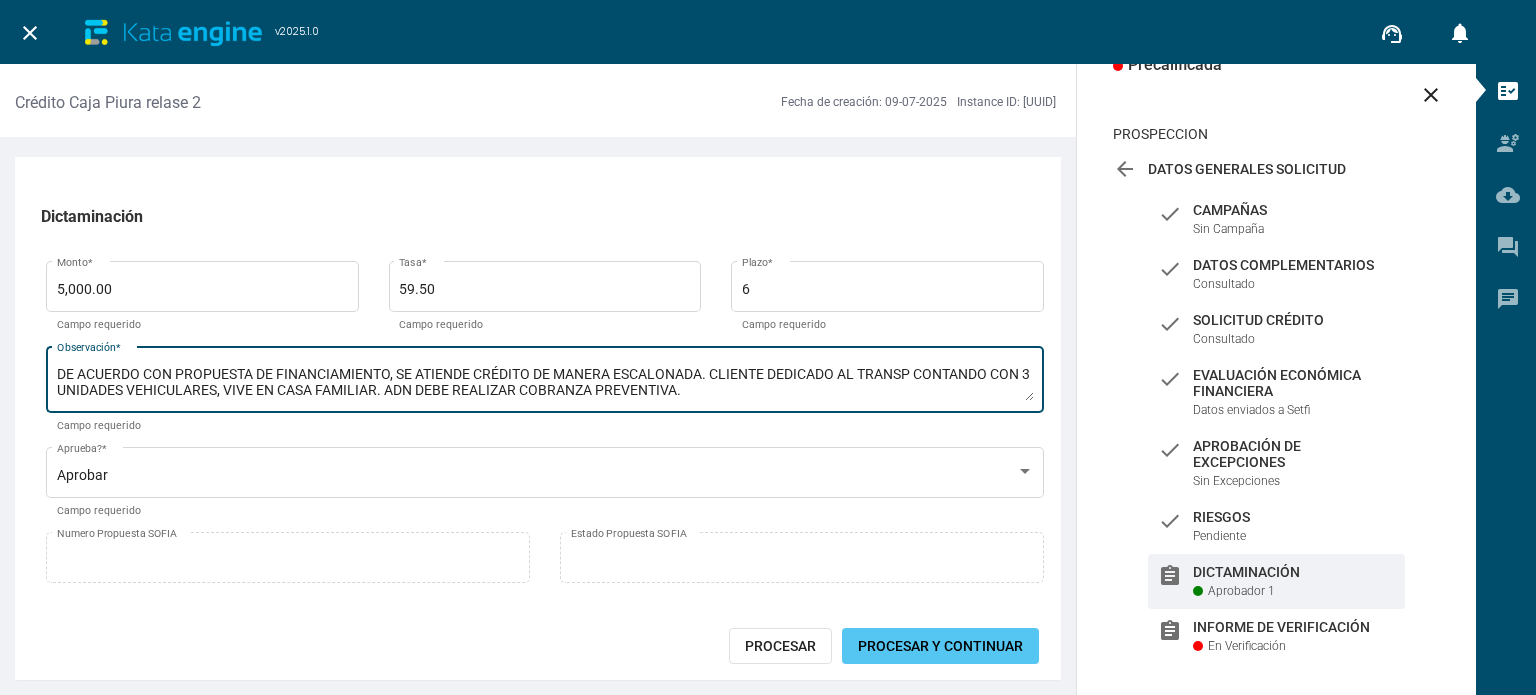 type on "DE ACUERDO CON PROPUESTA DE FINANCIAMIENTO, SE ATIENDE CRÉDITO DE MANERA ESCALONADA. CLIENTE DEDICADO AL TRANSP CONTANDO CON 3 UNIDADES VEHICULARES, VIVE EN CASA FAMILIAR. ADN DEBE REALIZAR COBRANZA PREVENTIVA." 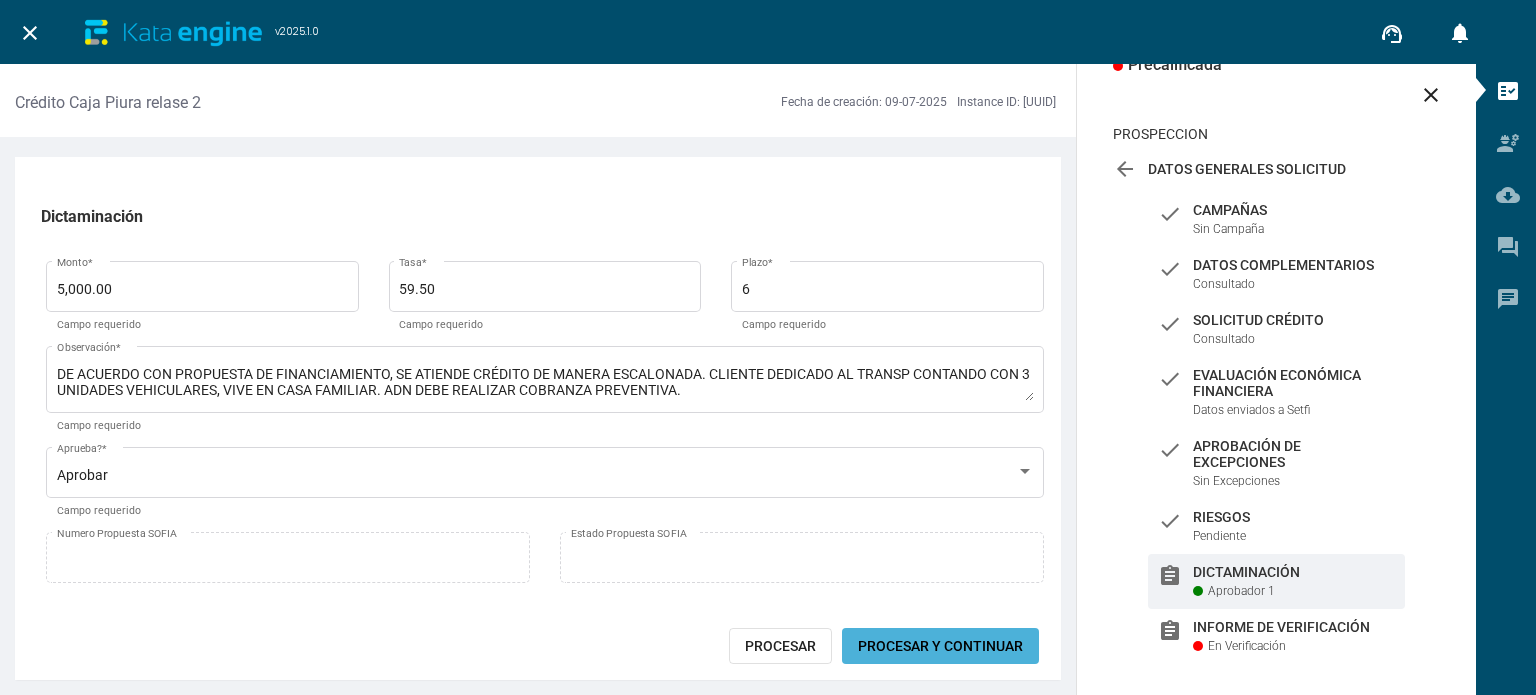 click on "Procesar y Continuar" at bounding box center [940, 646] 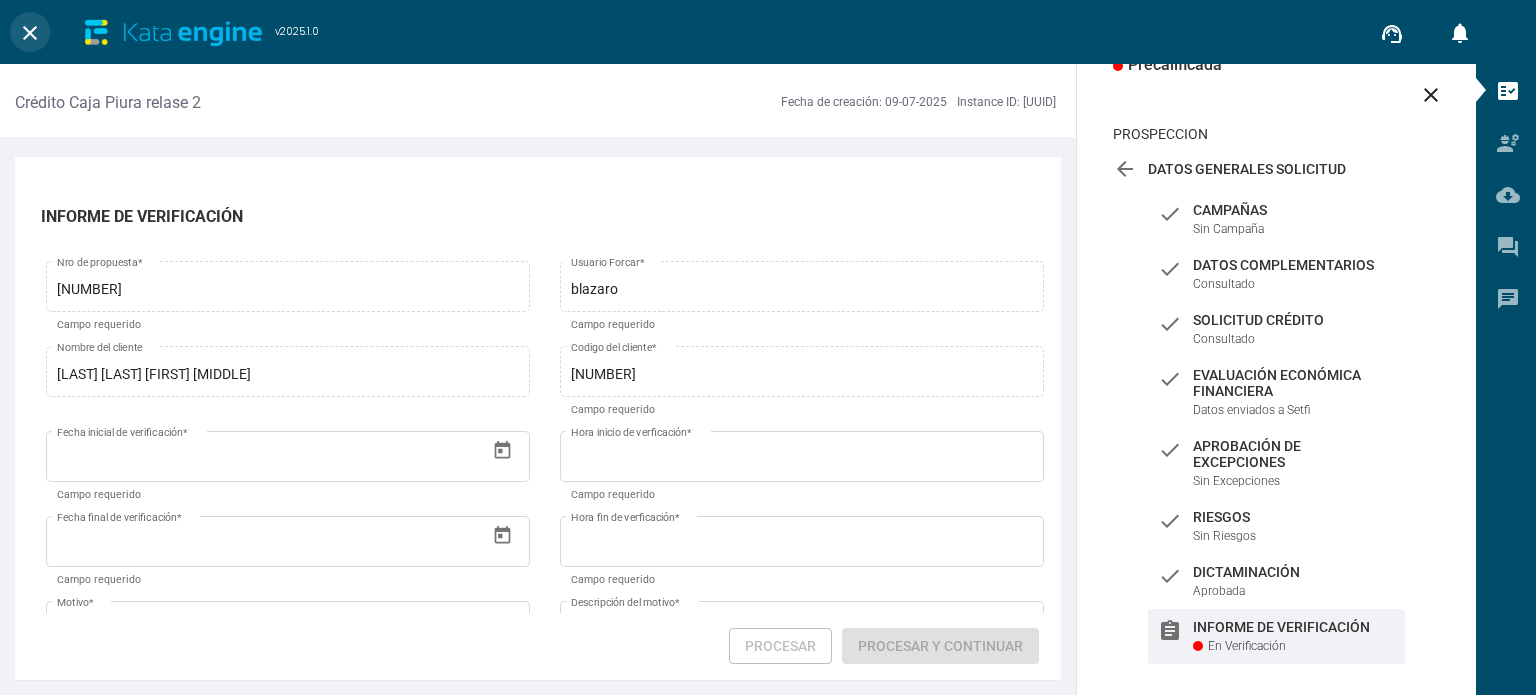click on "close" at bounding box center [30, 33] 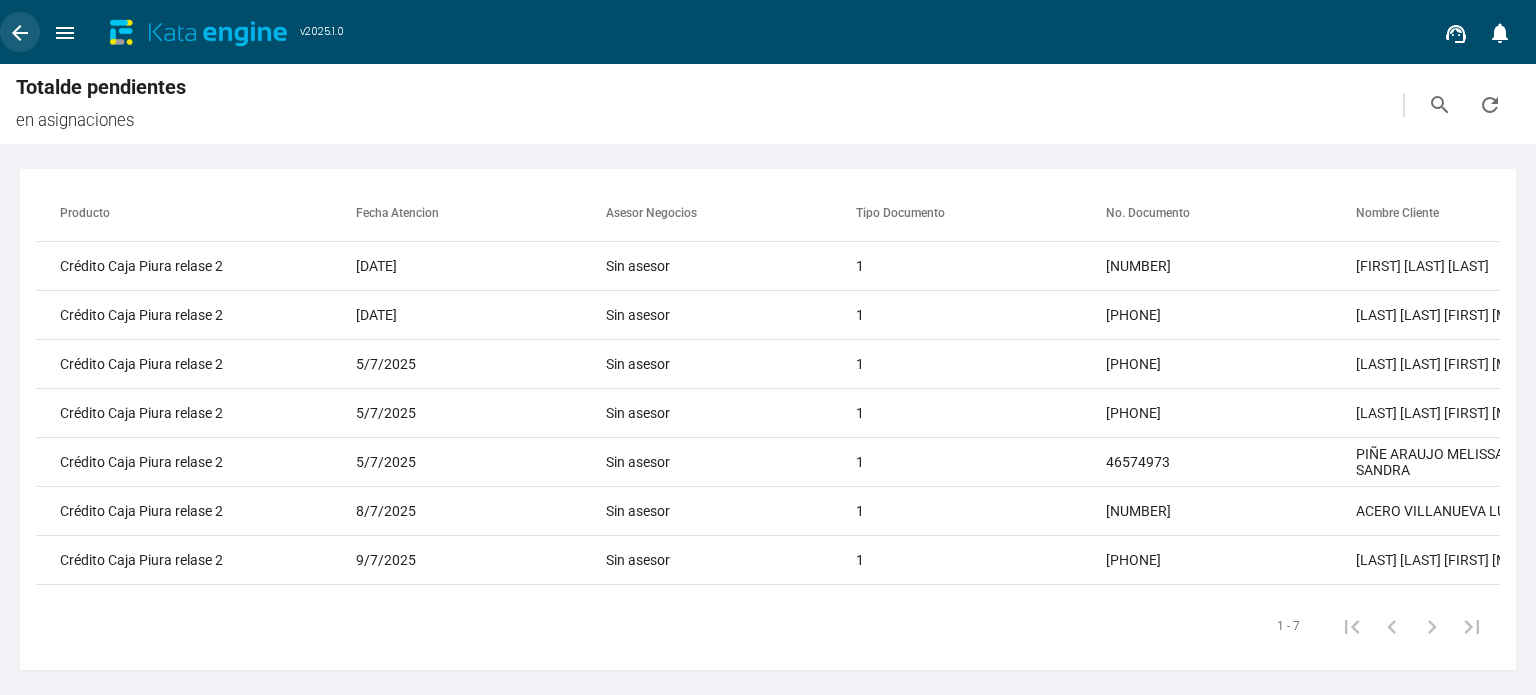 click on "arrow_back" at bounding box center [20, 33] 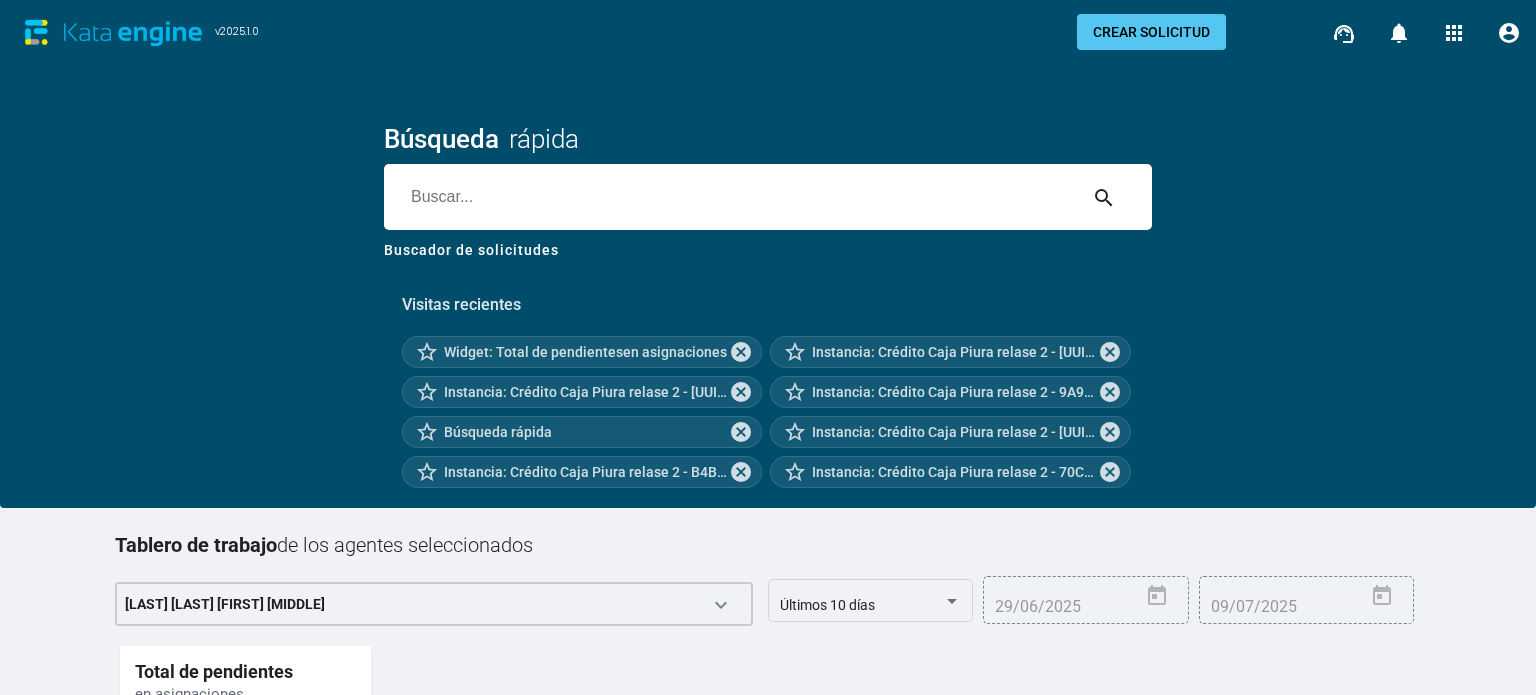 scroll, scrollTop: 165, scrollLeft: 0, axis: vertical 